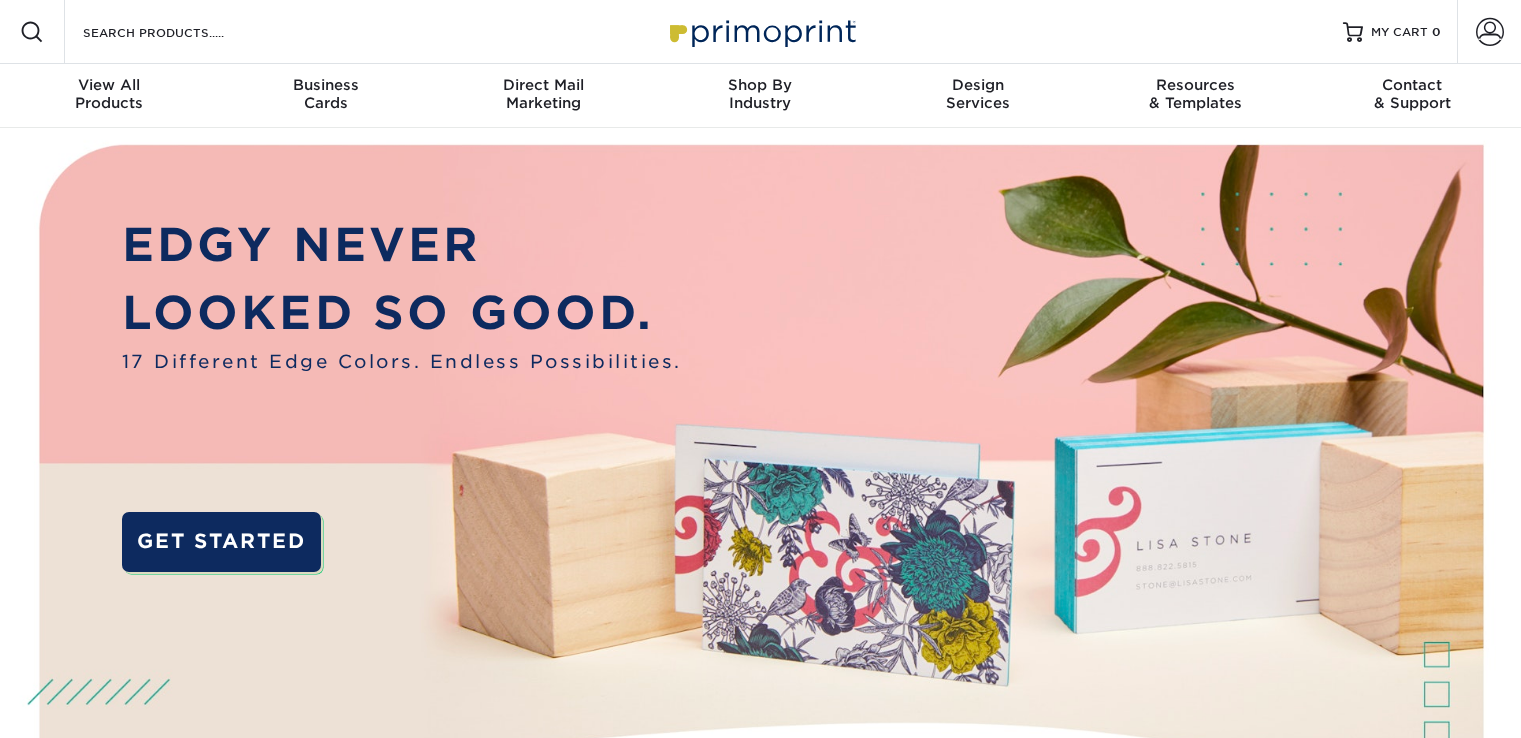 scroll, scrollTop: 0, scrollLeft: 0, axis: both 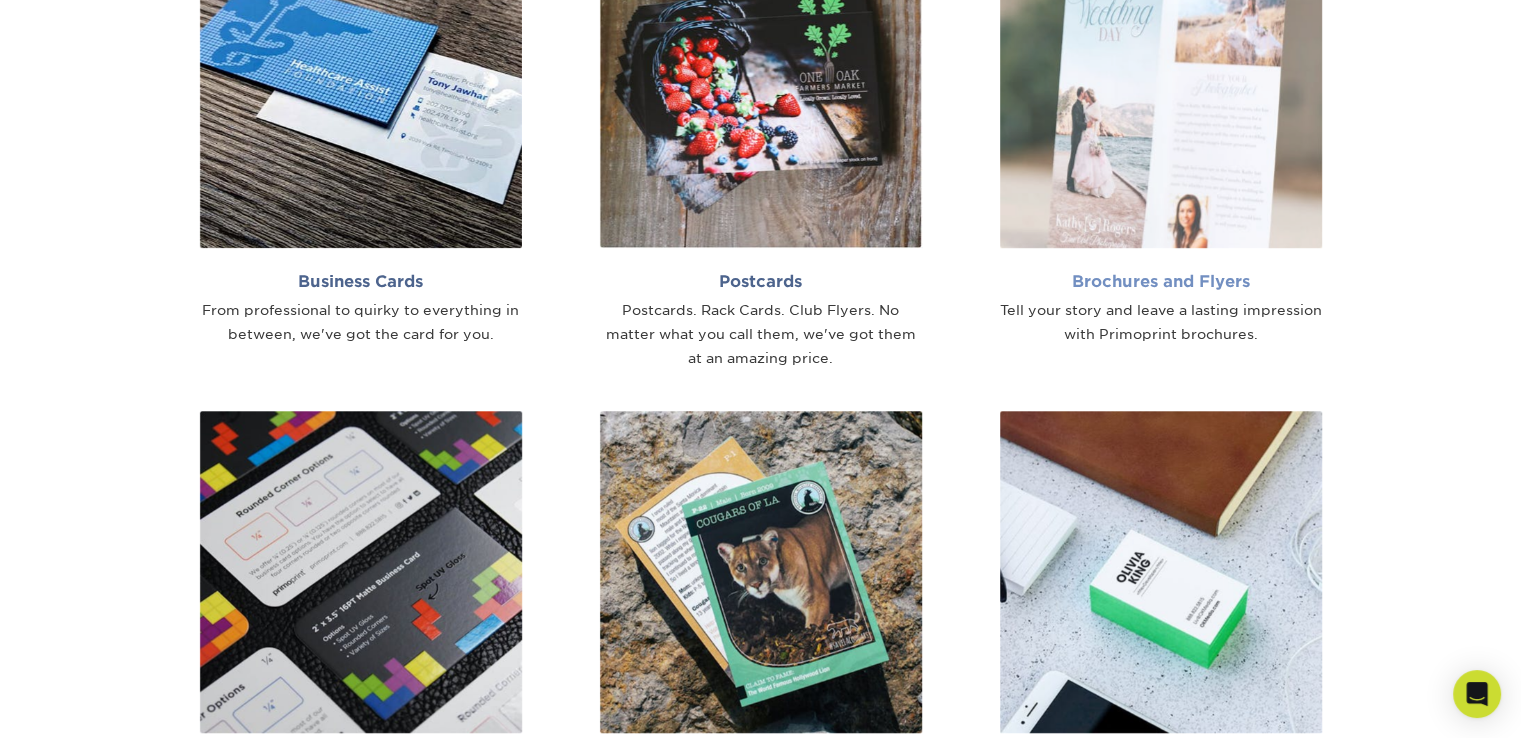 click on "Brochures and Flyers
Tell your story and leave a lasting impression with Primoprint brochures." at bounding box center (1161, 136) 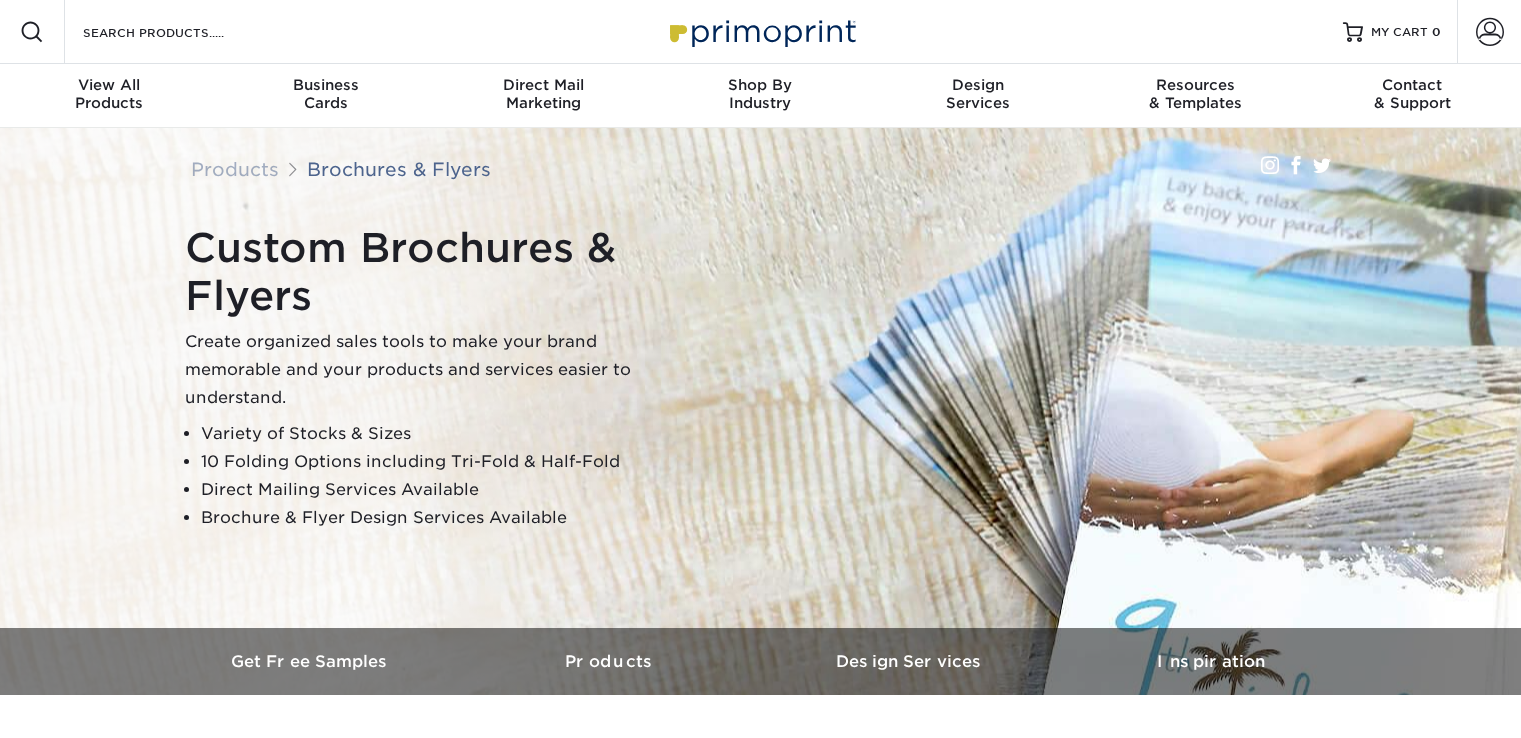 scroll, scrollTop: 0, scrollLeft: 0, axis: both 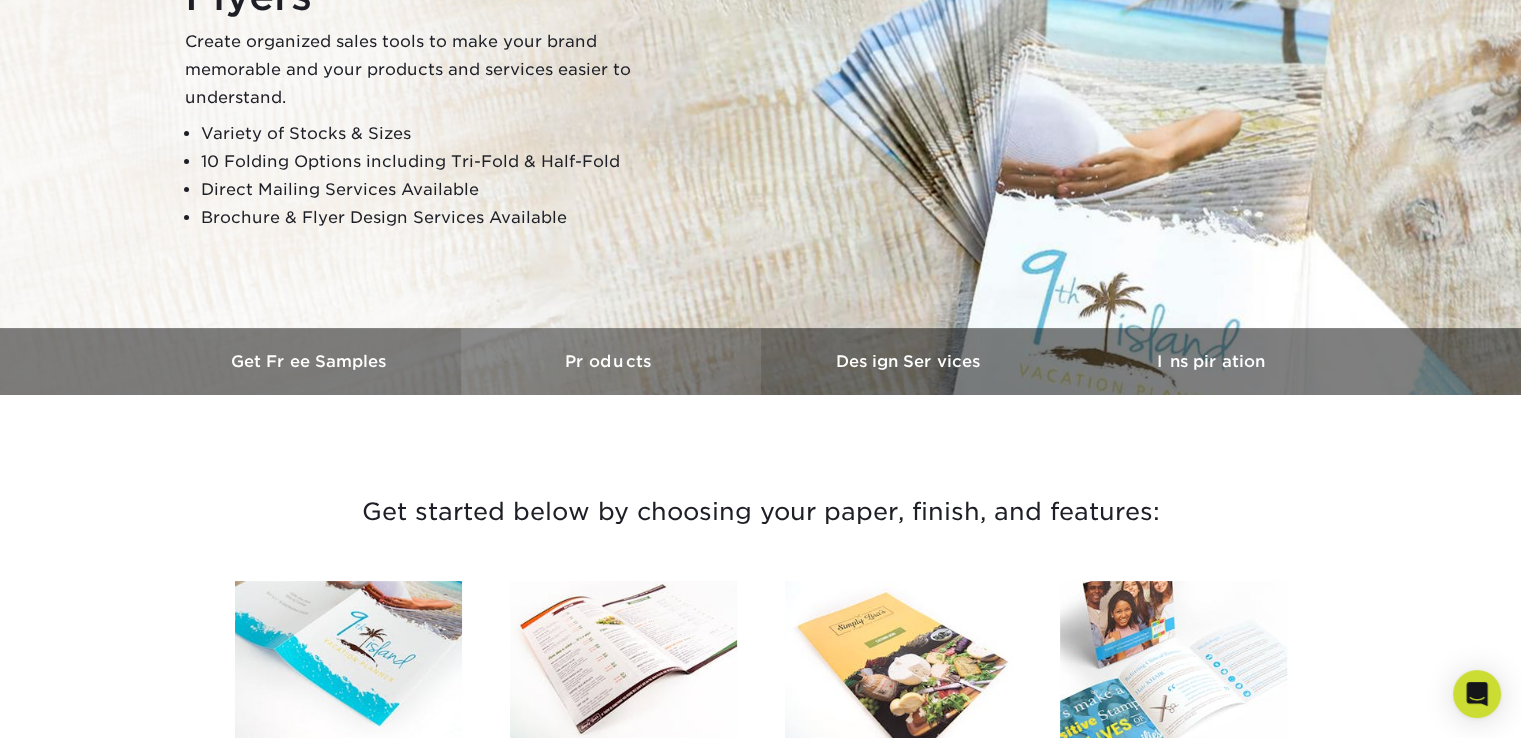 click on "Products" at bounding box center [611, 361] 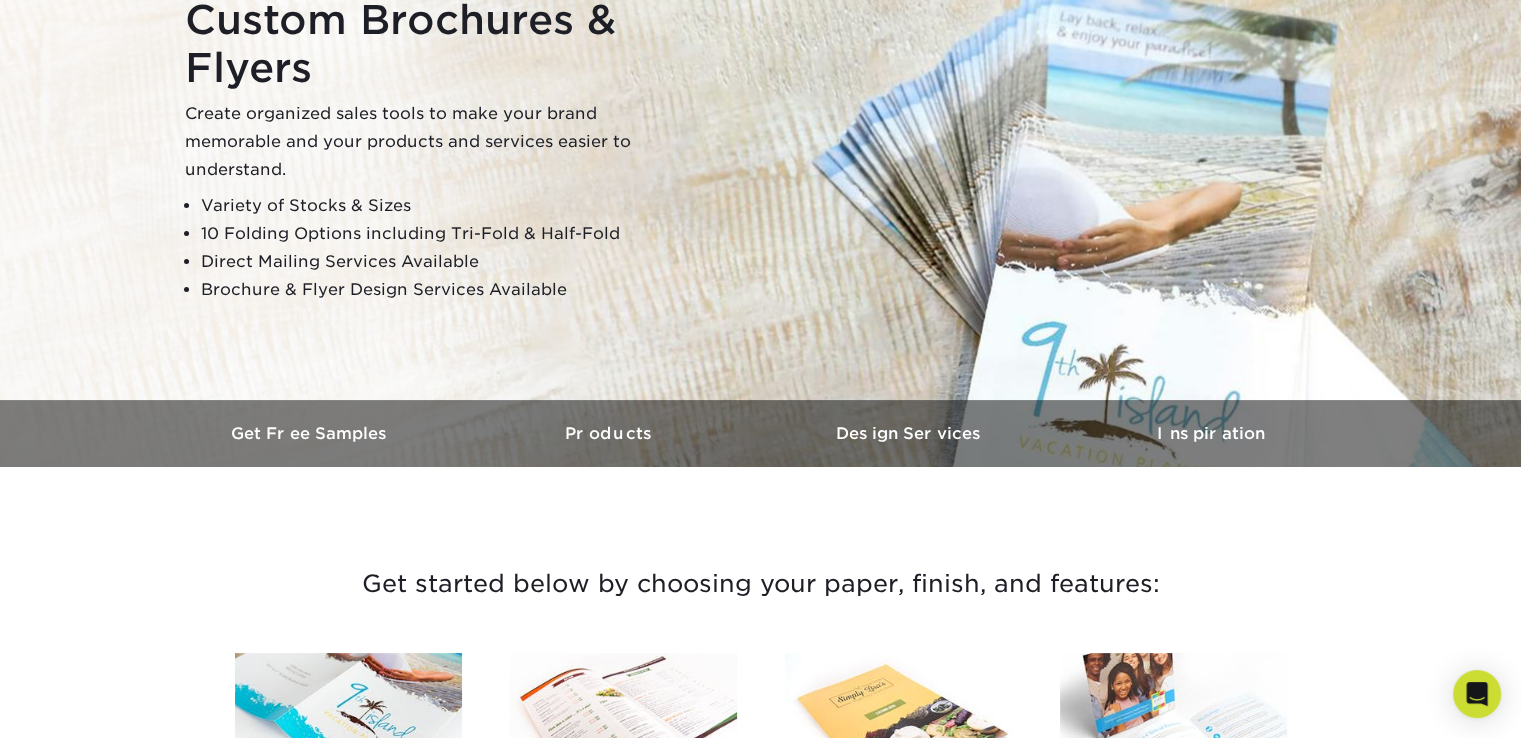 scroll, scrollTop: 0, scrollLeft: 0, axis: both 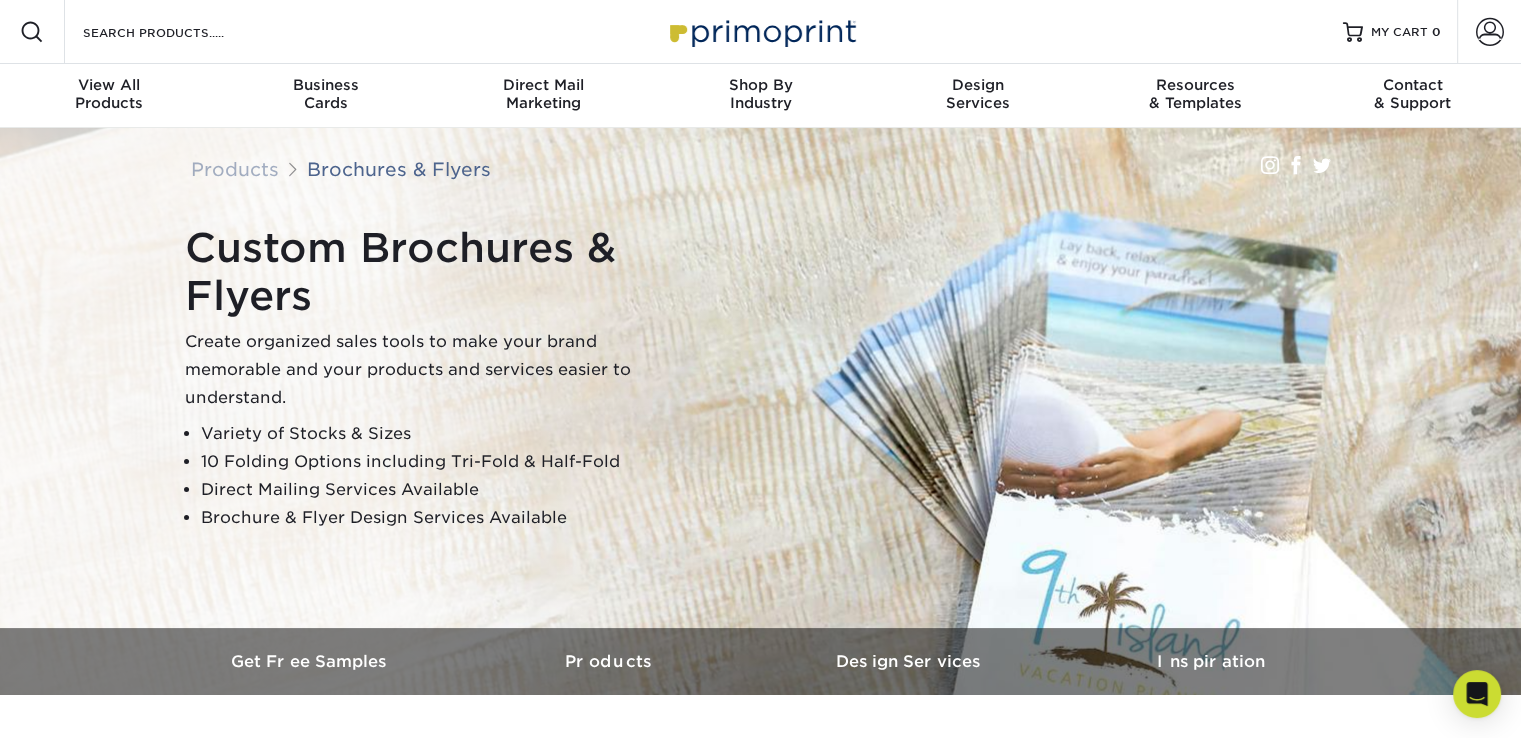 click at bounding box center (32, 32) 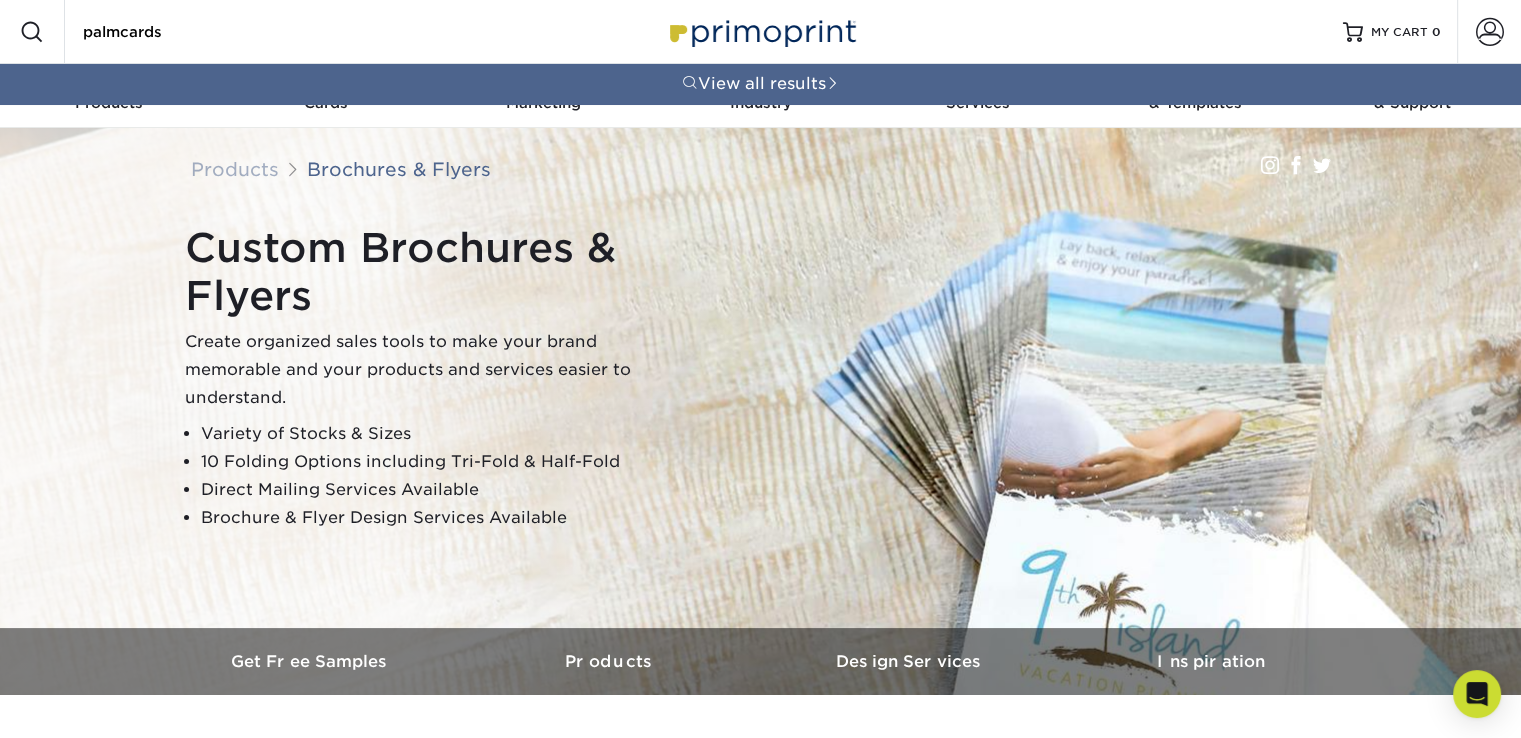 type on "palmcards" 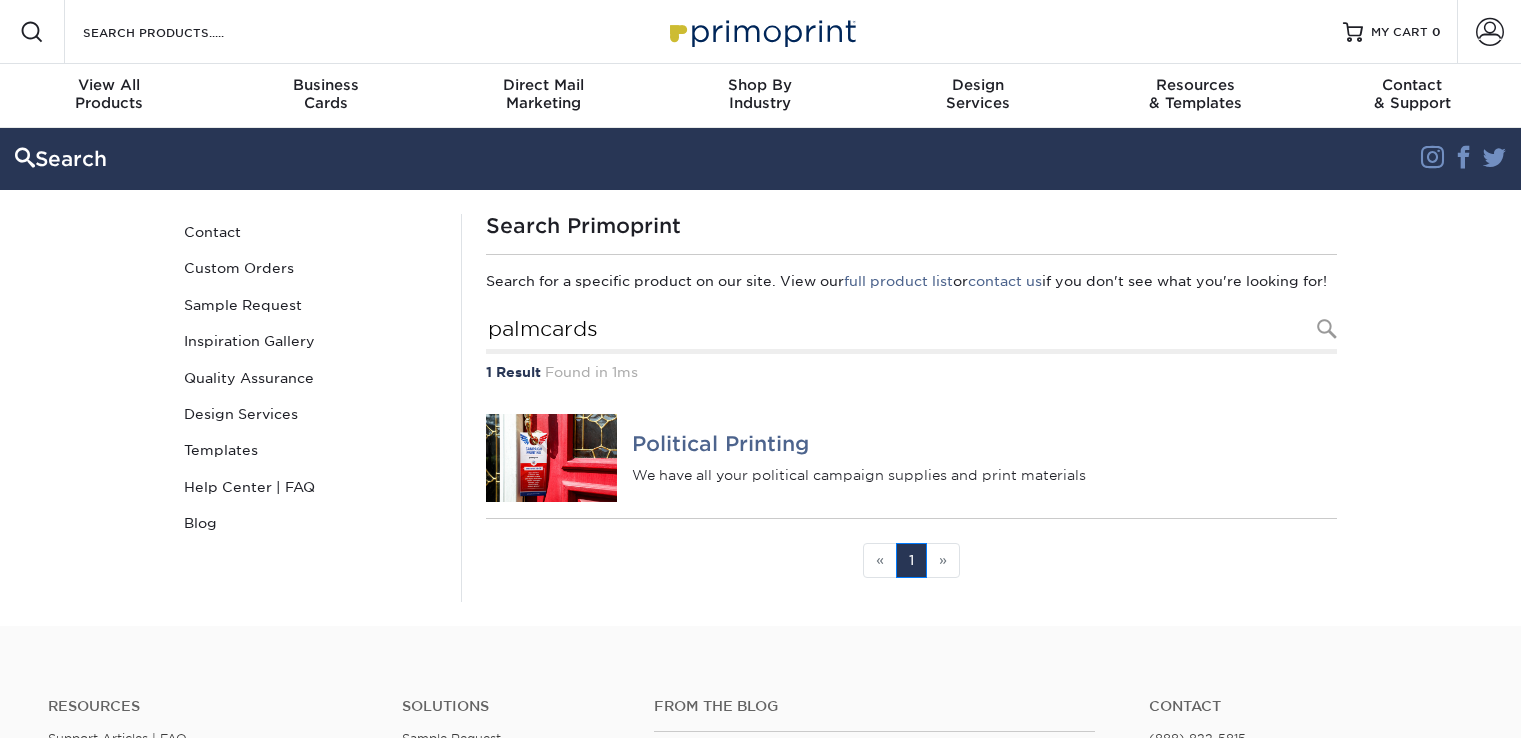 scroll, scrollTop: 0, scrollLeft: 0, axis: both 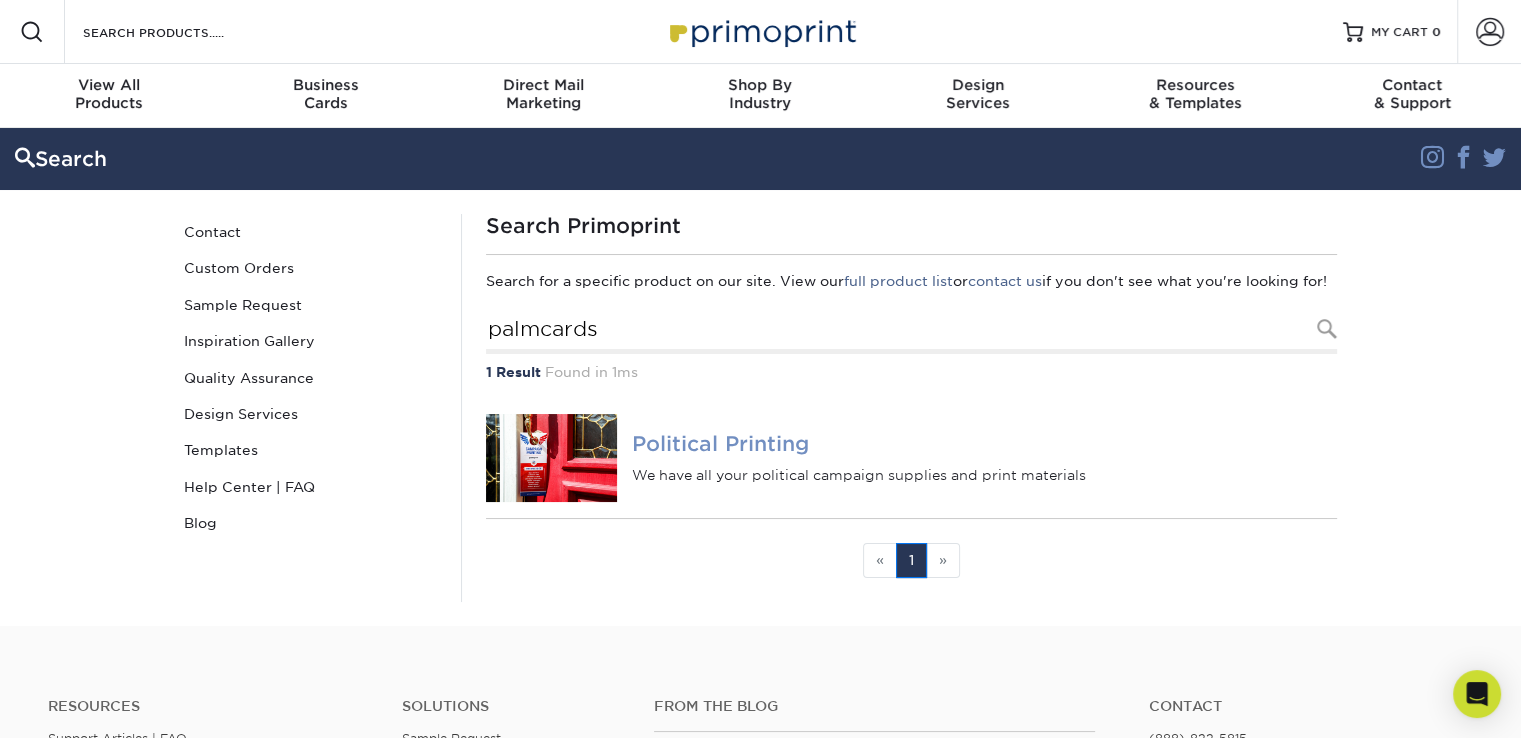 click on "Political Printing" at bounding box center (984, 444) 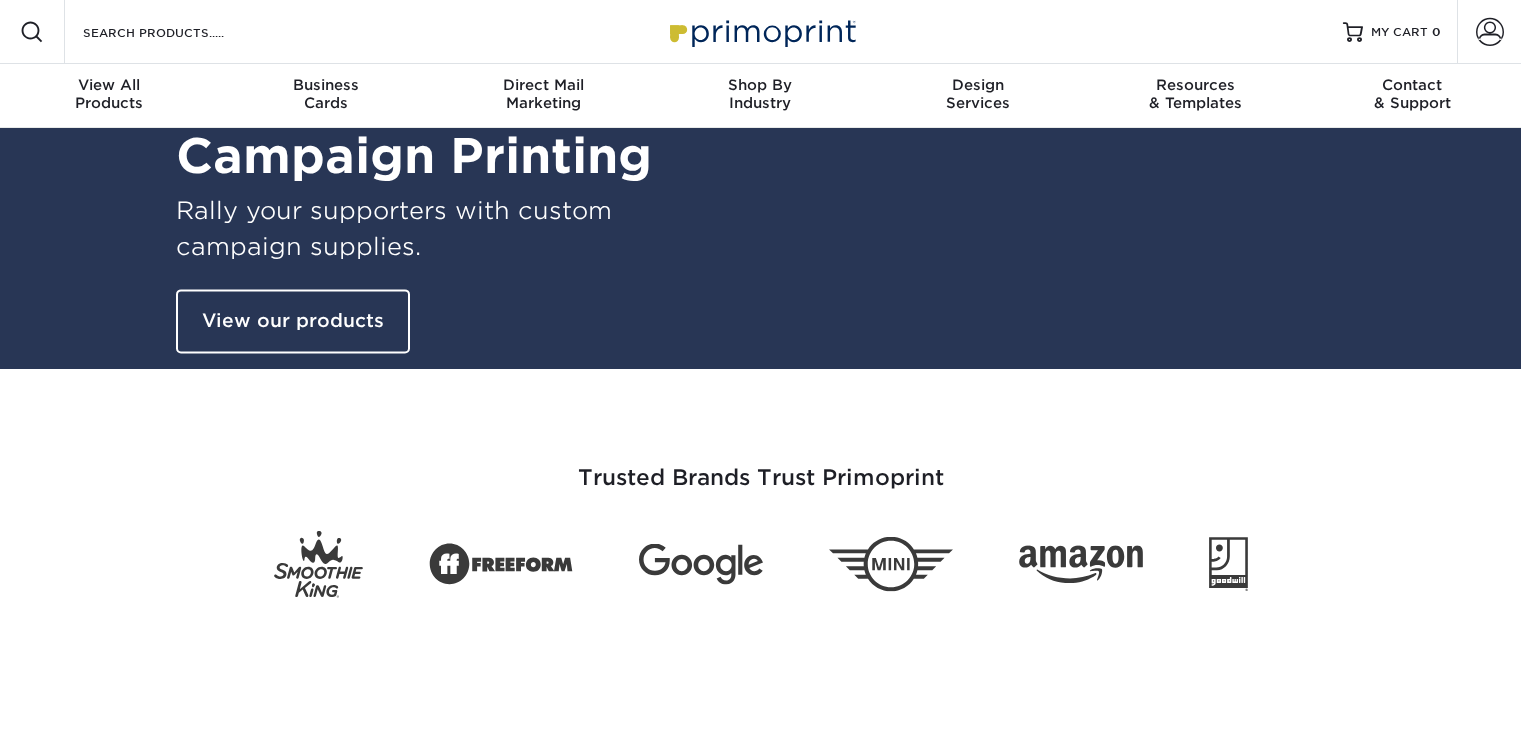 scroll, scrollTop: 0, scrollLeft: 0, axis: both 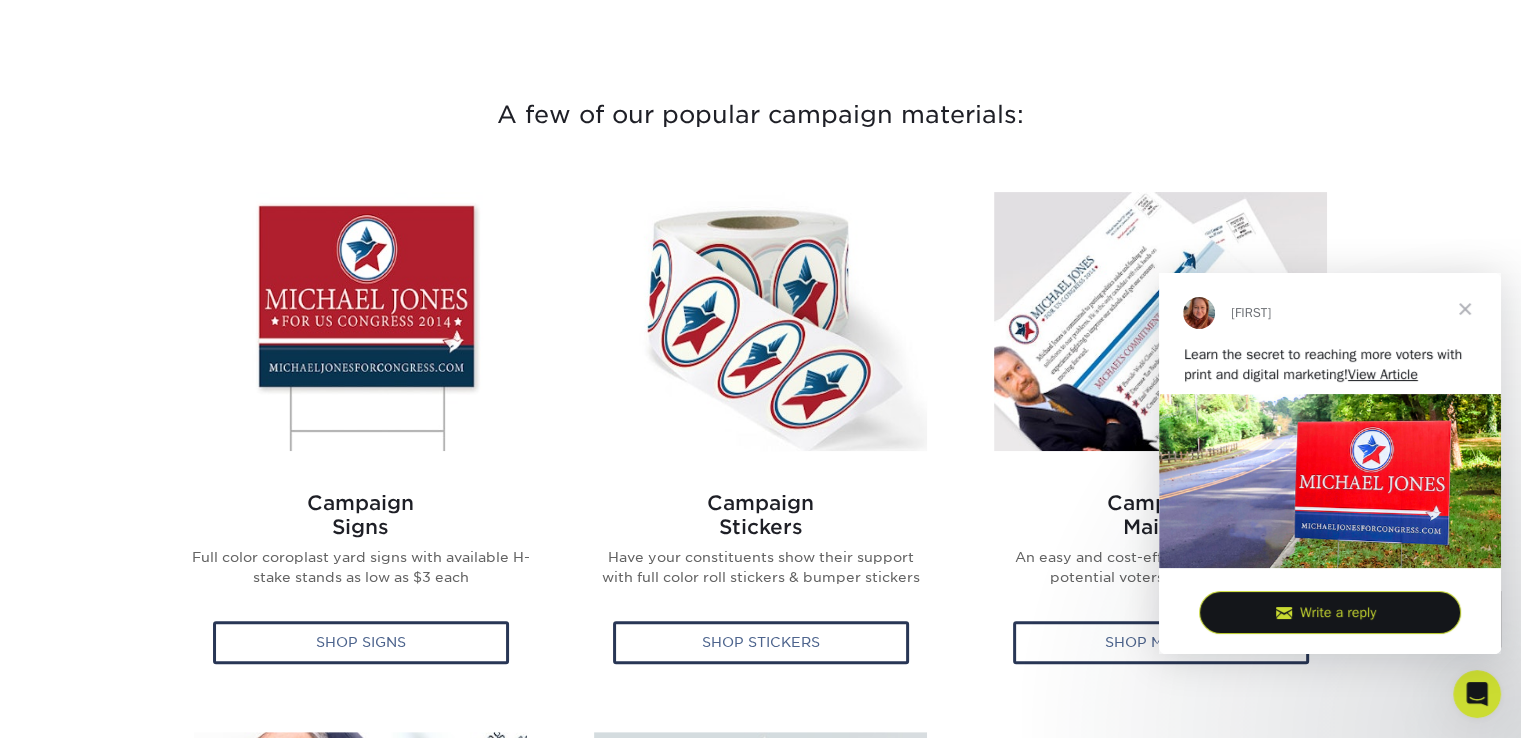 click at bounding box center [1465, 308] 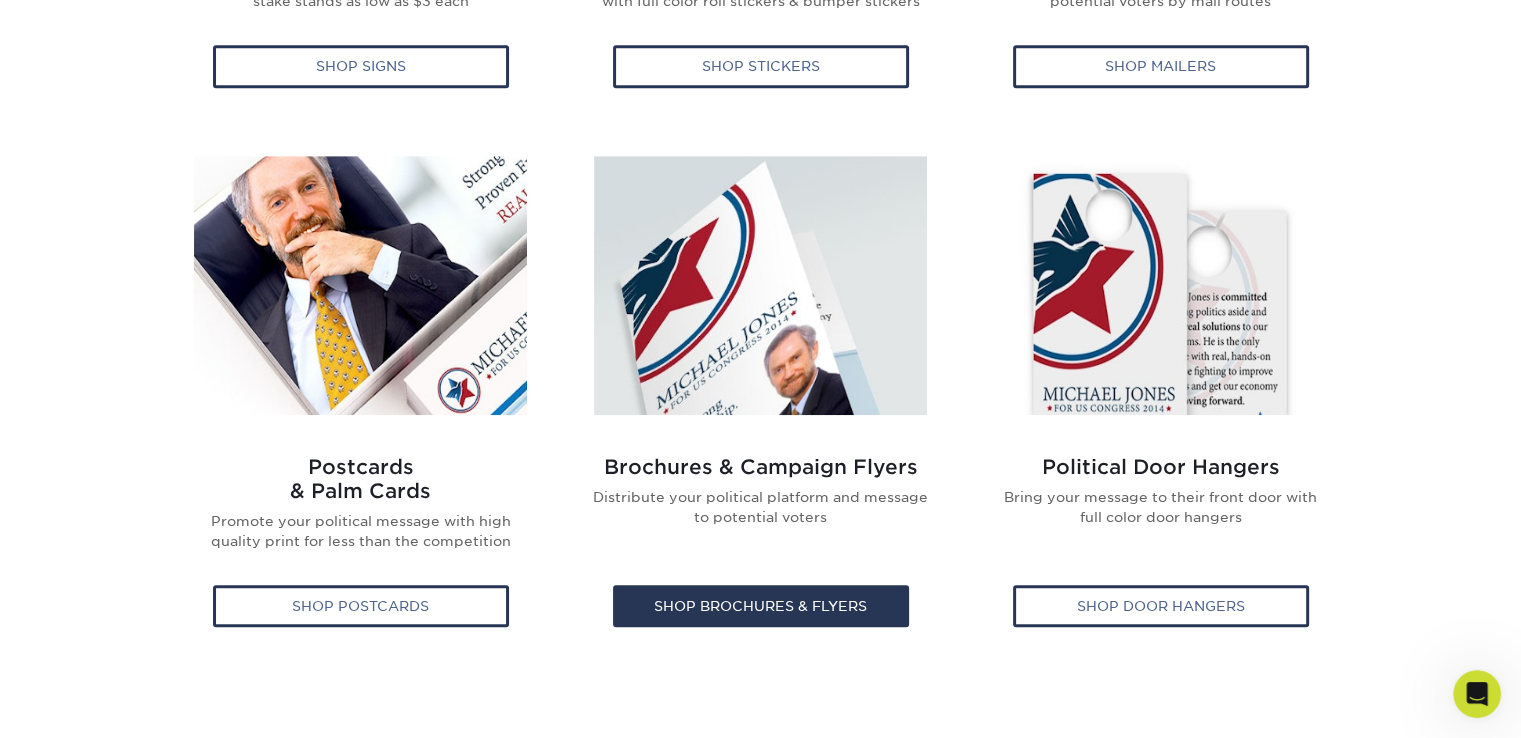 scroll, scrollTop: 1300, scrollLeft: 0, axis: vertical 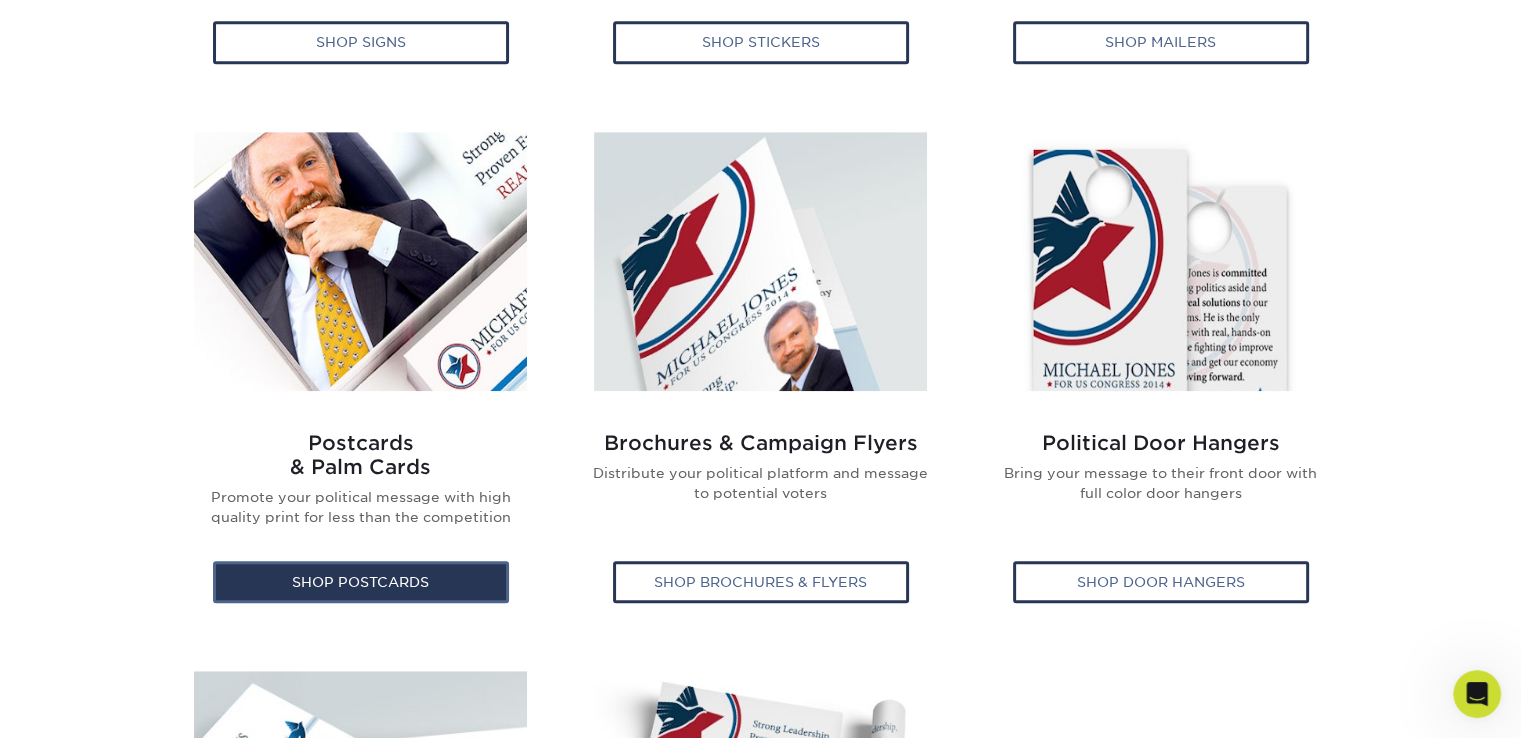 click on "Shop Postcards" at bounding box center [361, 582] 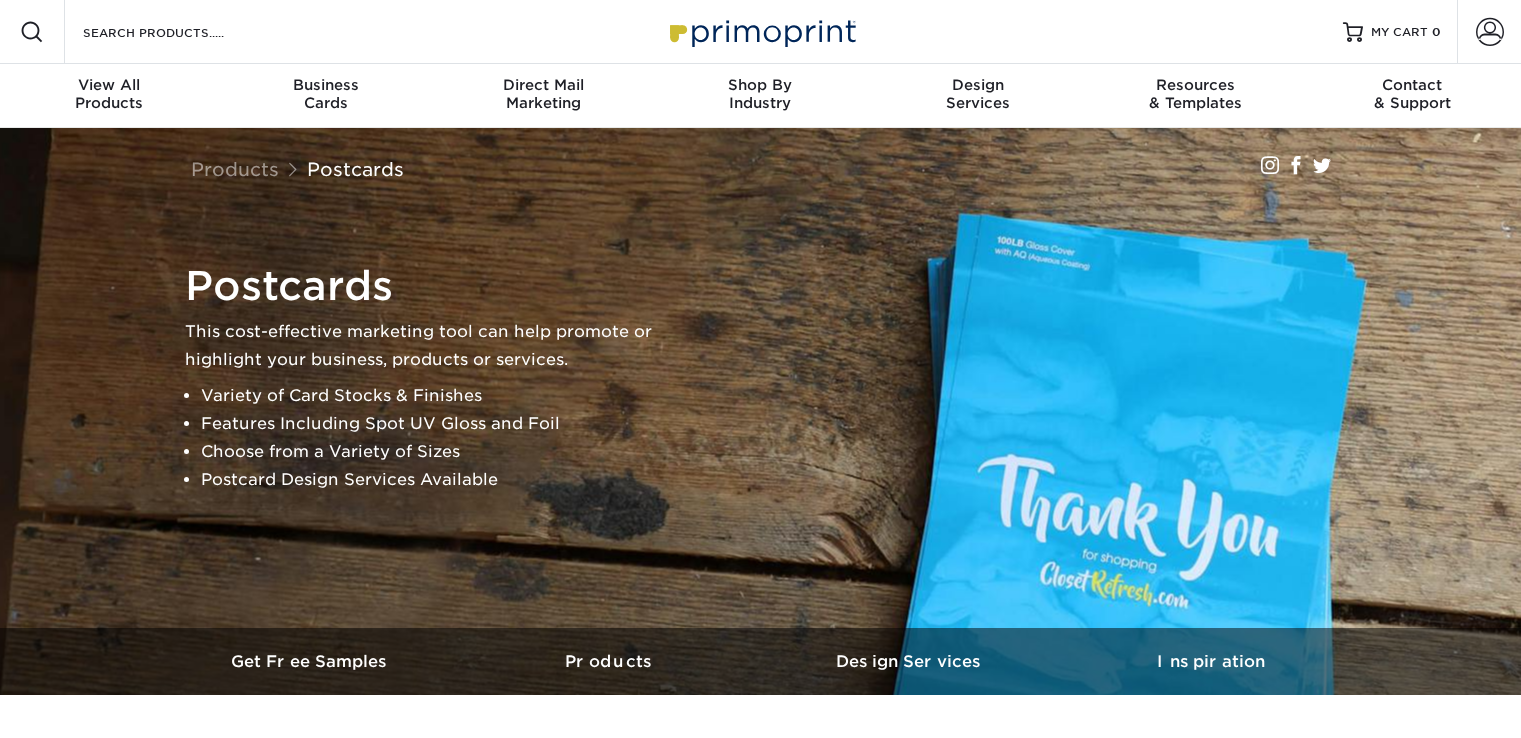 scroll, scrollTop: 0, scrollLeft: 0, axis: both 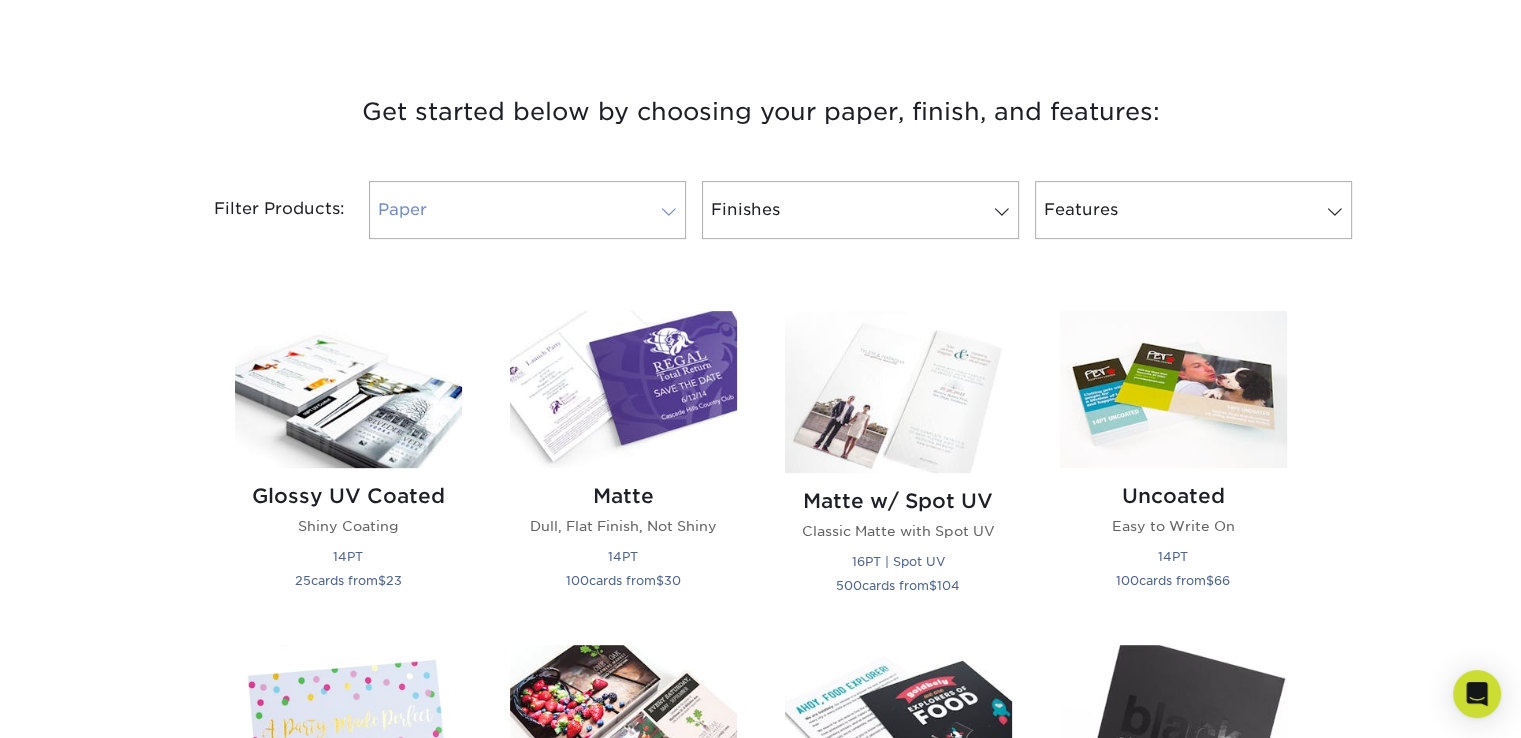 click on "Paper" at bounding box center [527, 210] 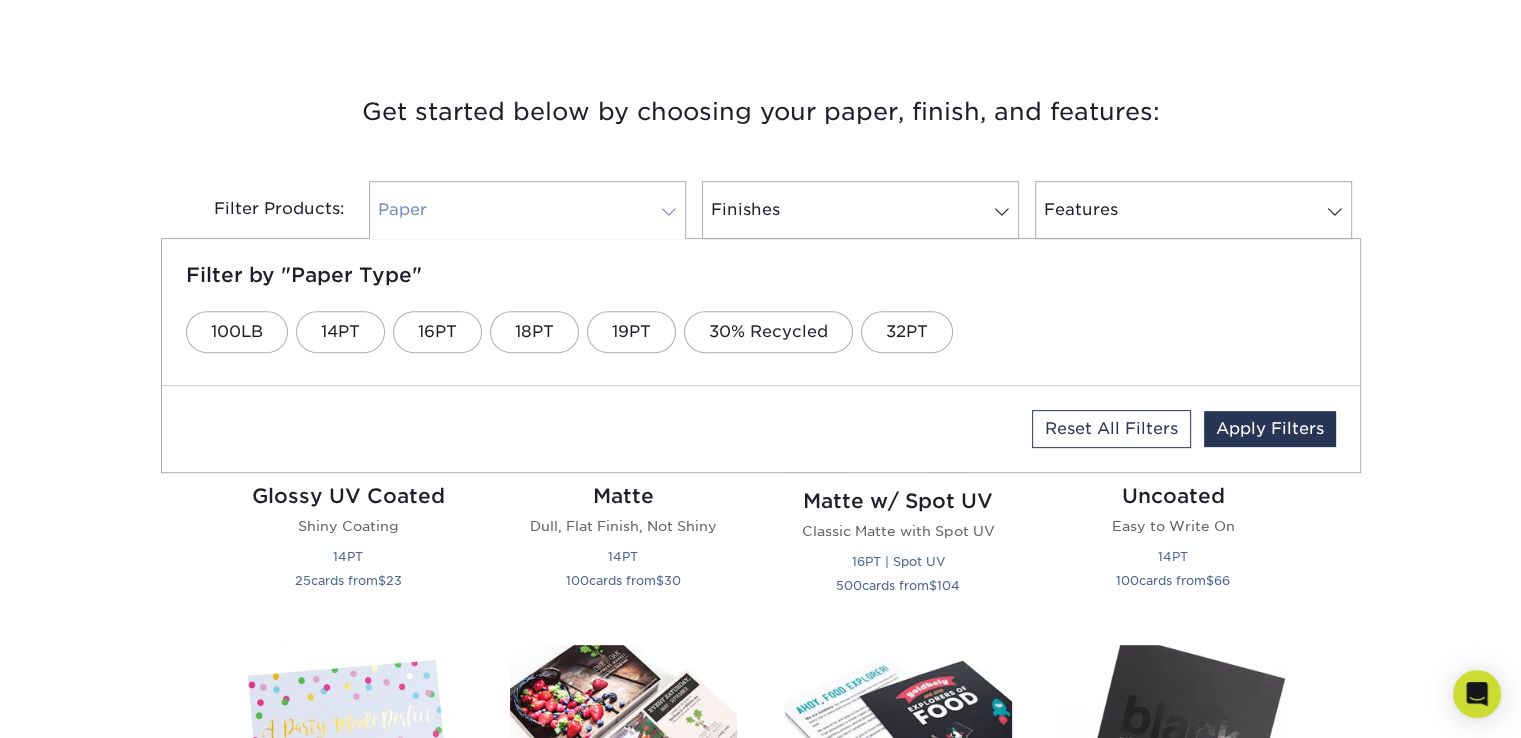 click on "Paper" at bounding box center (527, 210) 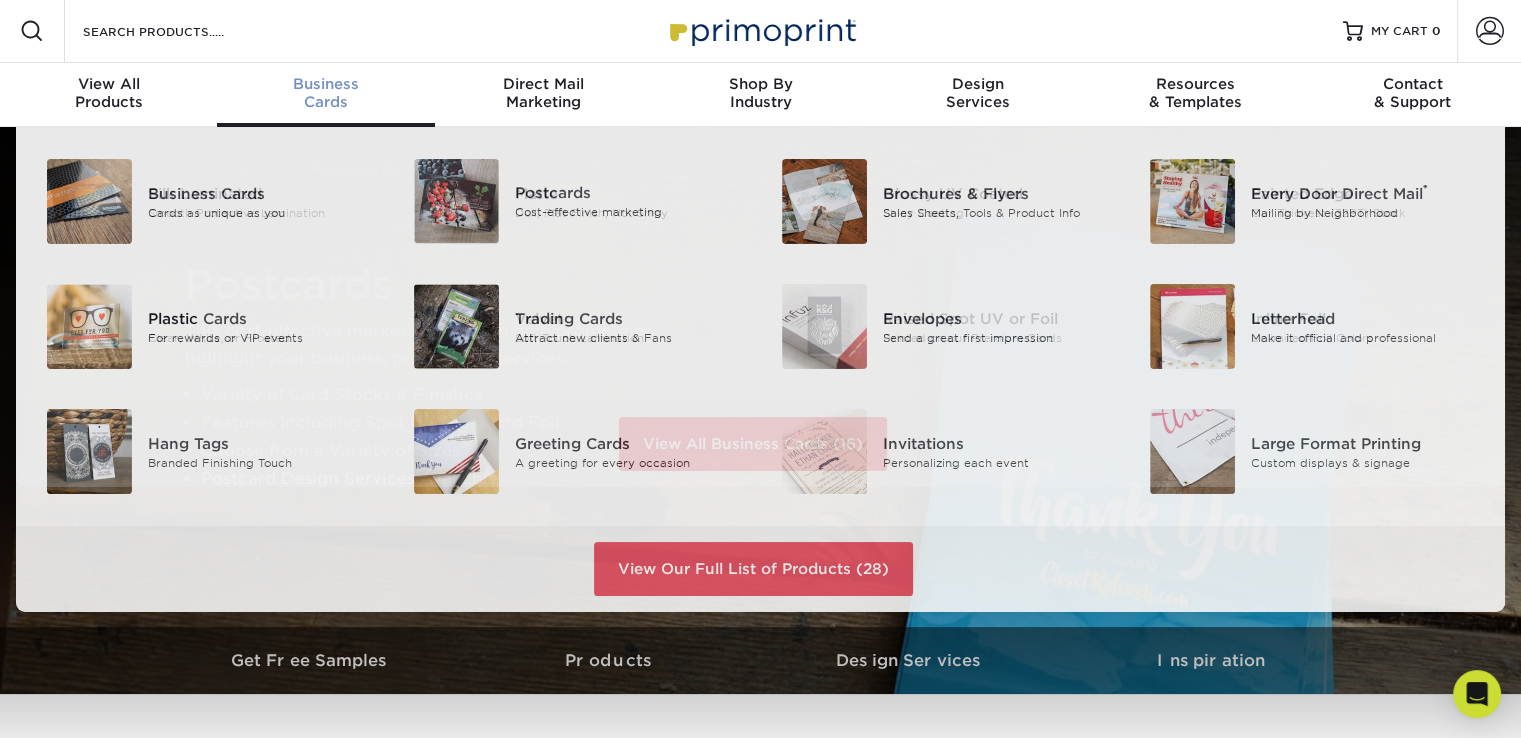 scroll, scrollTop: 2, scrollLeft: 0, axis: vertical 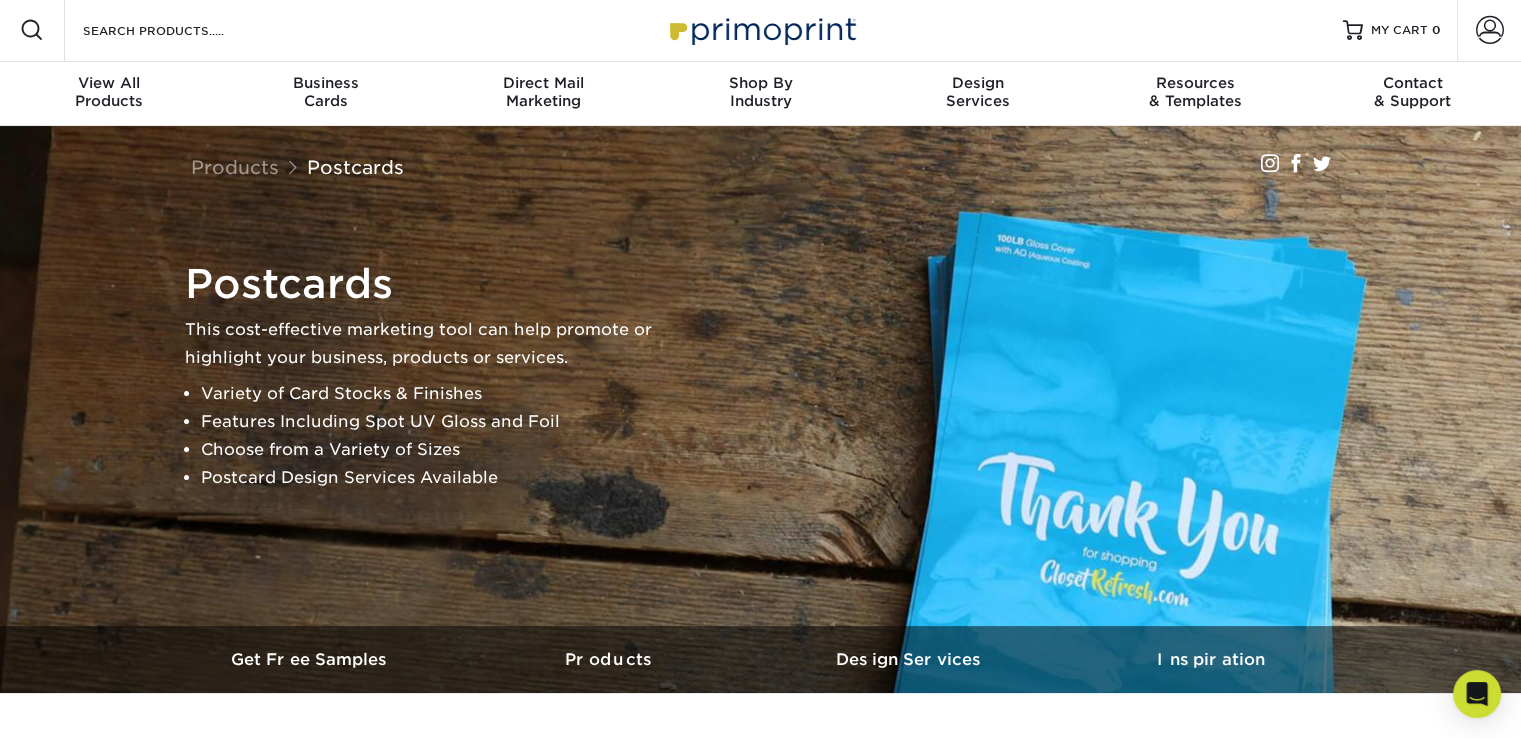 click at bounding box center (761, 29) 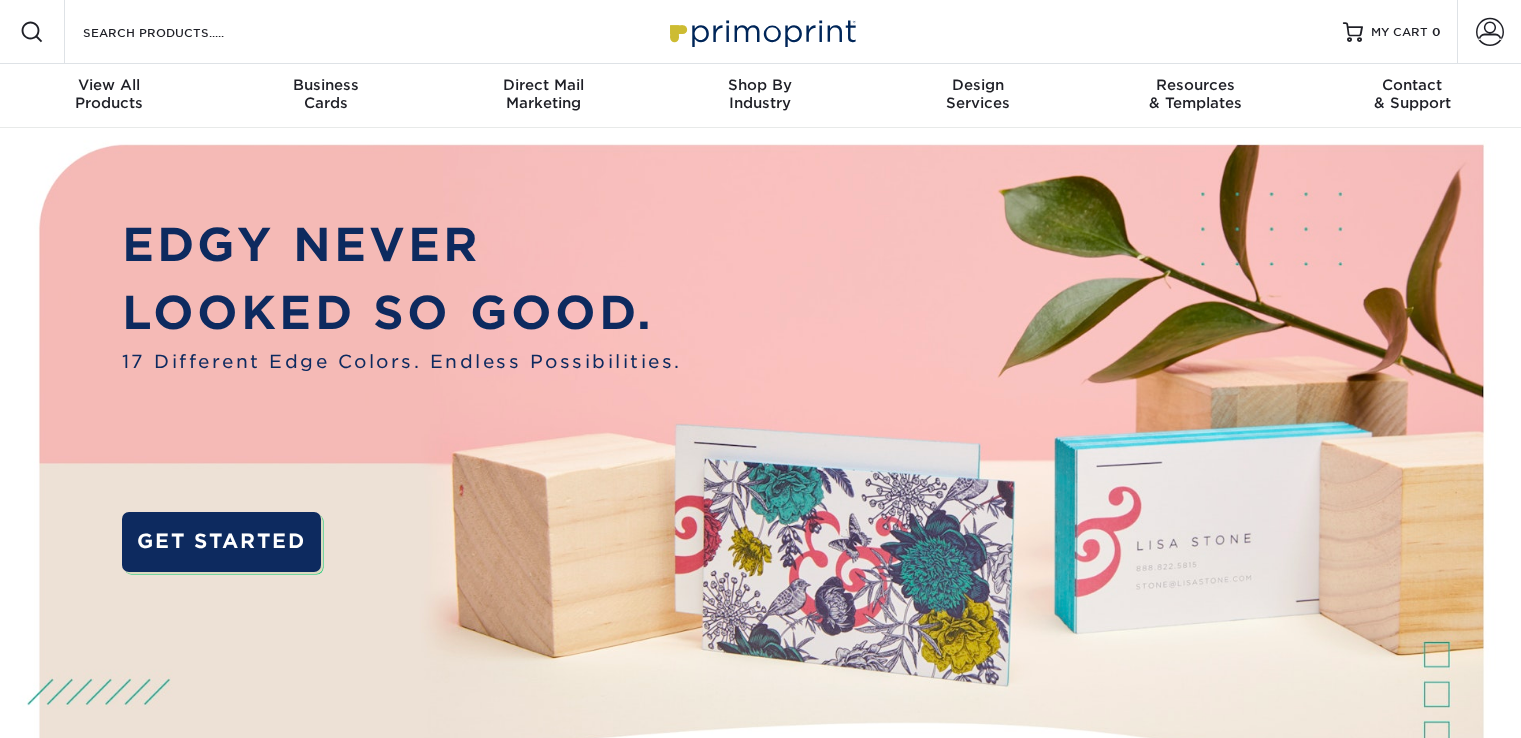 scroll, scrollTop: 0, scrollLeft: 0, axis: both 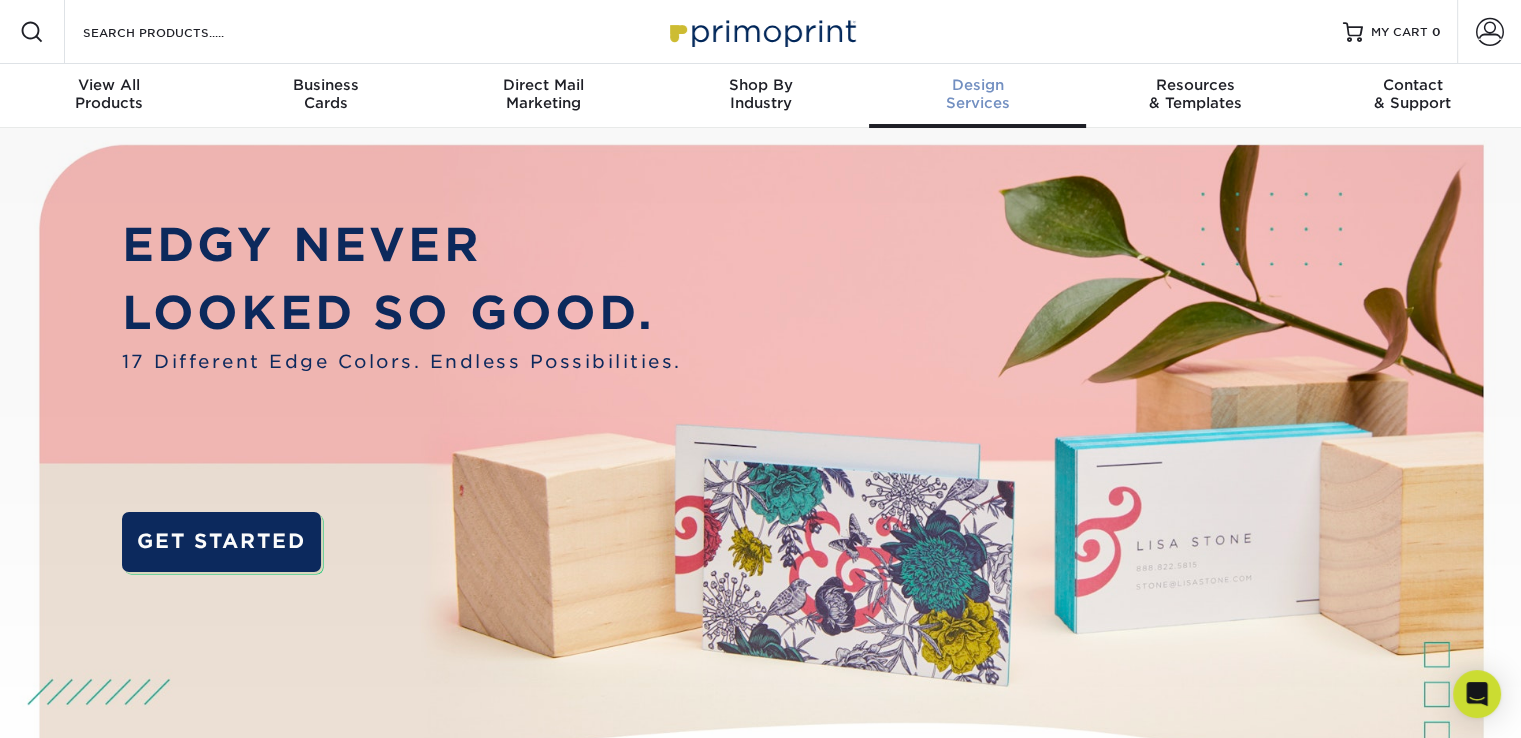 click on "Design" at bounding box center (977, 85) 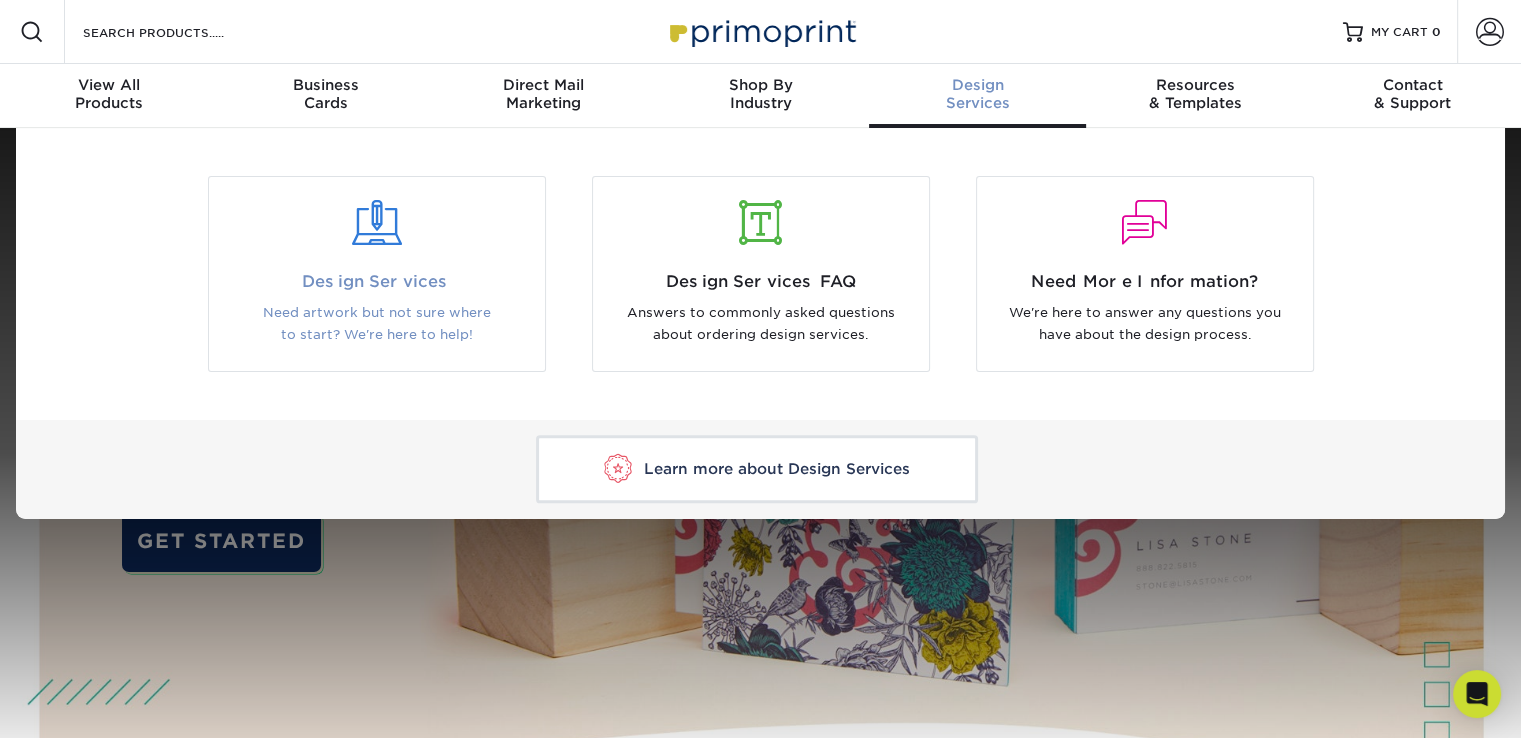 click at bounding box center [377, 223] 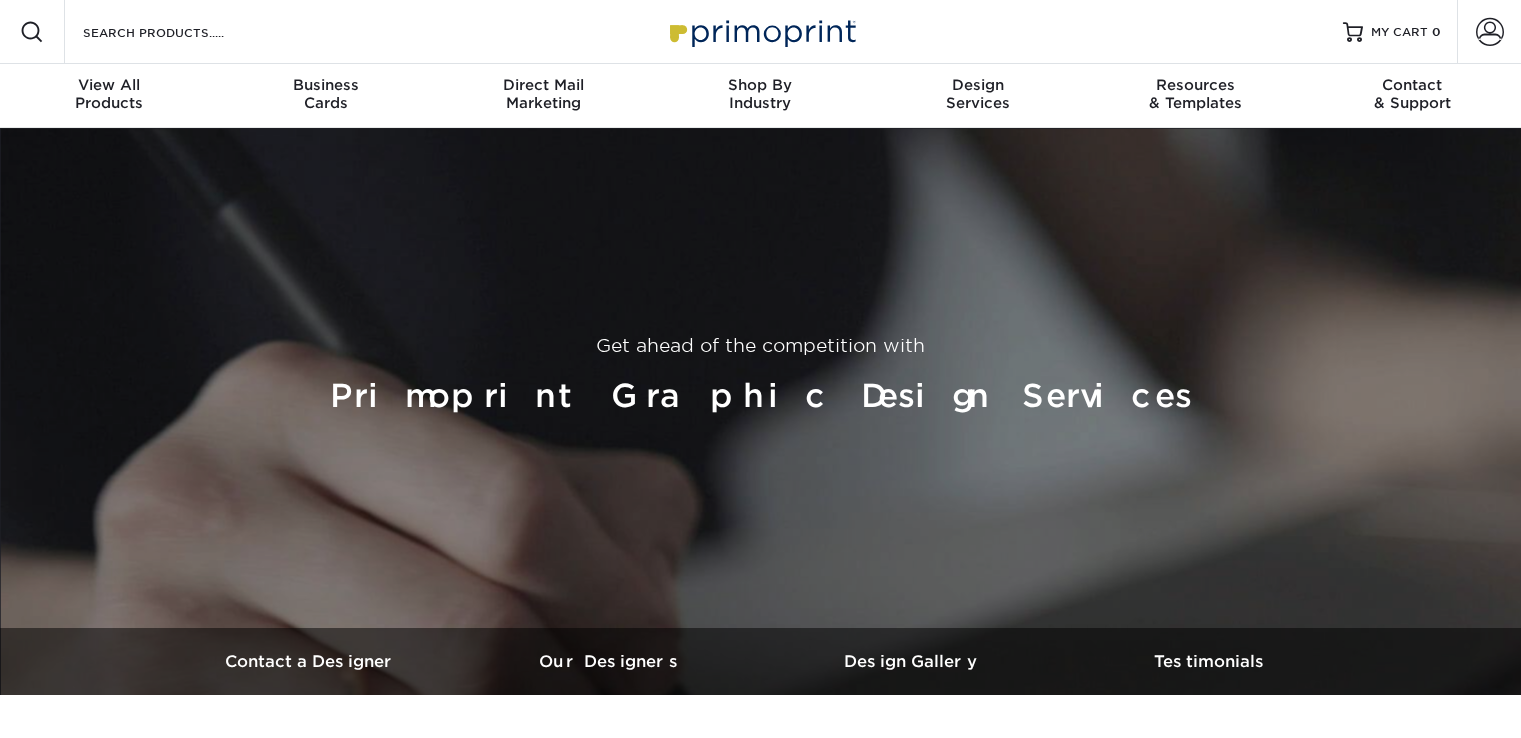 scroll, scrollTop: 0, scrollLeft: 0, axis: both 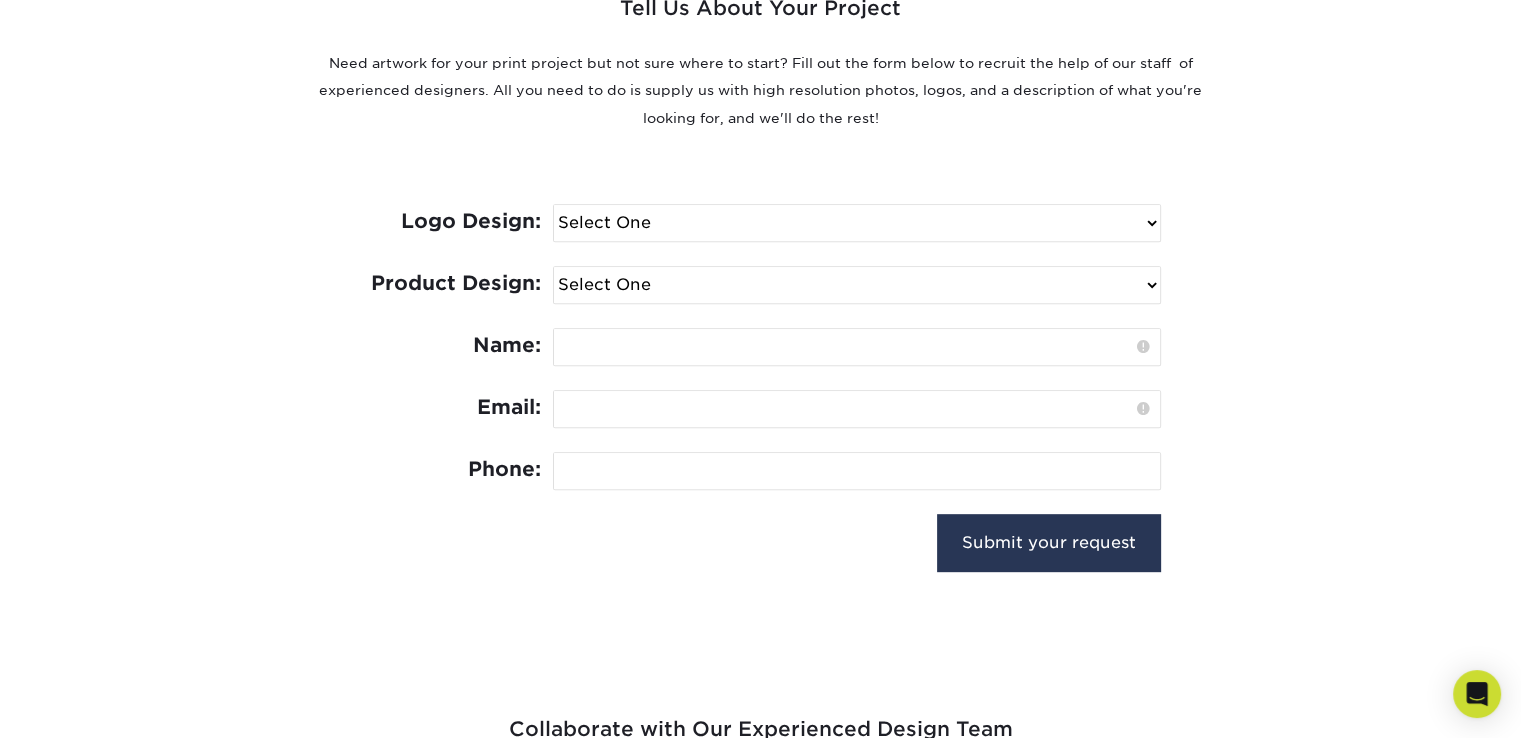 click on "Select One
I need a logo design: $300
No thank you" at bounding box center (857, 223) 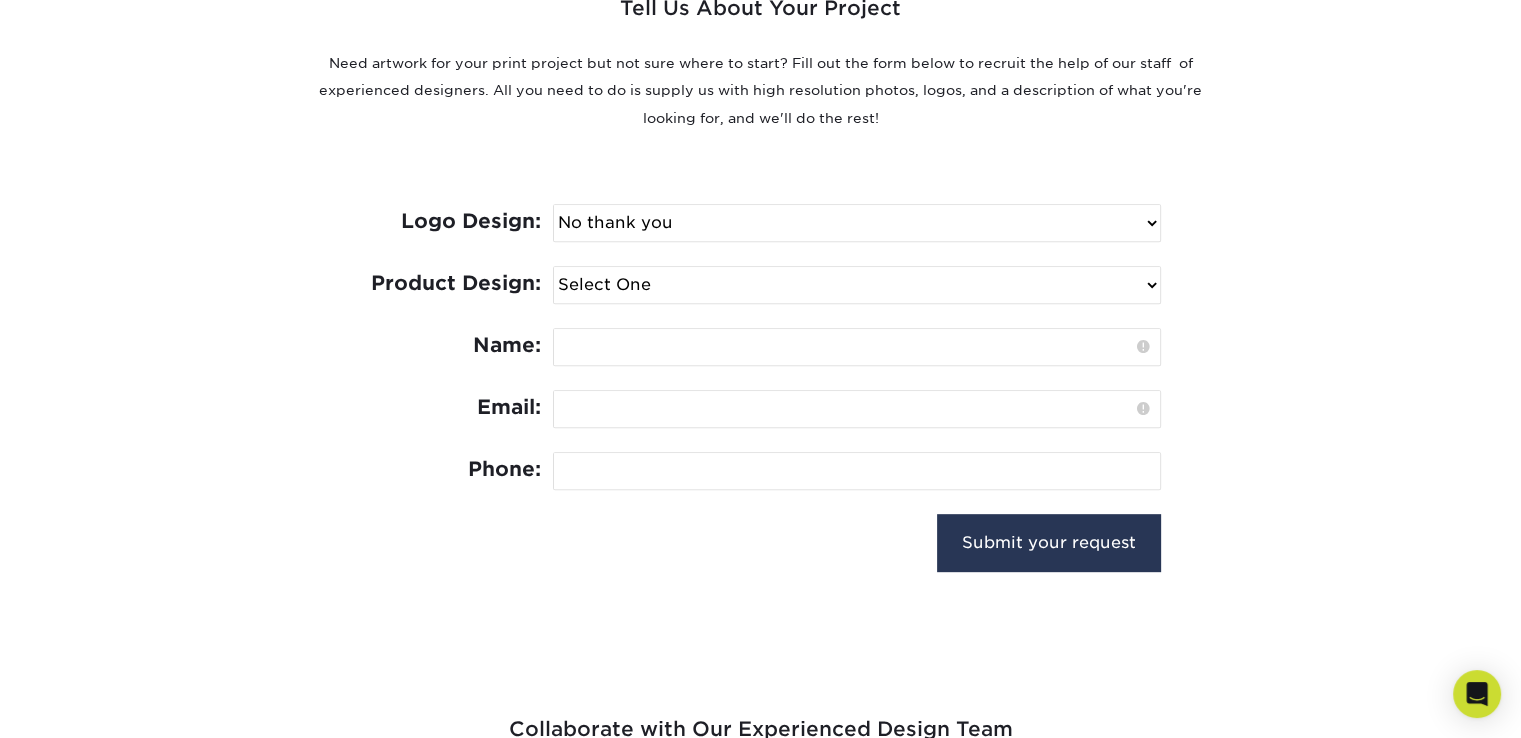 click on "Select One
Logo Design Only
Design Edits
Banner Design: $50.00
Bookmark Design: $50.00
Brochure & Flyer Design: $175.00
Business Card Design: $100.00
Door Hanger Design: $100.00
EDDM Design: $150.00
Envelope Design: $50.00
Flag Design: $50.00
Greeting Card Design: $75.00
Hang Tag Design: $75.00
Hero Card Design: $150.00
Invitation & Announcement Design: $100.00
Letterhead Design: $75.00
Magnet Design: $50.00" at bounding box center (857, 285) 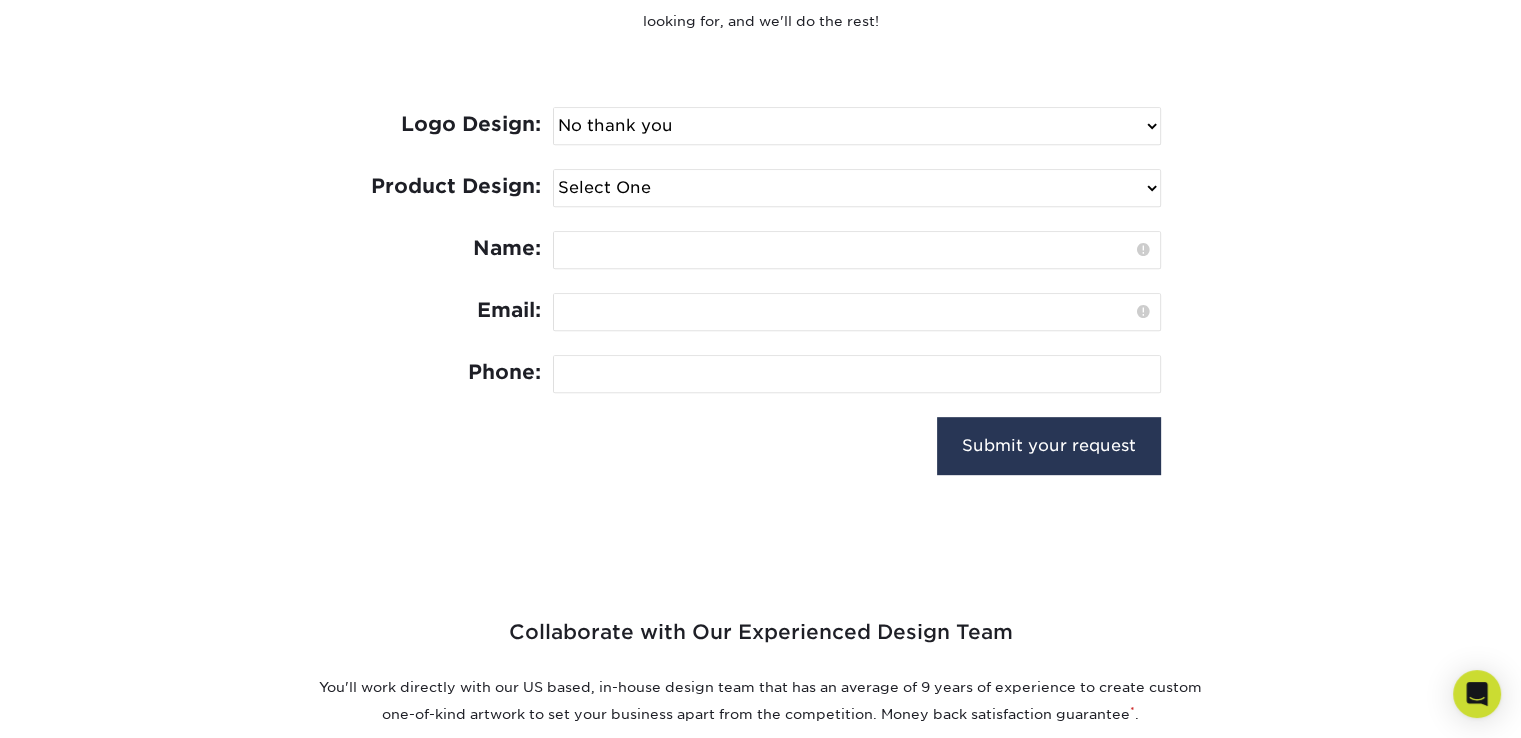 scroll, scrollTop: 900, scrollLeft: 0, axis: vertical 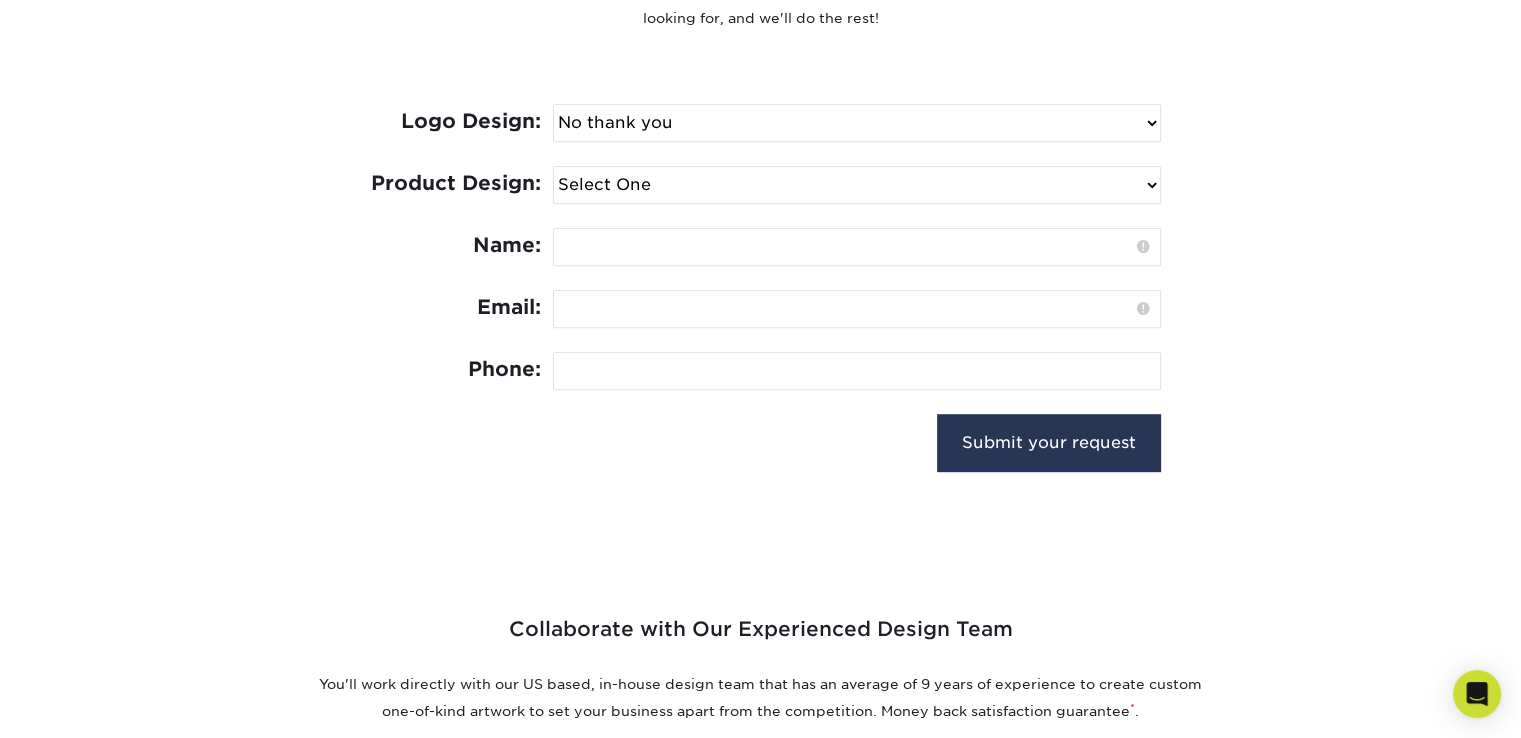 click on "Select One
Logo Design Only
Design Edits
Banner Design: $50.00
Bookmark Design: $50.00
Brochure & Flyer Design: $175.00
Business Card Design: $100.00
Door Hanger Design: $100.00
EDDM Design: $150.00
Envelope Design: $50.00
Flag Design: $50.00
Greeting Card Design: $75.00
Hang Tag Design: $75.00
Hero Card Design: $150.00
Invitation & Announcement Design: $100.00
Letterhead Design: $75.00
Magnet Design: $50.00" at bounding box center (857, 185) 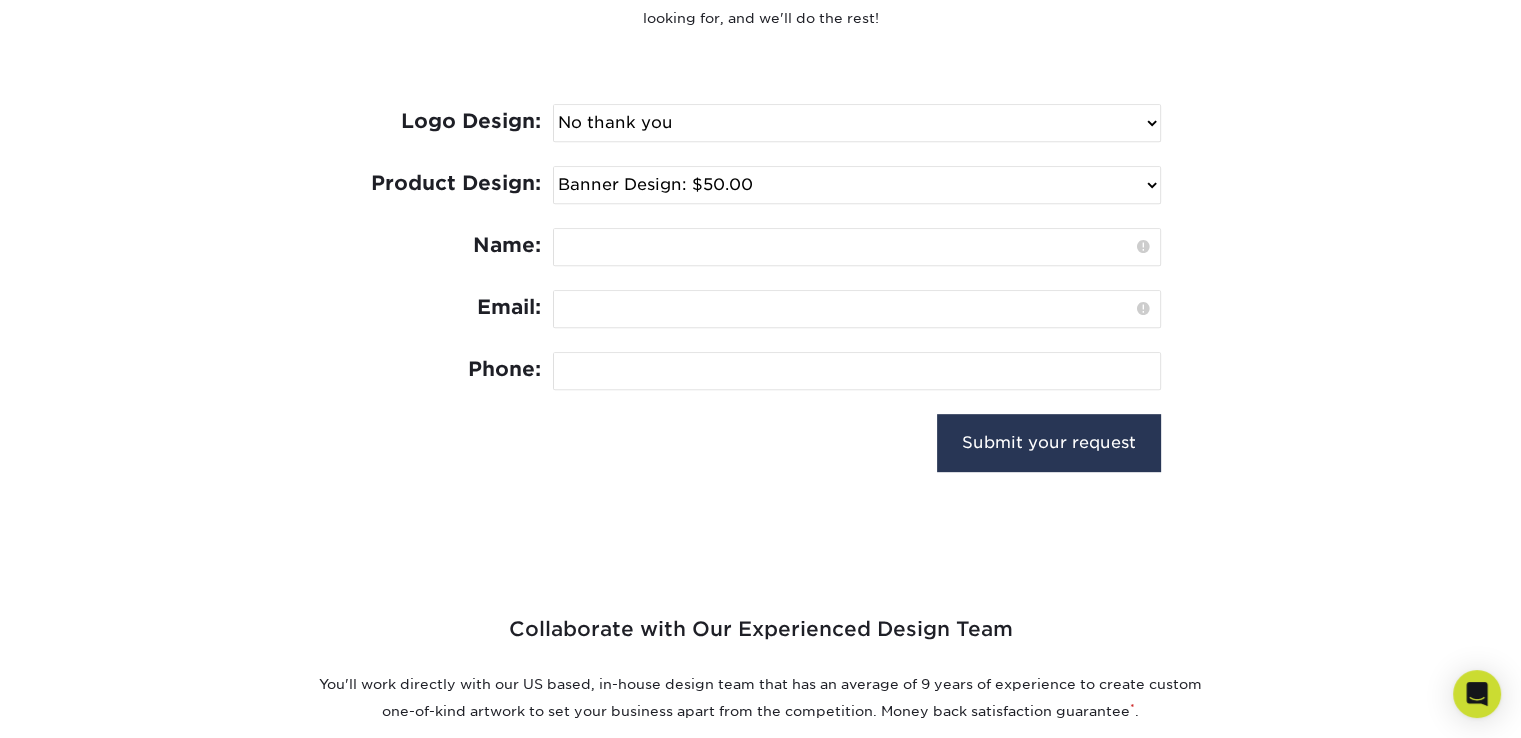 click on "Select One
Logo Design Only
Design Edits
Banner Design: $50.00
Bookmark Design: $50.00
Brochure & Flyer Design: $175.00
Business Card Design: $100.00
Door Hanger Design: $100.00
EDDM Design: $150.00
Envelope Design: $50.00
Flag Design: $50.00
Greeting Card Design: $75.00
Hang Tag Design: $75.00
Hero Card Design: $150.00
Invitation & Announcement Design: $100.00
Letterhead Design: $75.00
Magnet Design: $50.00" at bounding box center [857, 185] 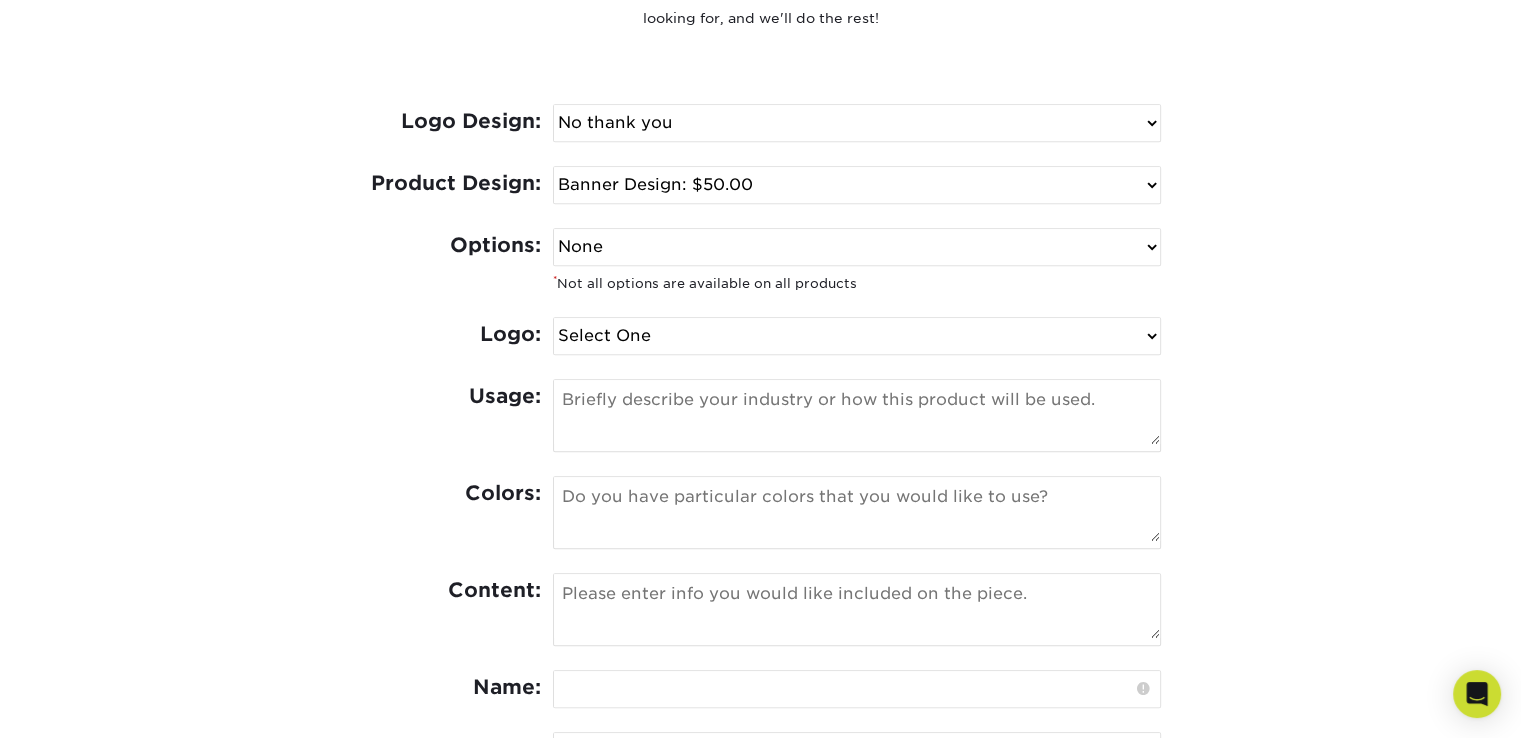 click on "None
Spot UV
Foil
Spot UV & Foil" at bounding box center (857, 247) 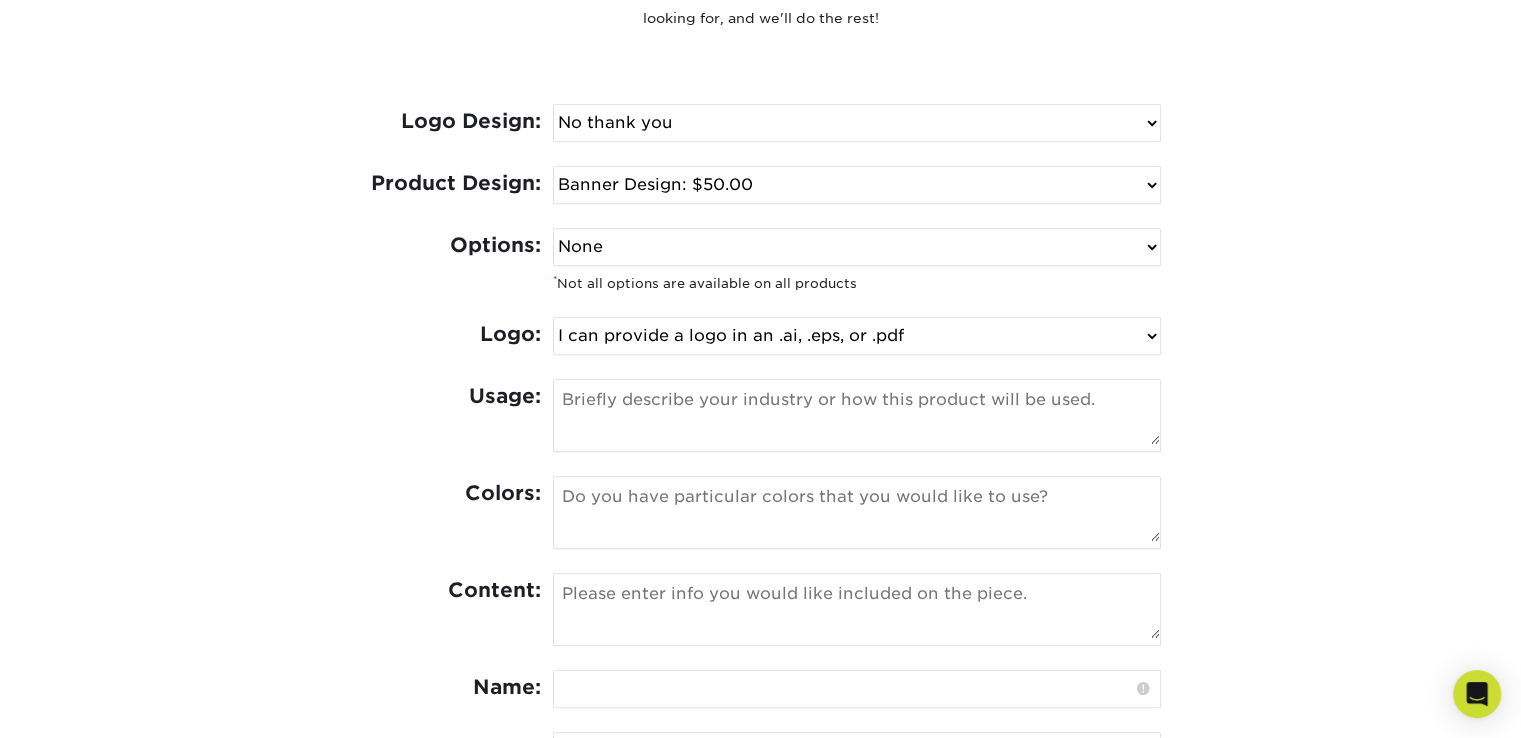 click on "Select One
I can provide a logo in an .ai, .eps, or .pdf
I have a logo but not in a preferred format
No logo required" at bounding box center [857, 336] 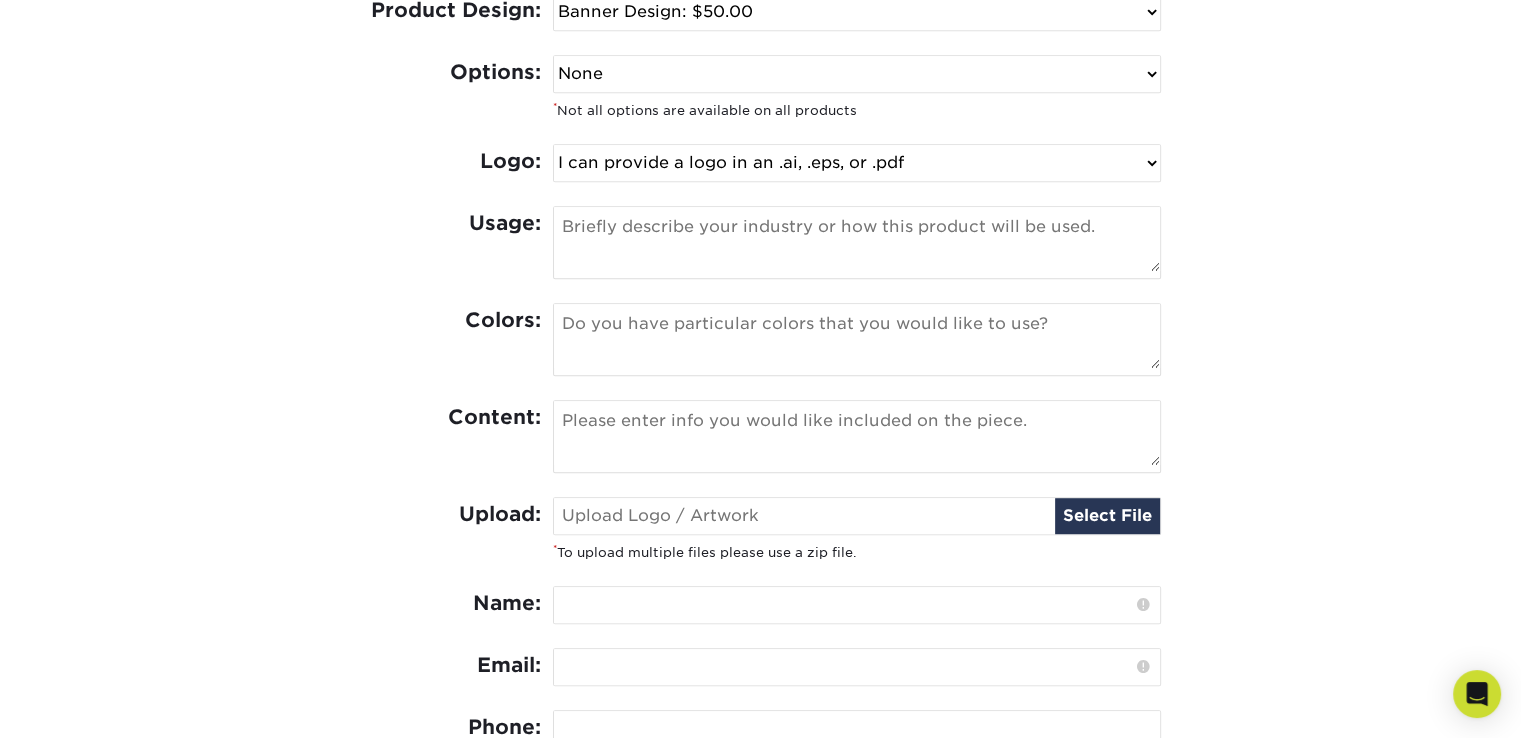 scroll, scrollTop: 1100, scrollLeft: 0, axis: vertical 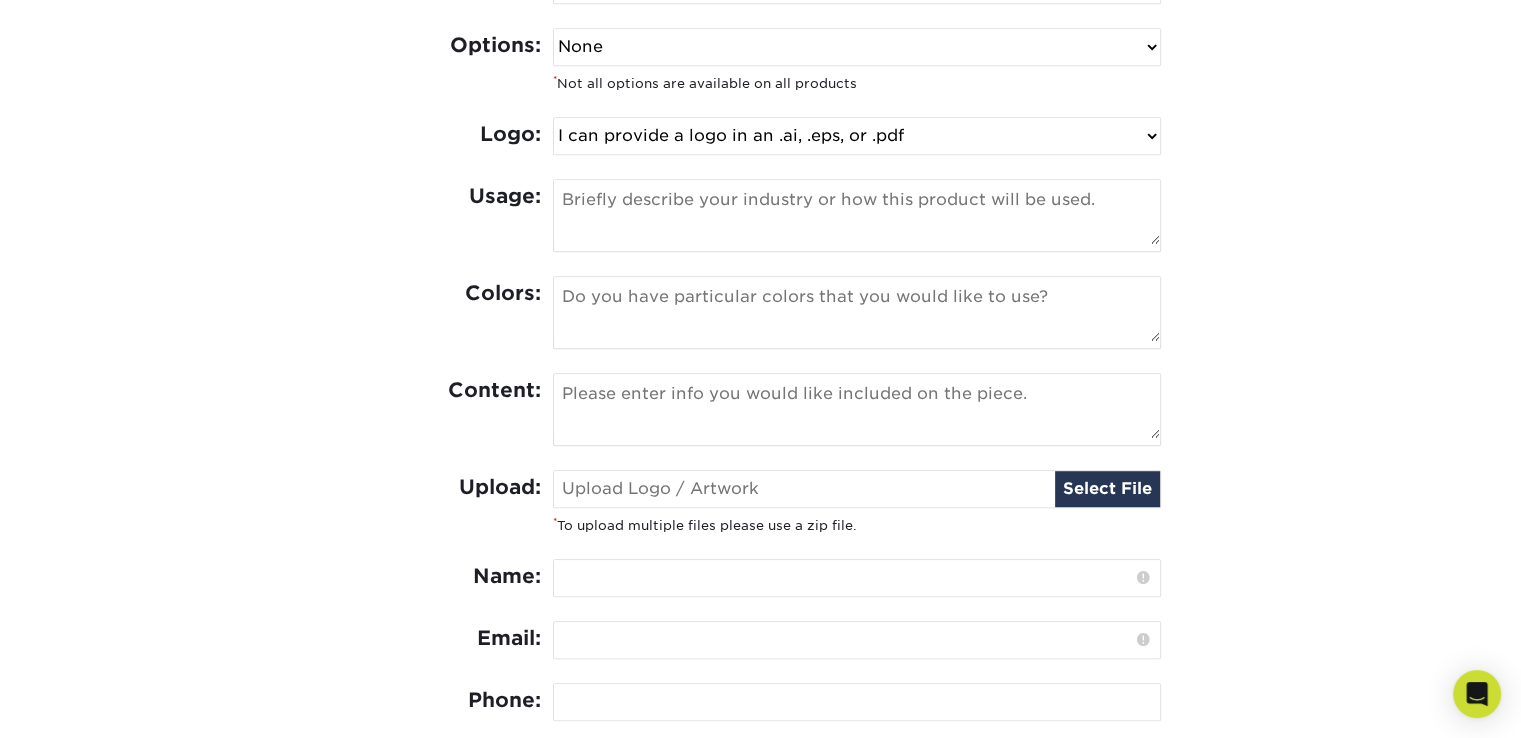 click on "Logo:
Select One
I can provide a logo in an .ai, .eps, or .pdf
I have a logo but not in a preferred format
No logo required" at bounding box center (761, 148) 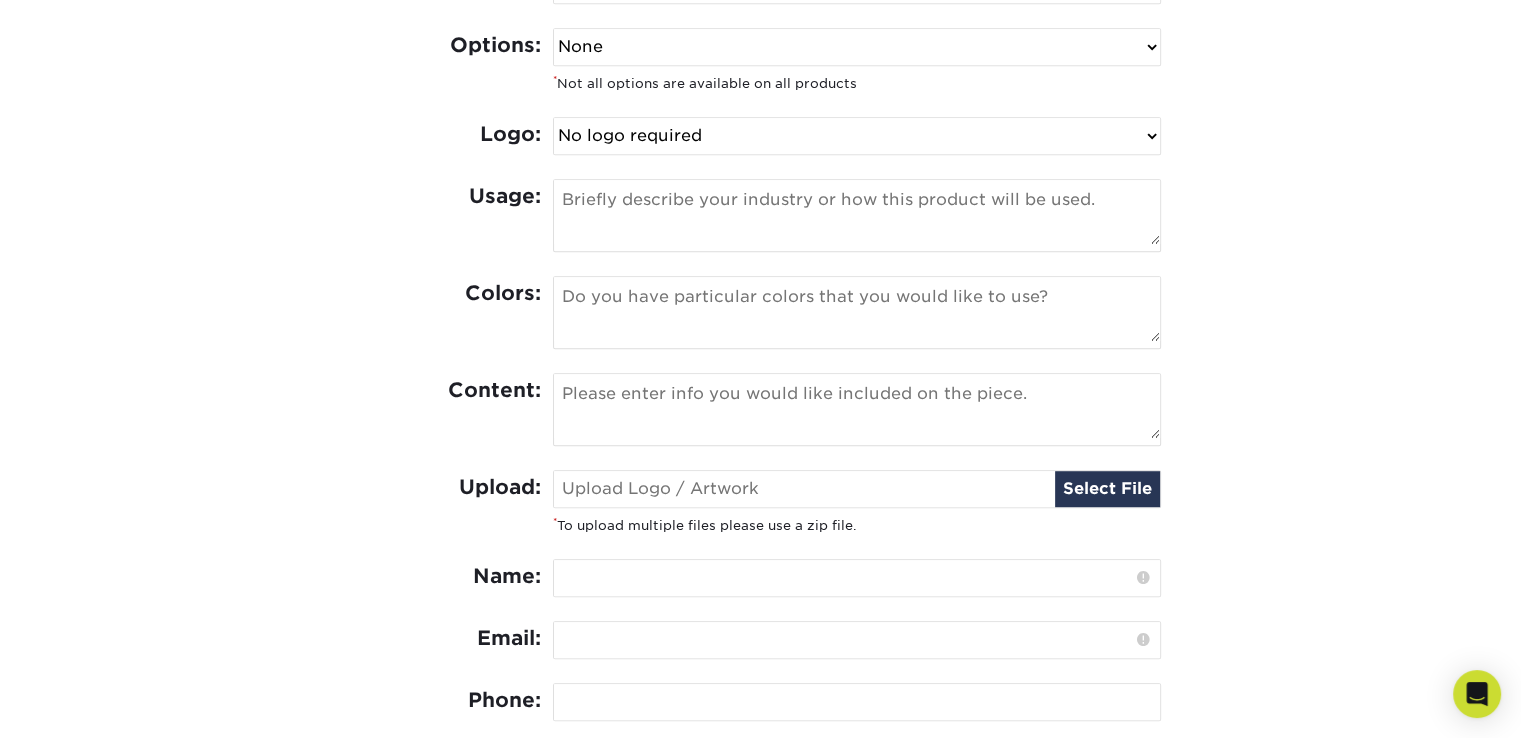 click on "Select One
I can provide a logo in an .ai, .eps, or .pdf
I have a logo but not in a preferred format
No logo required" at bounding box center (857, 136) 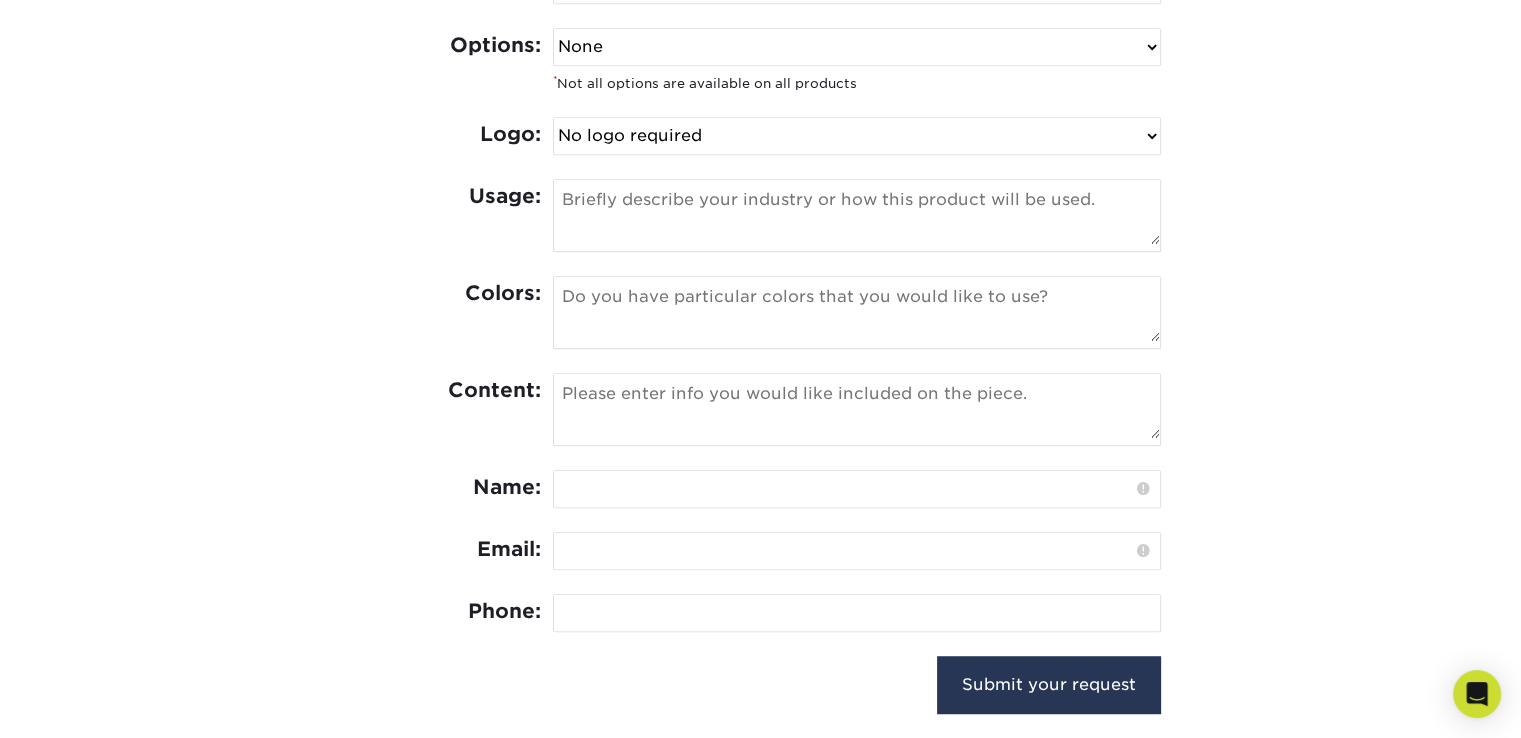 click on "Select One
I can provide a logo in an .ai, .eps, or .pdf
I have a logo but not in a preferred format
No logo required" at bounding box center [857, 136] 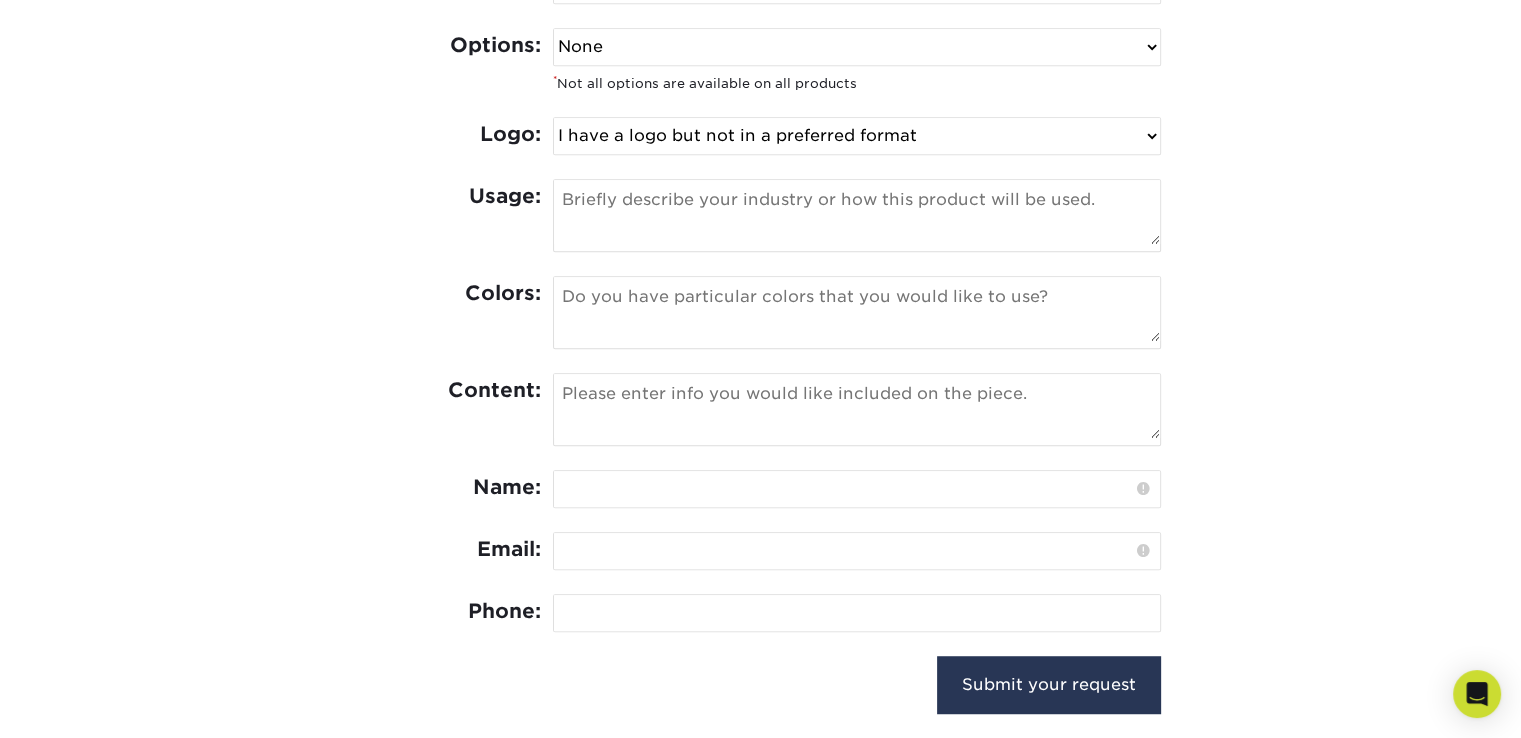 click on "Select One
I can provide a logo in an .ai, .eps, or .pdf
I have a logo but not in a preferred format
No logo required" at bounding box center (857, 136) 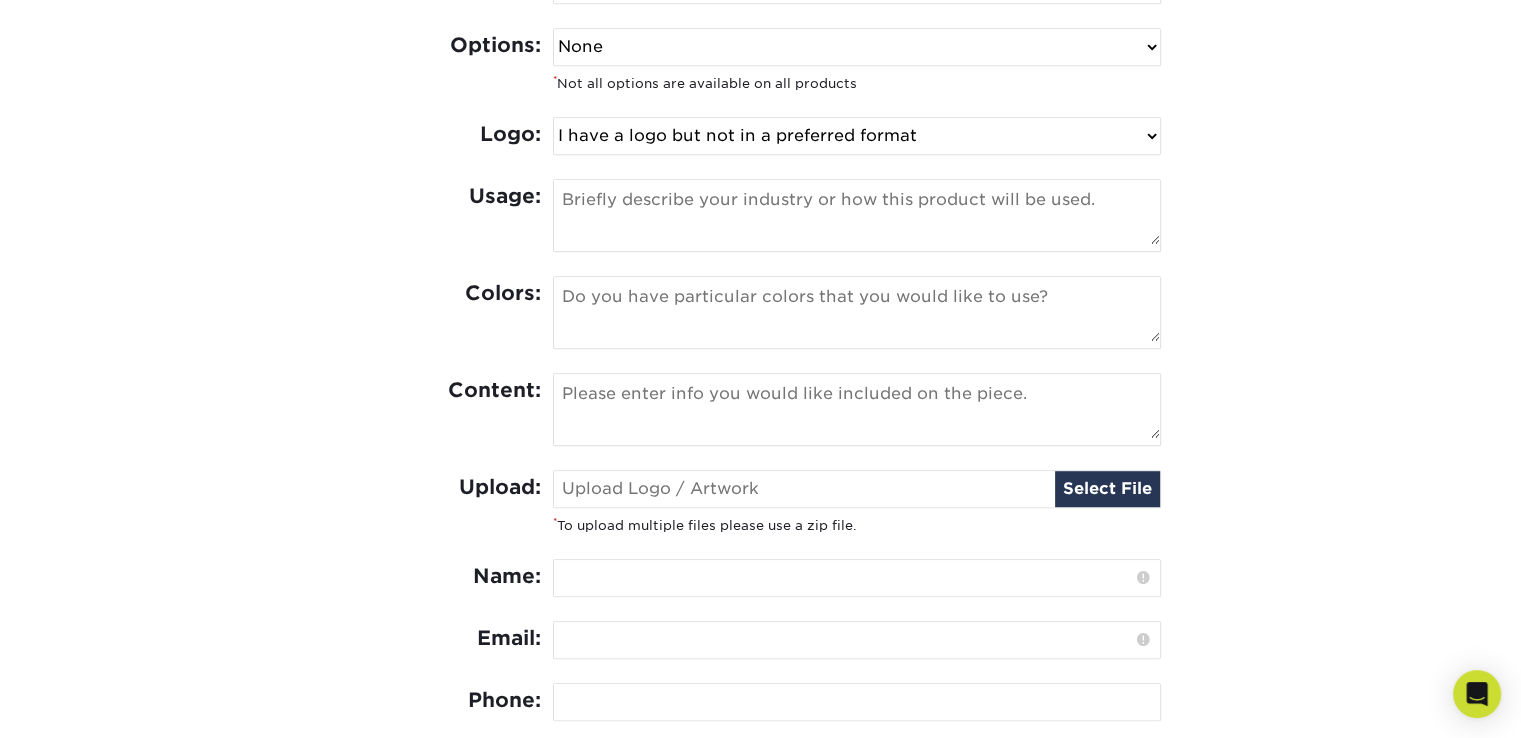 click on "Select One
I can provide a logo in an .ai, .eps, or .pdf
I have a logo but not in a preferred format
No logo required" at bounding box center [857, 136] 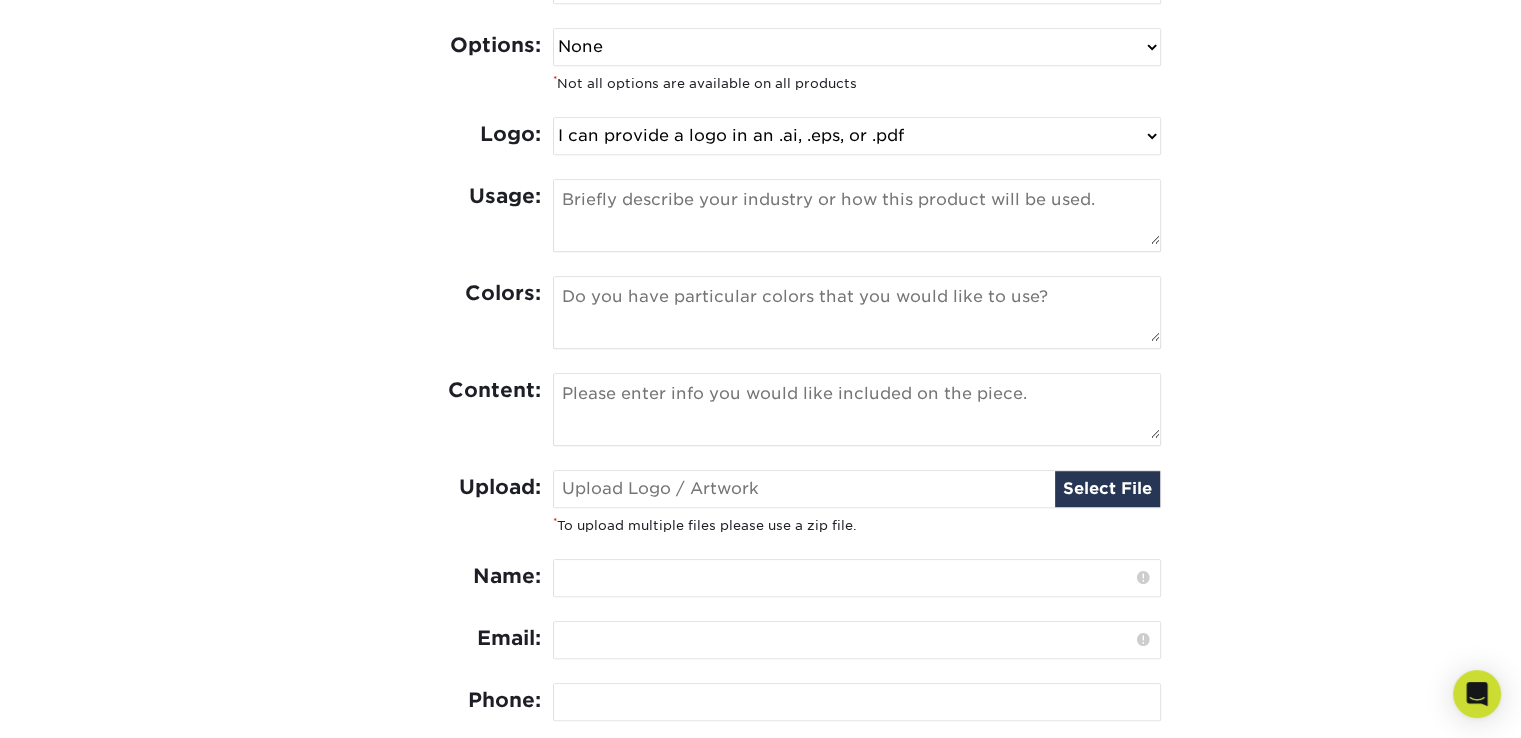 click at bounding box center (857, 212) 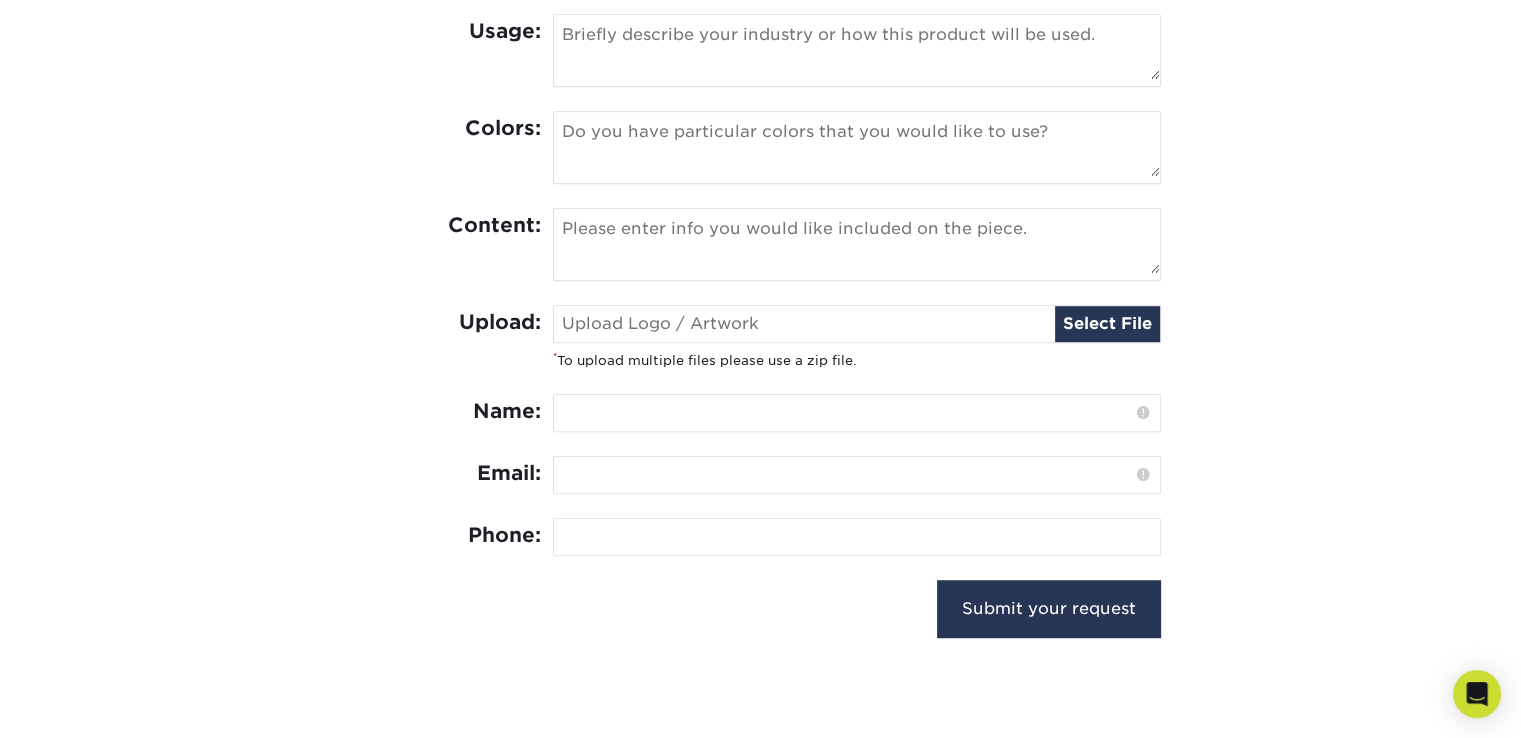 scroll, scrollTop: 900, scrollLeft: 0, axis: vertical 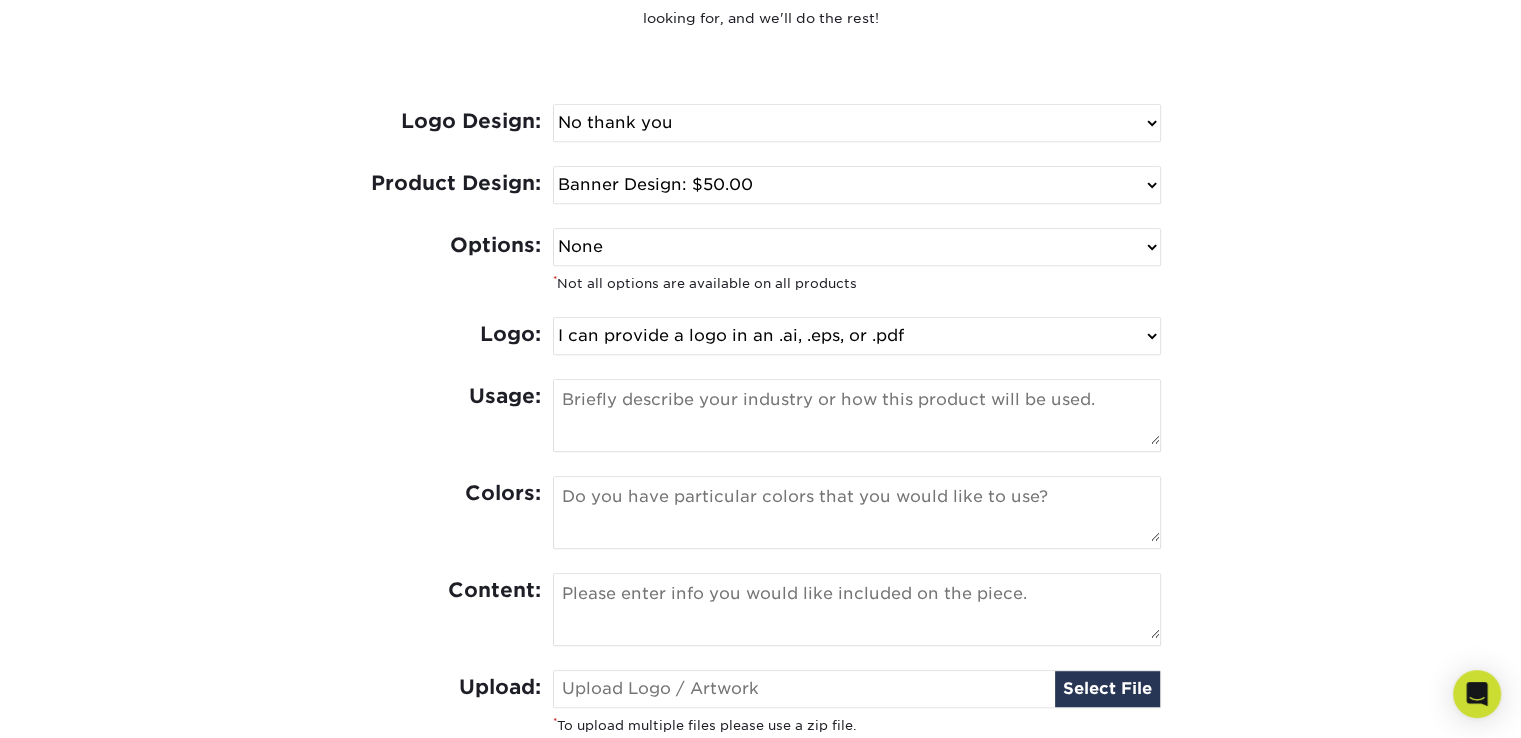 click on "Select One
Logo Design Only
Design Edits
Banner Design: $50.00
Bookmark Design: $50.00
Brochure & Flyer Design: $175.00
Business Card Design: $100.00
Door Hanger Design: $100.00
EDDM Design: $150.00
Envelope Design: $50.00
Flag Design: $50.00
Greeting Card Design: $75.00
Hang Tag Design: $75.00
Hero Card Design: $150.00
Invitation & Announcement Design: $100.00
Letterhead Design: $75.00
Magnet Design: $50.00" at bounding box center [857, 185] 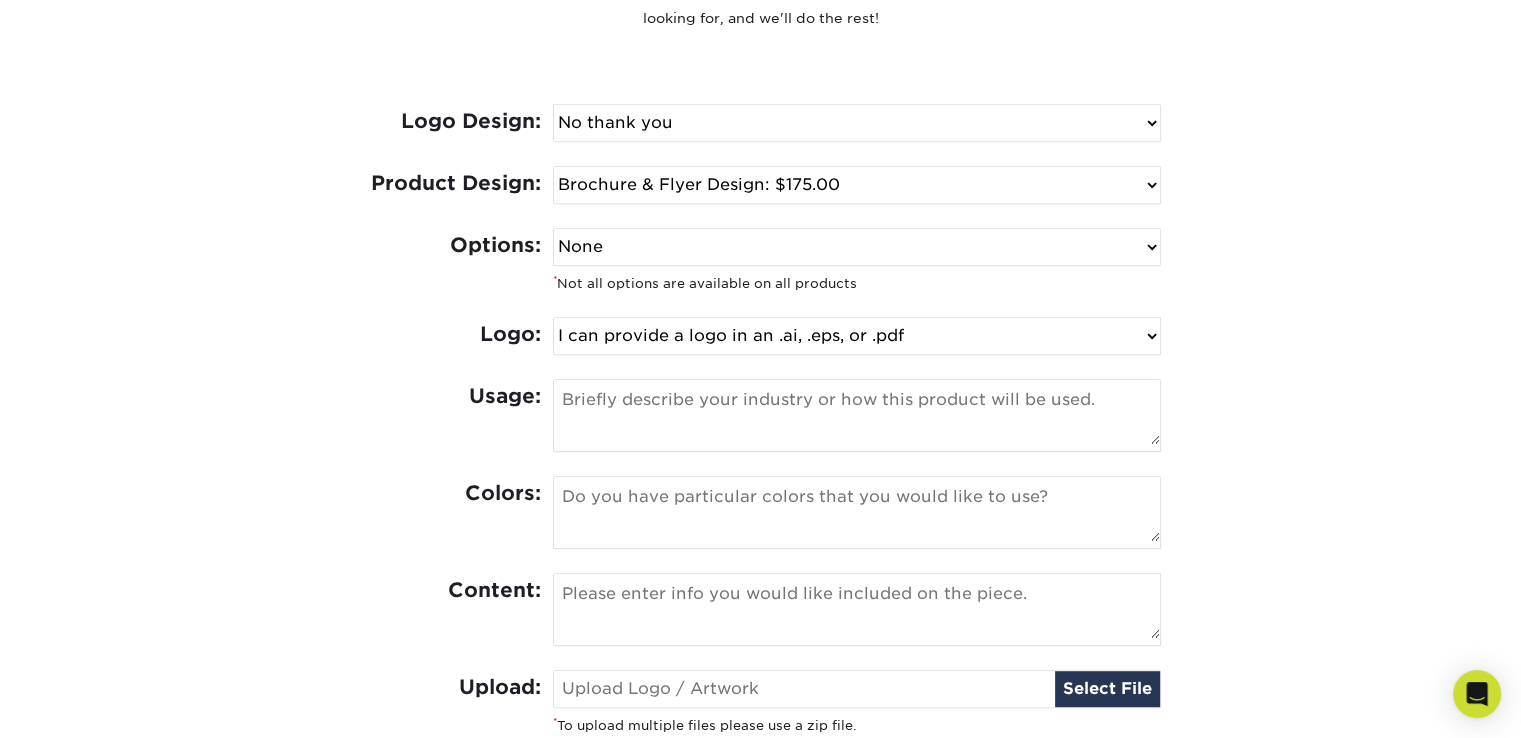 click on "Select One
Logo Design Only
Design Edits
Banner Design: $50.00
Bookmark Design: $50.00
Brochure & Flyer Design: $175.00
Business Card Design: $100.00
Door Hanger Design: $100.00
EDDM Design: $150.00
Envelope Design: $50.00
Flag Design: $50.00
Greeting Card Design: $75.00
Hang Tag Design: $75.00
Hero Card Design: $150.00
Invitation & Announcement Design: $100.00
Letterhead Design: $75.00
Magnet Design: $50.00" at bounding box center (857, 185) 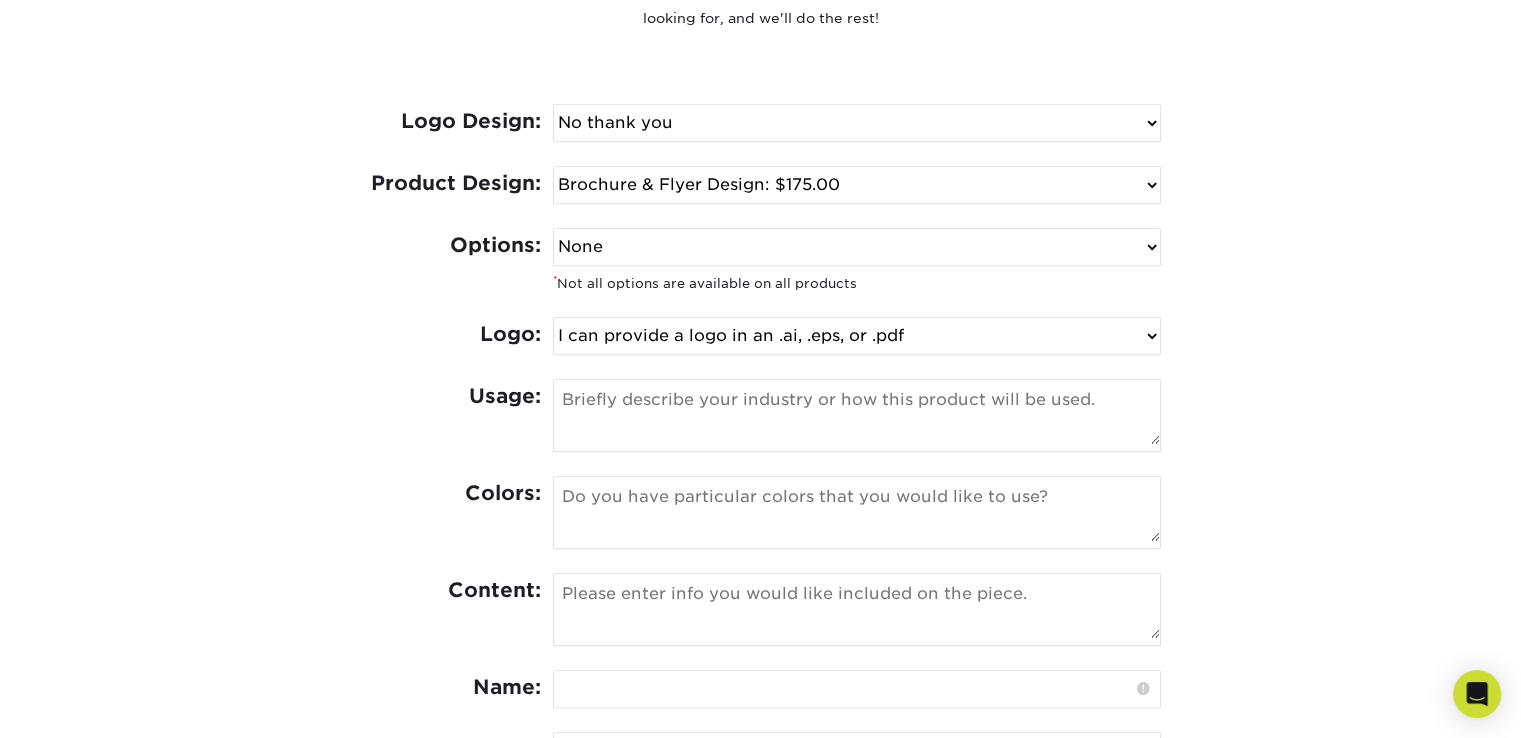 click on "Select One
Logo Design Only
Design Edits
Banner Design: $50.00
Bookmark Design: $50.00
Brochure & Flyer Design: $175.00
Business Card Design: $100.00
Door Hanger Design: $100.00
EDDM Design: $150.00
Envelope Design: $50.00
Flag Design: $50.00
Greeting Card Design: $75.00
Hang Tag Design: $75.00
Hero Card Design: $150.00
Invitation & Announcement Design: $100.00
Letterhead Design: $75.00
Magnet Design: $50.00" at bounding box center [857, 185] 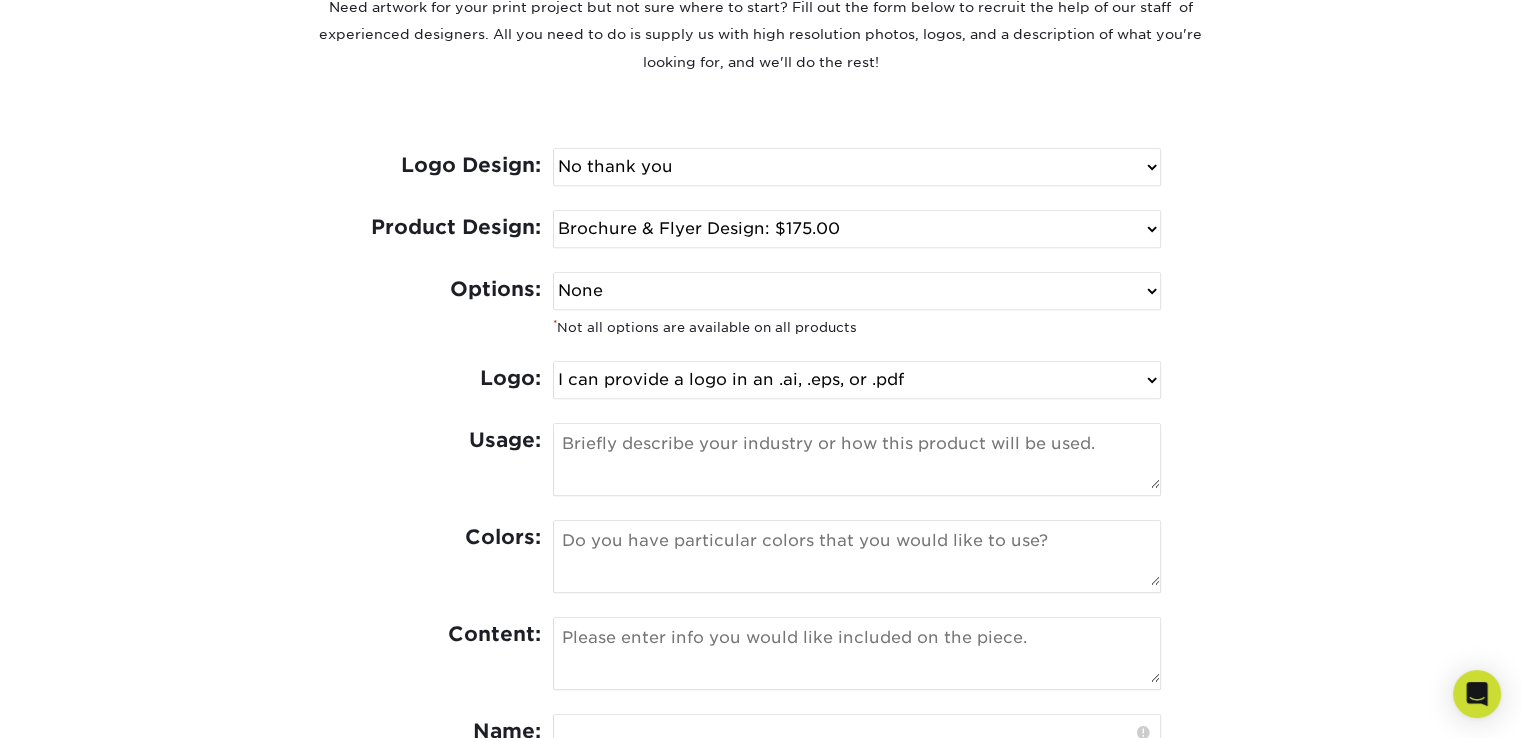 scroll, scrollTop: 800, scrollLeft: 0, axis: vertical 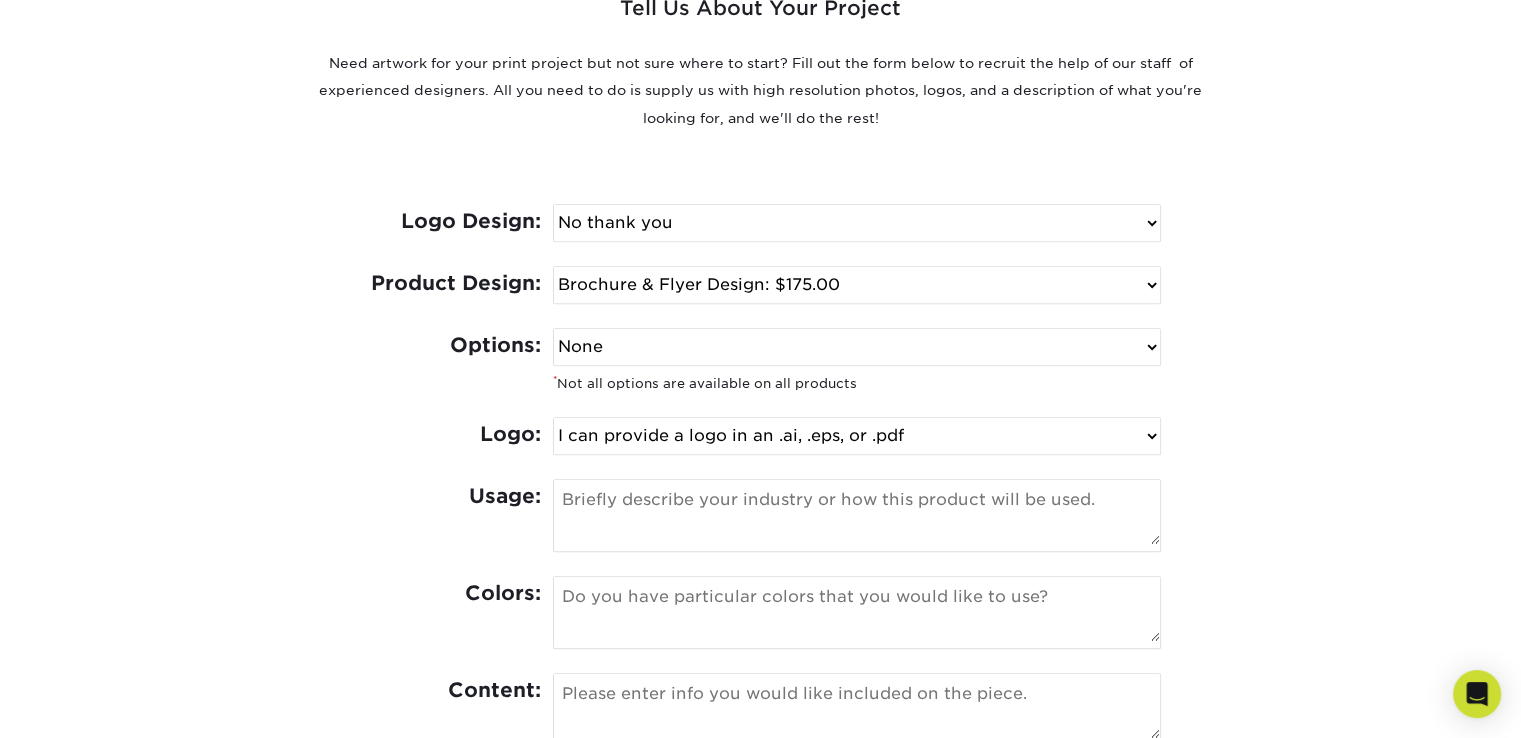 click on "Select One
I need a logo design: $300
No thank you" at bounding box center [857, 223] 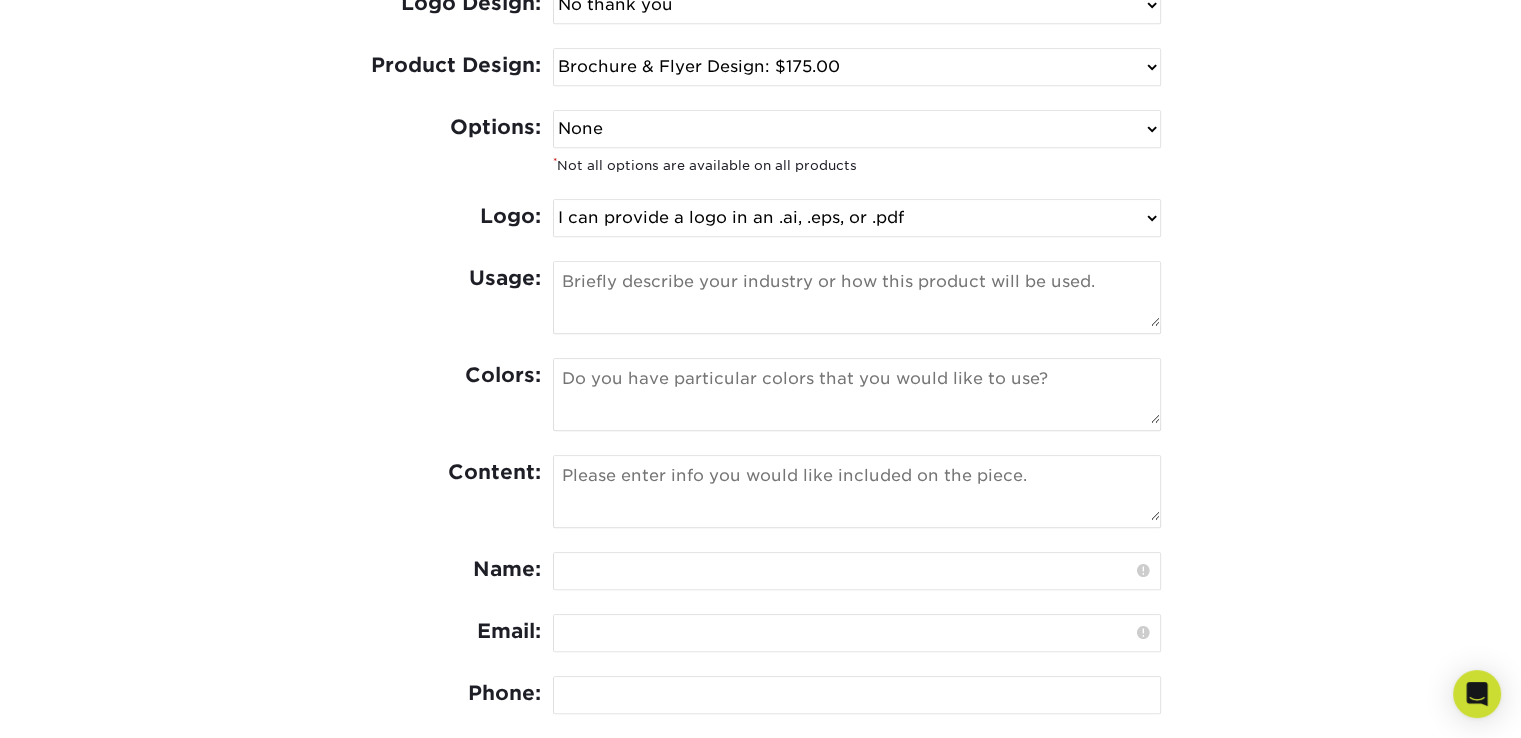 scroll, scrollTop: 1100, scrollLeft: 0, axis: vertical 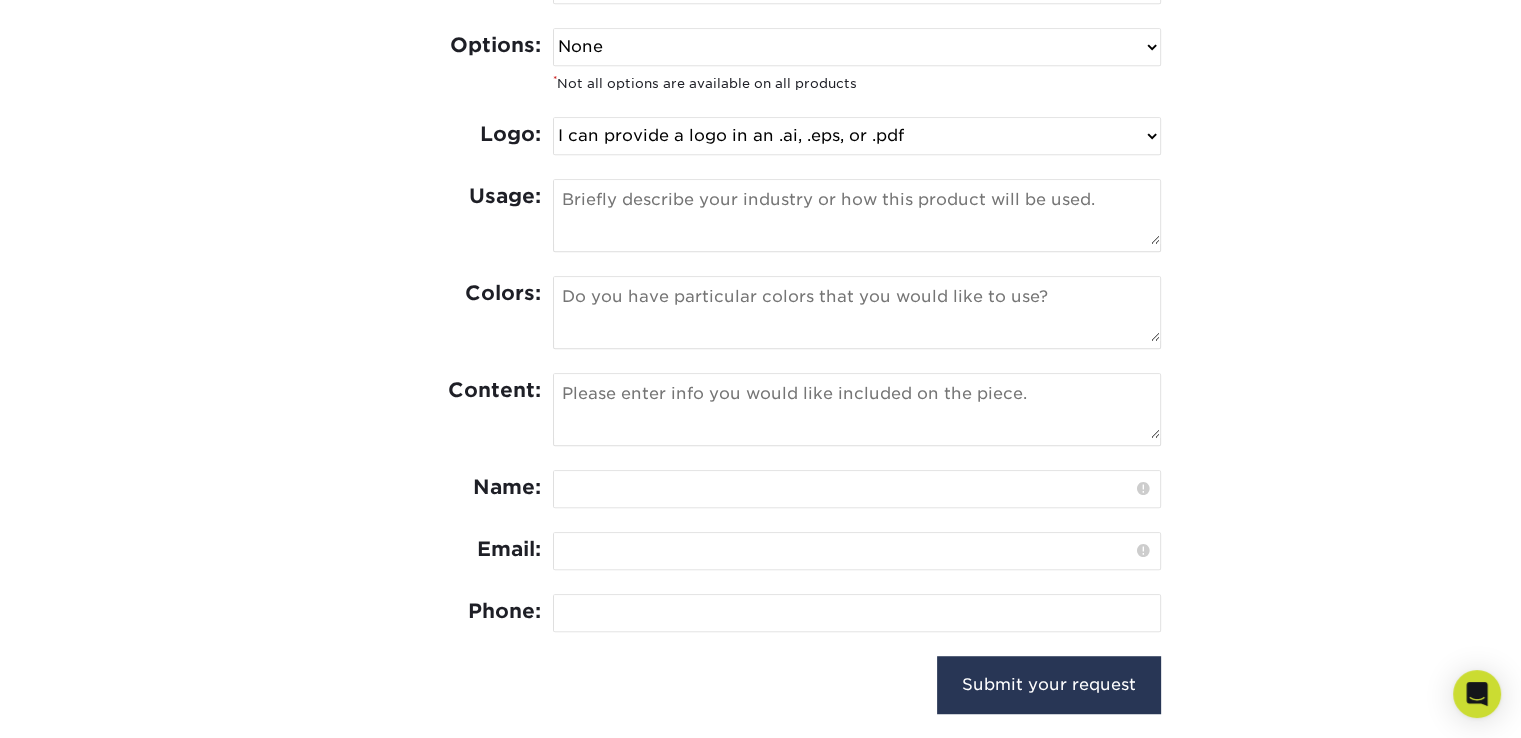 click at bounding box center (857, 309) 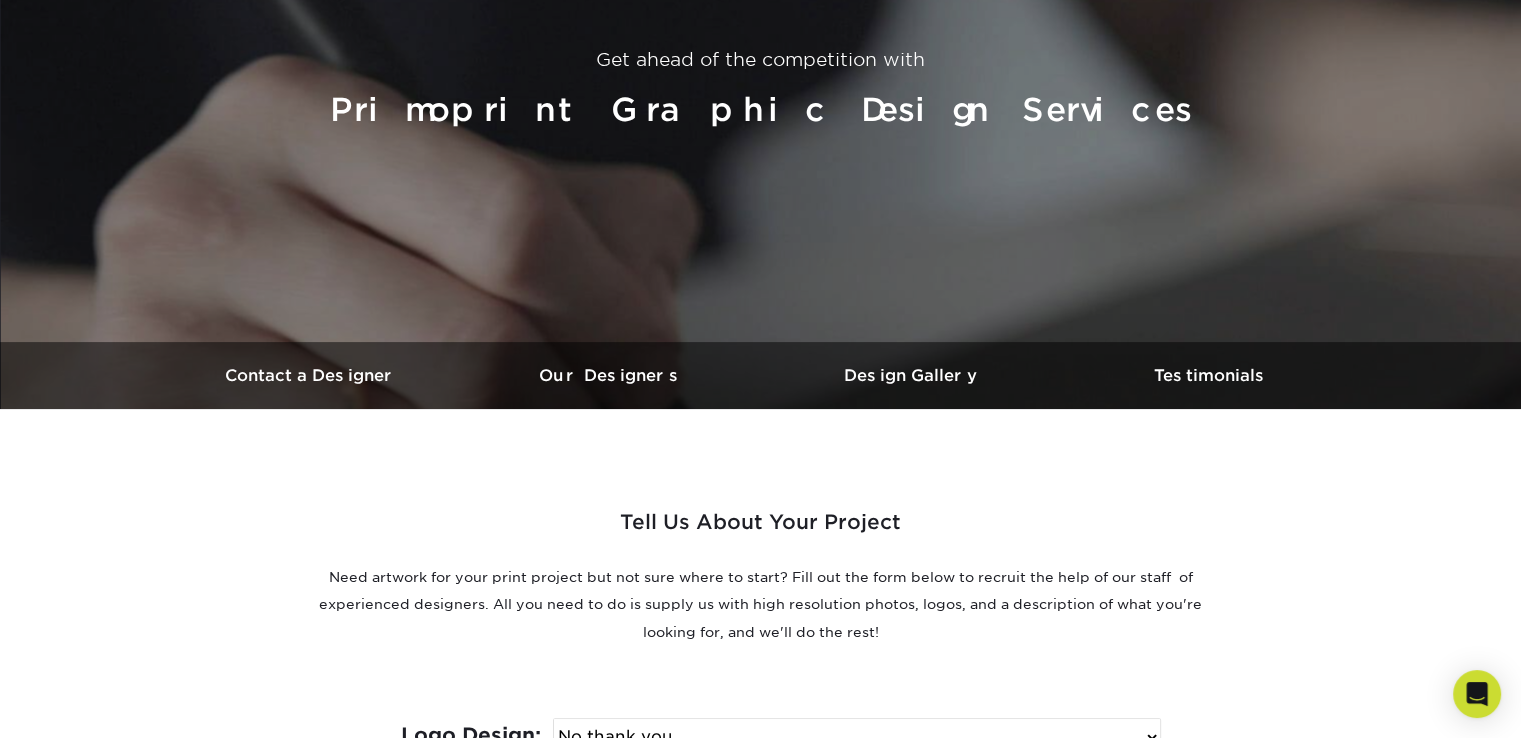 scroll, scrollTop: 0, scrollLeft: 0, axis: both 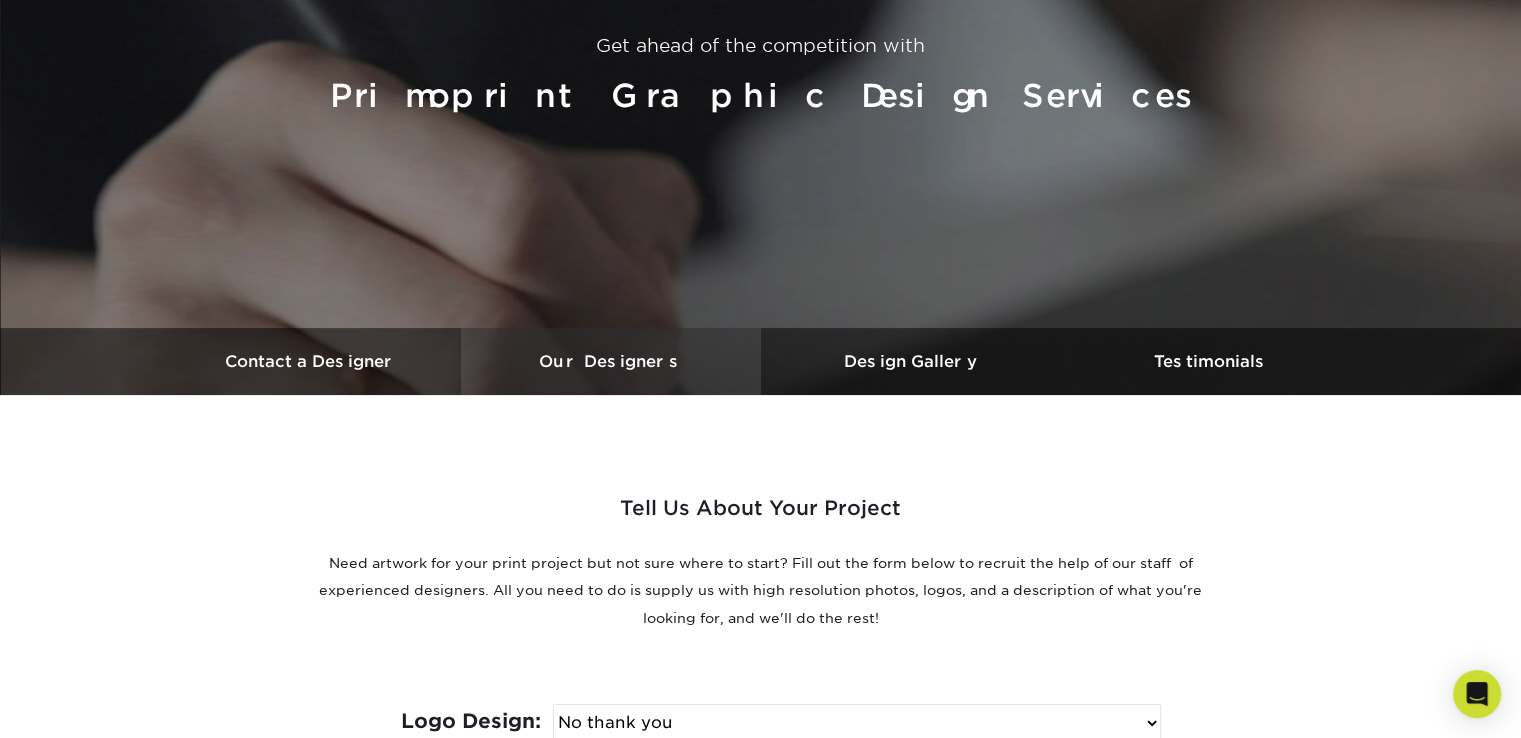 click on "Our Designers" at bounding box center [611, 361] 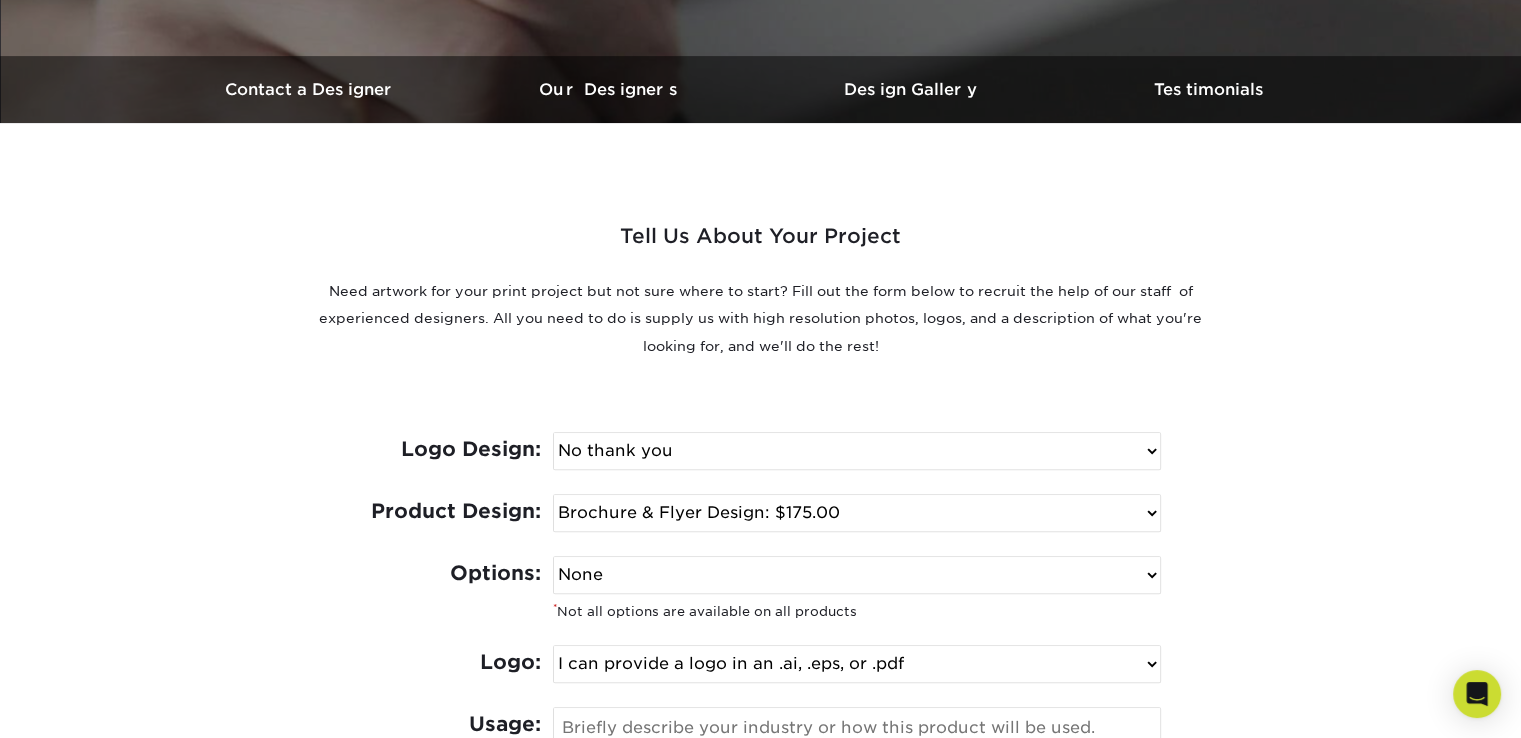 scroll, scrollTop: 584, scrollLeft: 0, axis: vertical 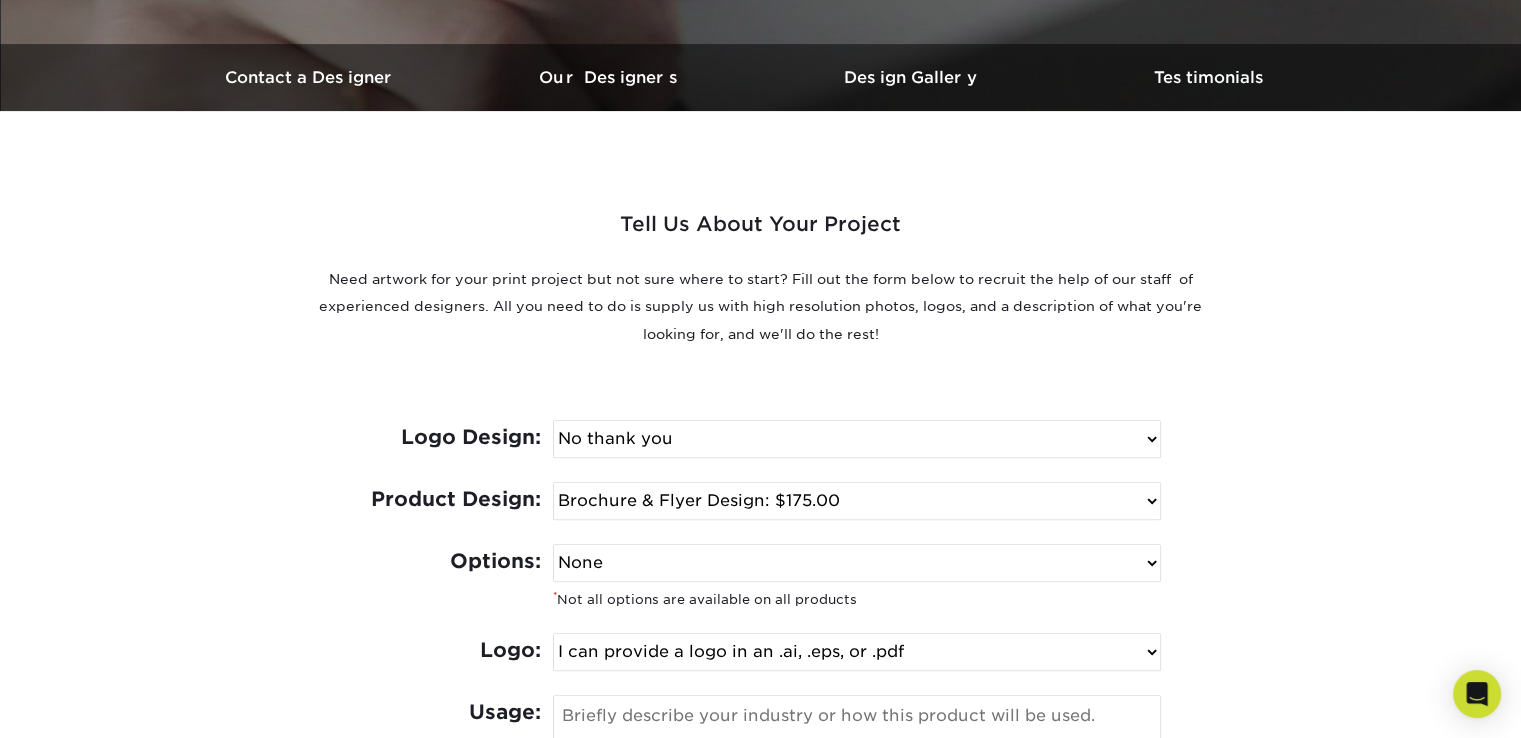 click on "Select One
Logo Design Only
Design Edits
Banner Design: $50.00
Bookmark Design: $50.00
Brochure & Flyer Design: $175.00
Business Card Design: $100.00
Door Hanger Design: $100.00
EDDM Design: $150.00
Envelope Design: $50.00
Flag Design: $50.00
Greeting Card Design: $75.00
Hang Tag Design: $75.00
Hero Card Design: $150.00
Invitation & Announcement Design: $100.00
Letterhead Design: $75.00
Magnet Design: $50.00" at bounding box center (857, 501) 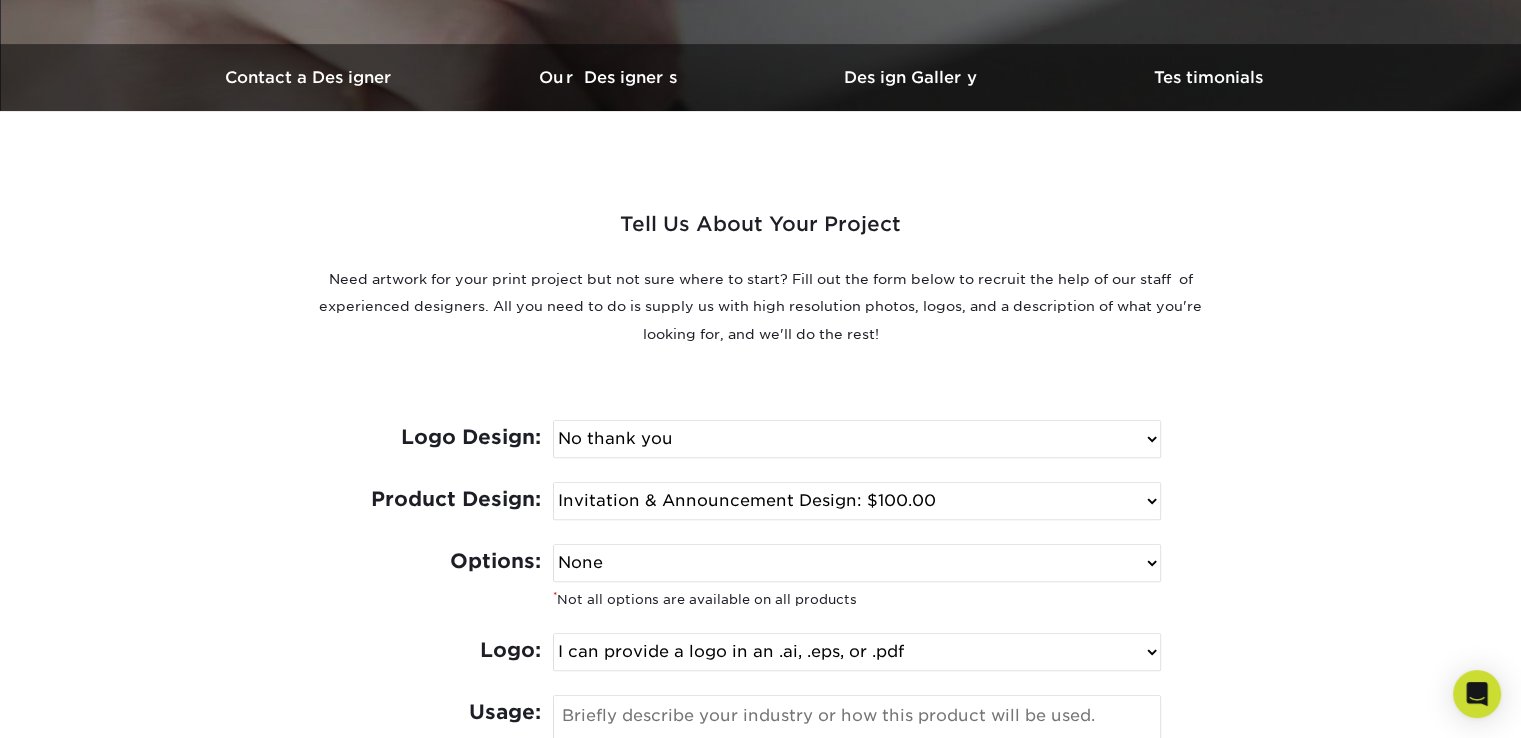 click on "Select One
Logo Design Only
Design Edits
Banner Design: $50.00
Bookmark Design: $50.00
Brochure & Flyer Design: $175.00
Business Card Design: $100.00
Door Hanger Design: $100.00
EDDM Design: $150.00
Envelope Design: $50.00
Flag Design: $50.00
Greeting Card Design: $75.00
Hang Tag Design: $75.00
Hero Card Design: $150.00
Invitation & Announcement Design: $100.00
Letterhead Design: $75.00
Magnet Design: $50.00" at bounding box center (857, 501) 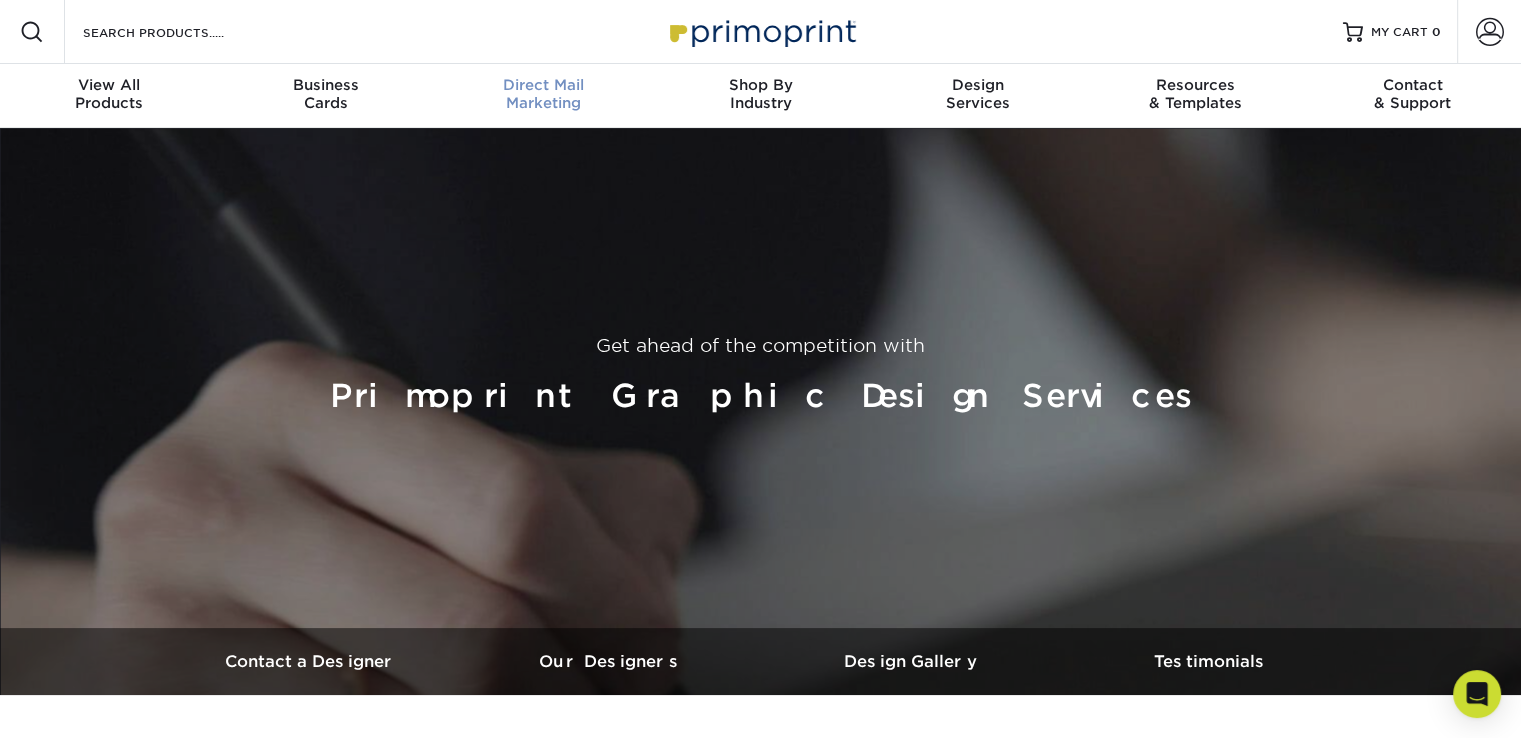 scroll, scrollTop: 0, scrollLeft: 0, axis: both 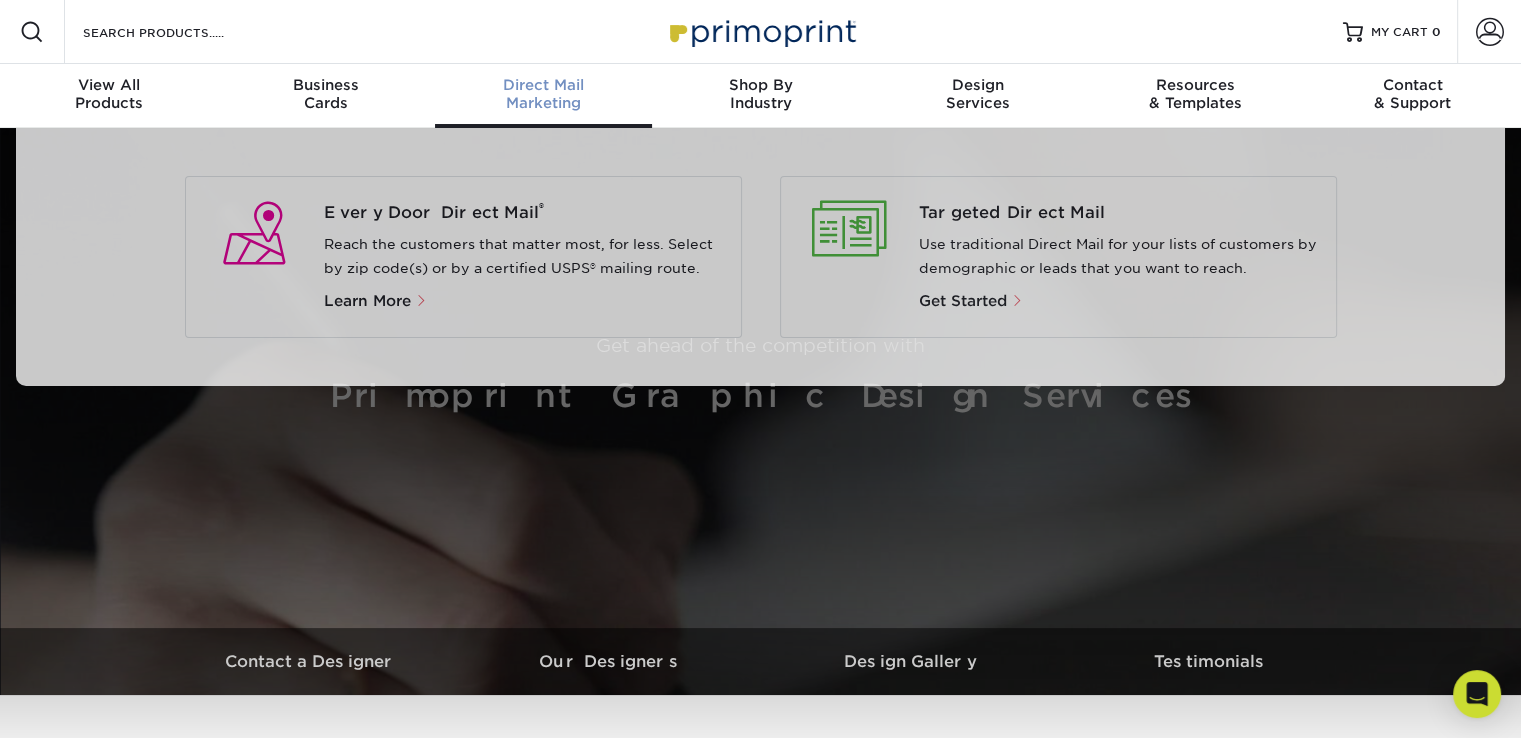 click on "Direct Mail" at bounding box center (543, 85) 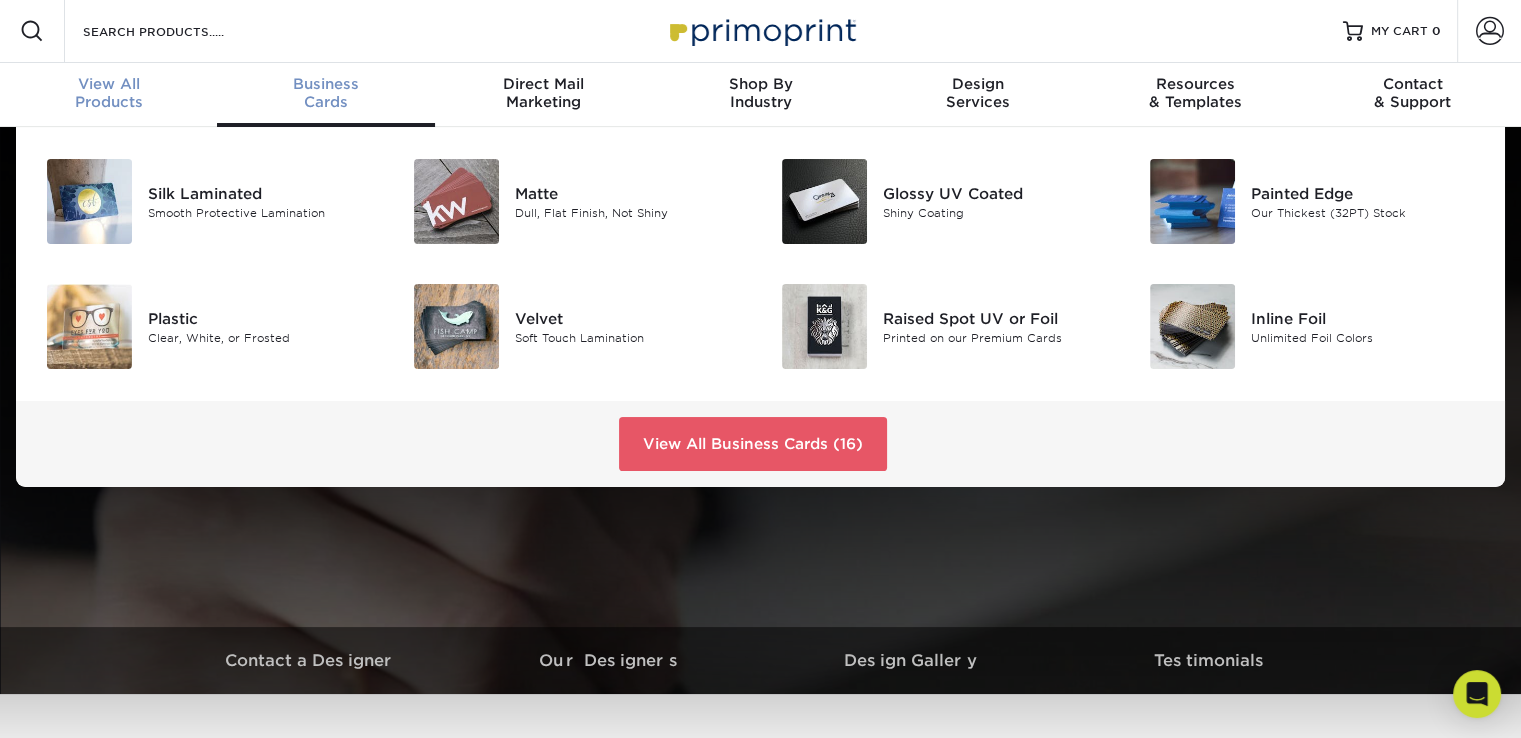 scroll, scrollTop: 2, scrollLeft: 0, axis: vertical 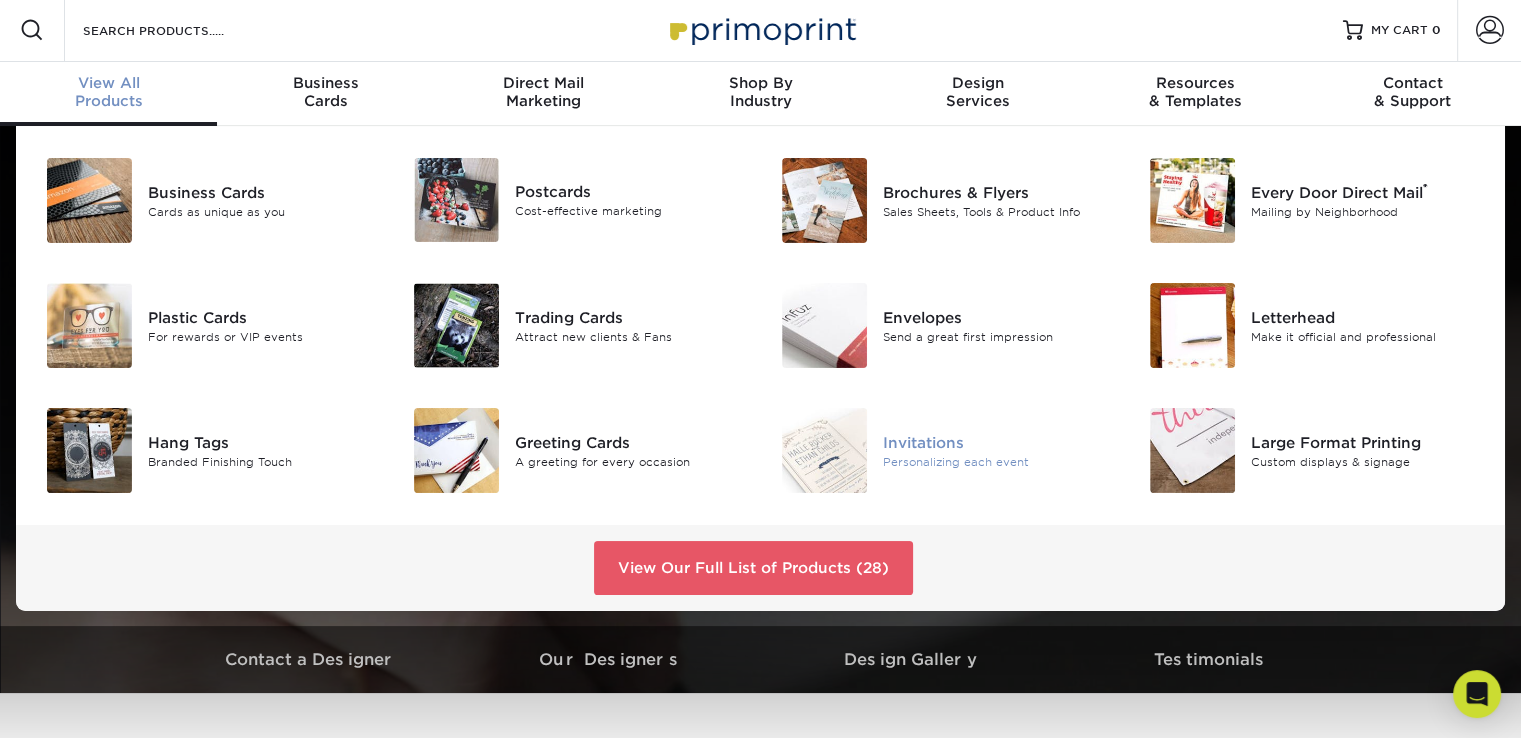 click on "Invitations" at bounding box center [998, 442] 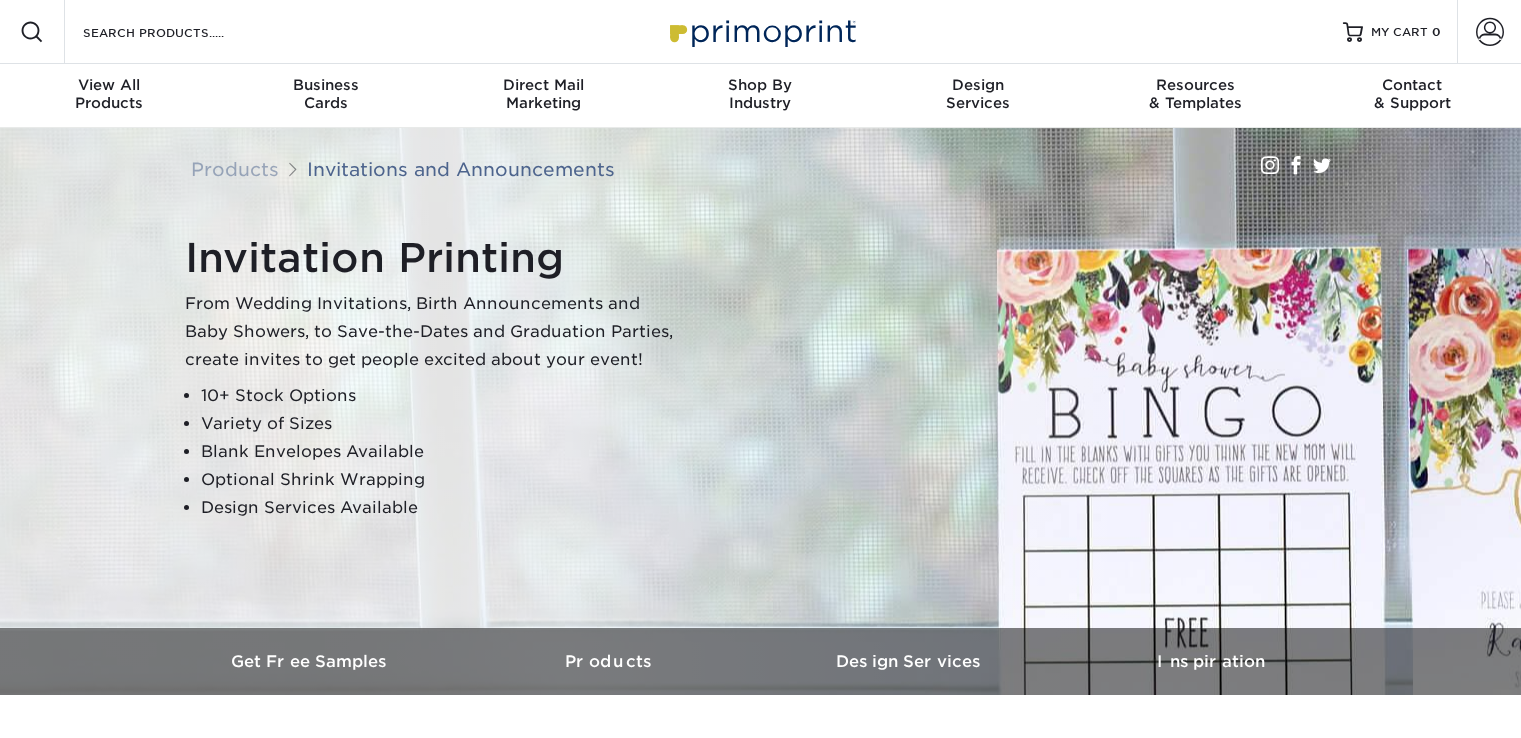 scroll, scrollTop: 0, scrollLeft: 0, axis: both 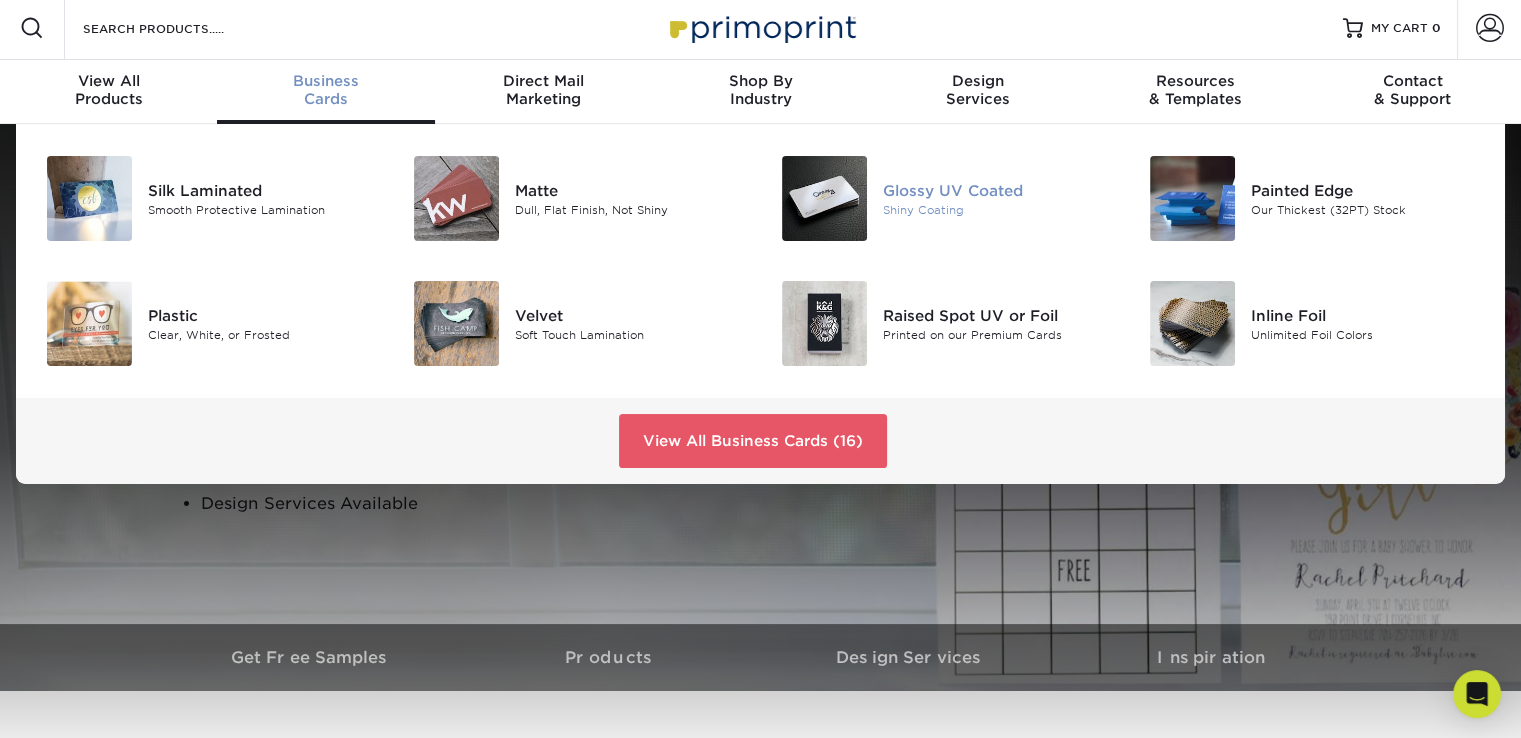 click on "Shiny Coating" at bounding box center [998, 209] 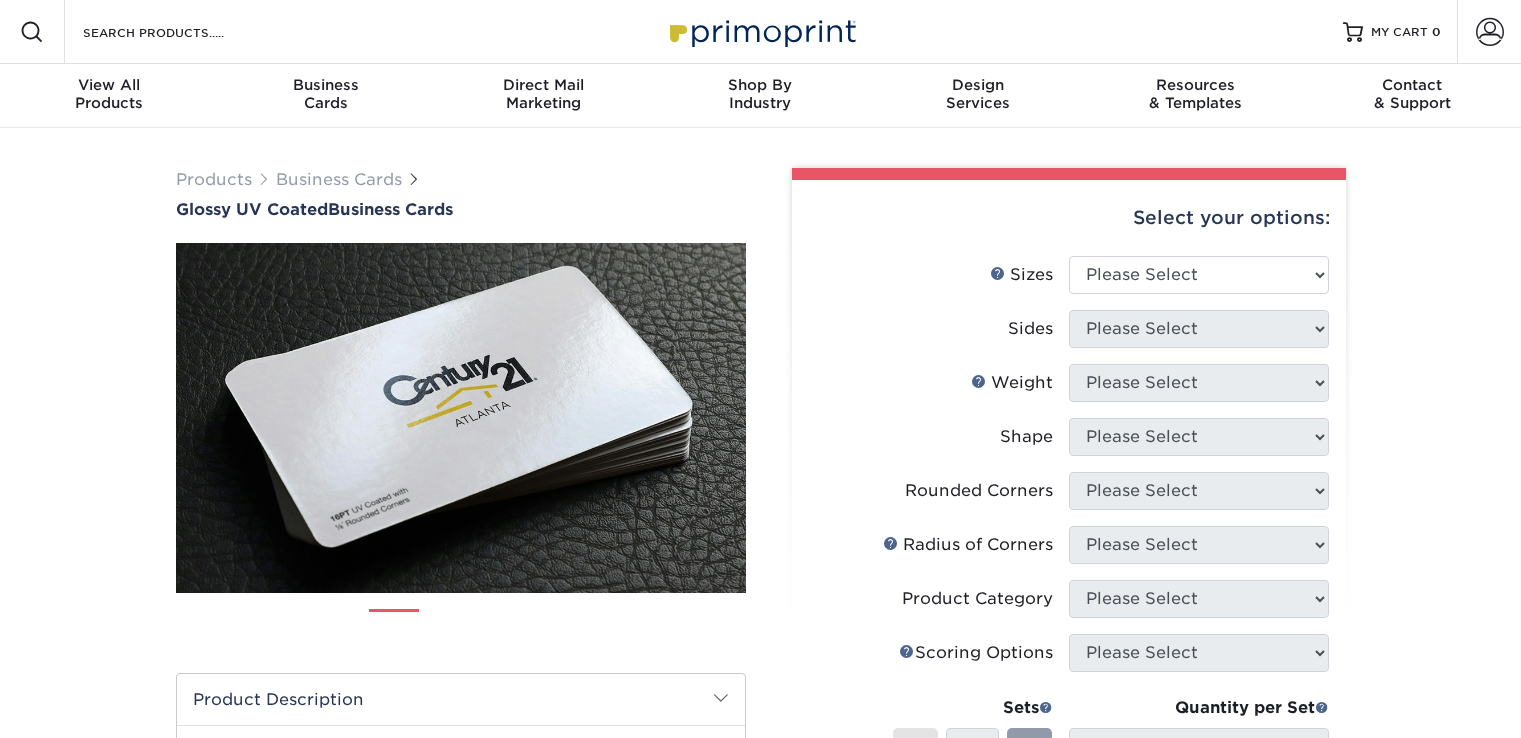 scroll, scrollTop: 0, scrollLeft: 0, axis: both 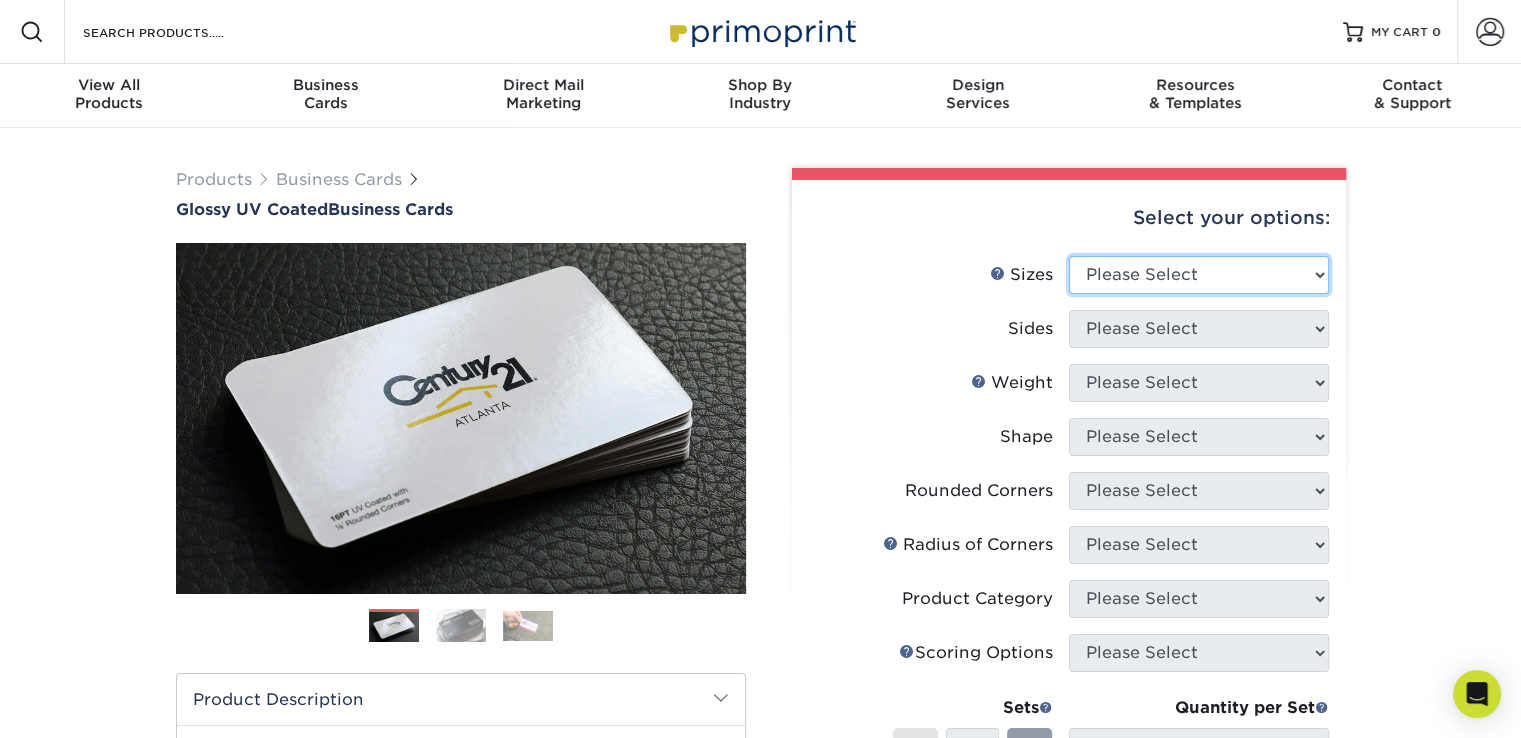 click on "Please Select
1.5" x 3.5"  - Mini
1.75" x 3.5" - Mini
2" x 2" - Square
2" x 3" - Mini
2" x 3.5" - Standard
2" x 7" - Foldover Card
2.125" x 3.375" - European
2.5" x 2.5" - Square 3.5" x 4" - Foldover Card" at bounding box center [1199, 275] 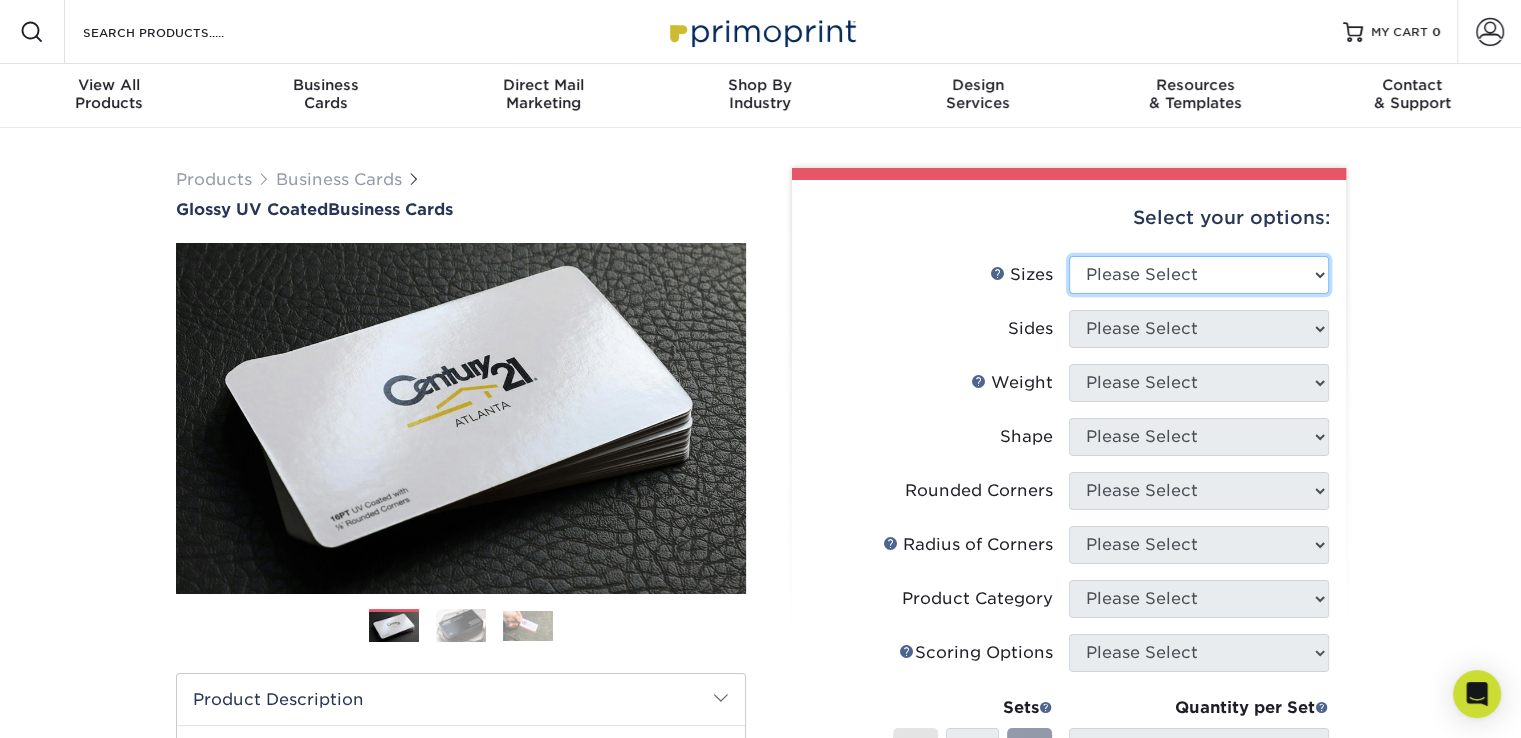 select on "2.00x3.50" 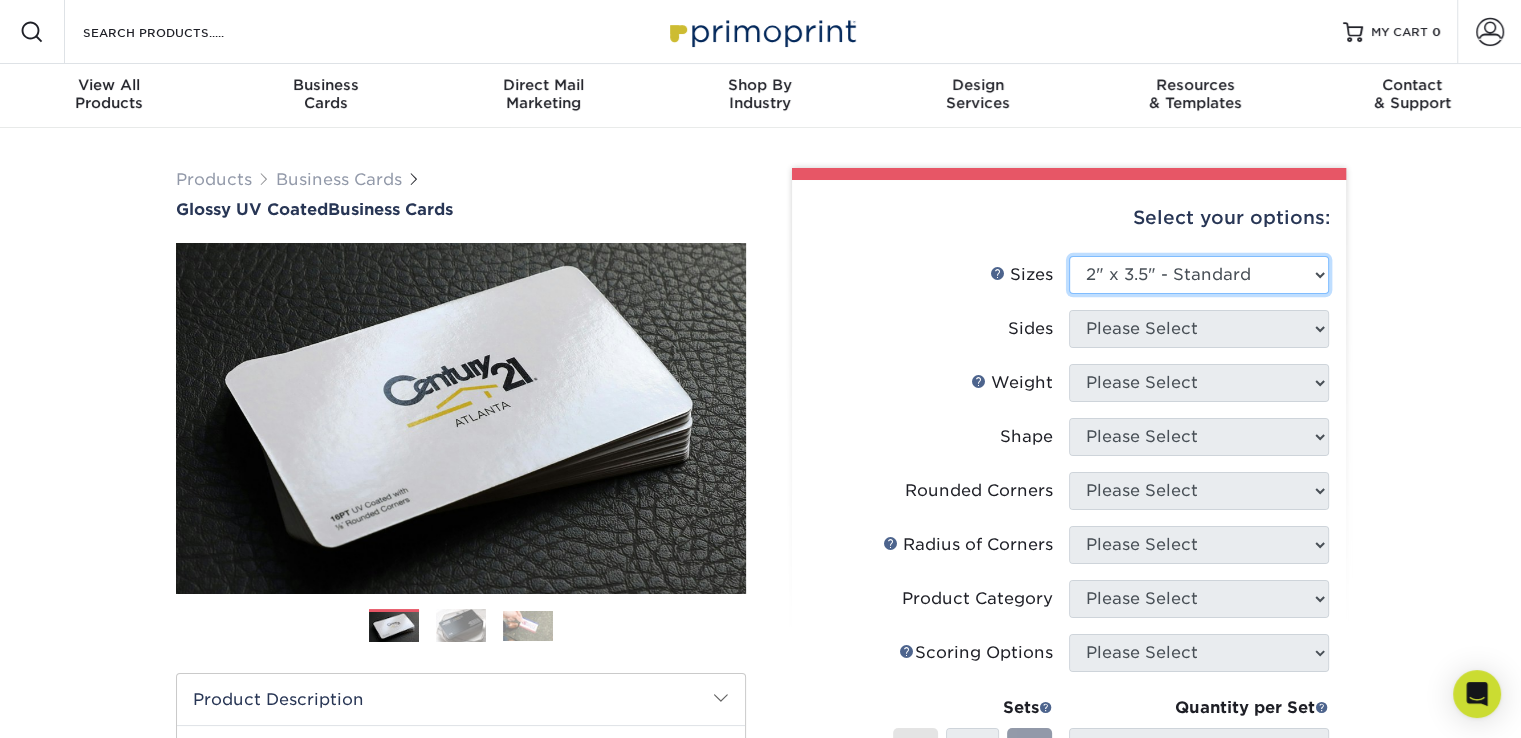 click on "Please Select
1.5" x 3.5"  - Mini
1.75" x 3.5" - Mini
2" x 2" - Square
2" x 3" - Mini
2" x 3.5" - Standard
2" x 7" - Foldover Card
2.125" x 3.375" - European
2.5" x 2.5" - Square 3.5" x 4" - Foldover Card" at bounding box center [1199, 275] 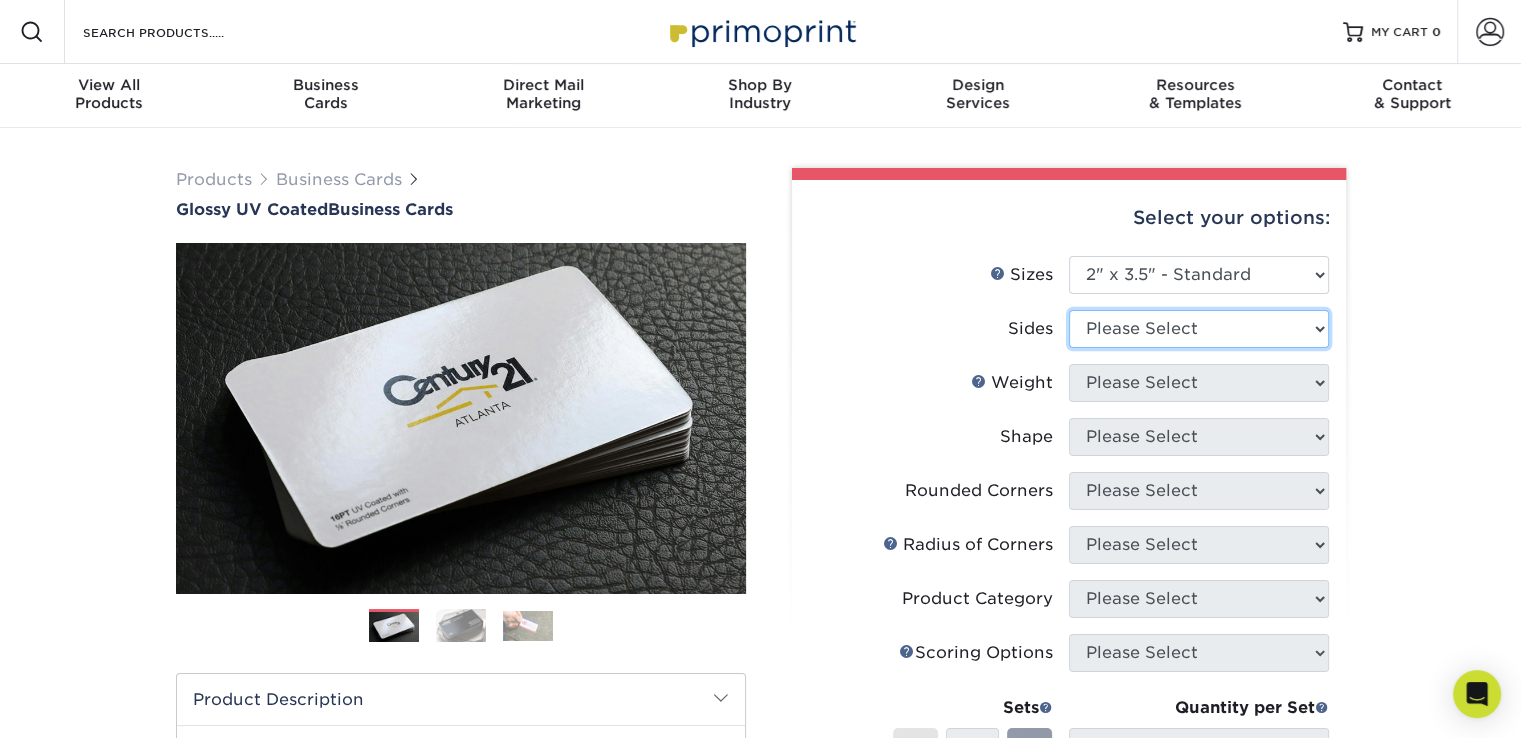 click on "Please Select Print Both Sides Print Front Only" at bounding box center [1199, 329] 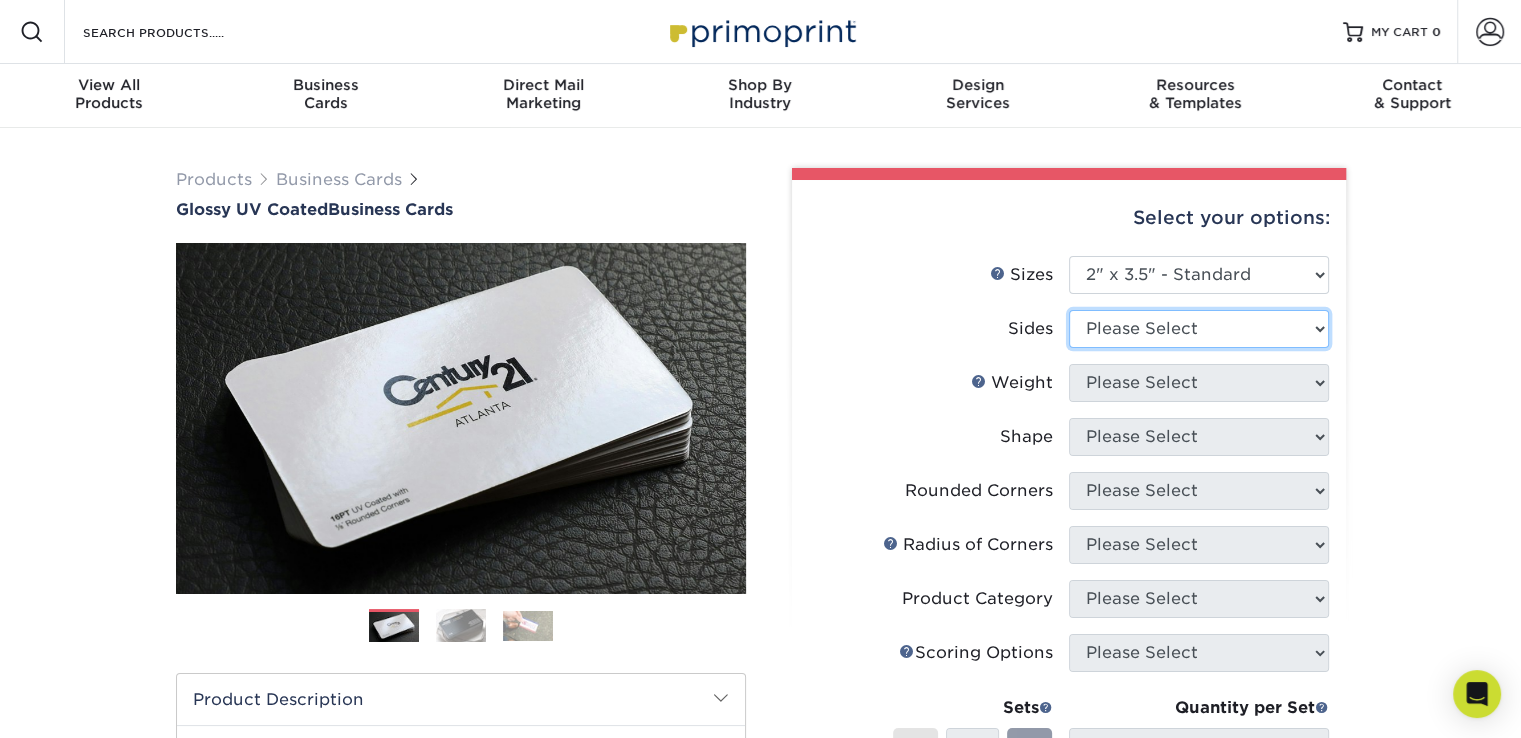 select on "13abbda7-1d64-4f25-8bb2-c179b224825d" 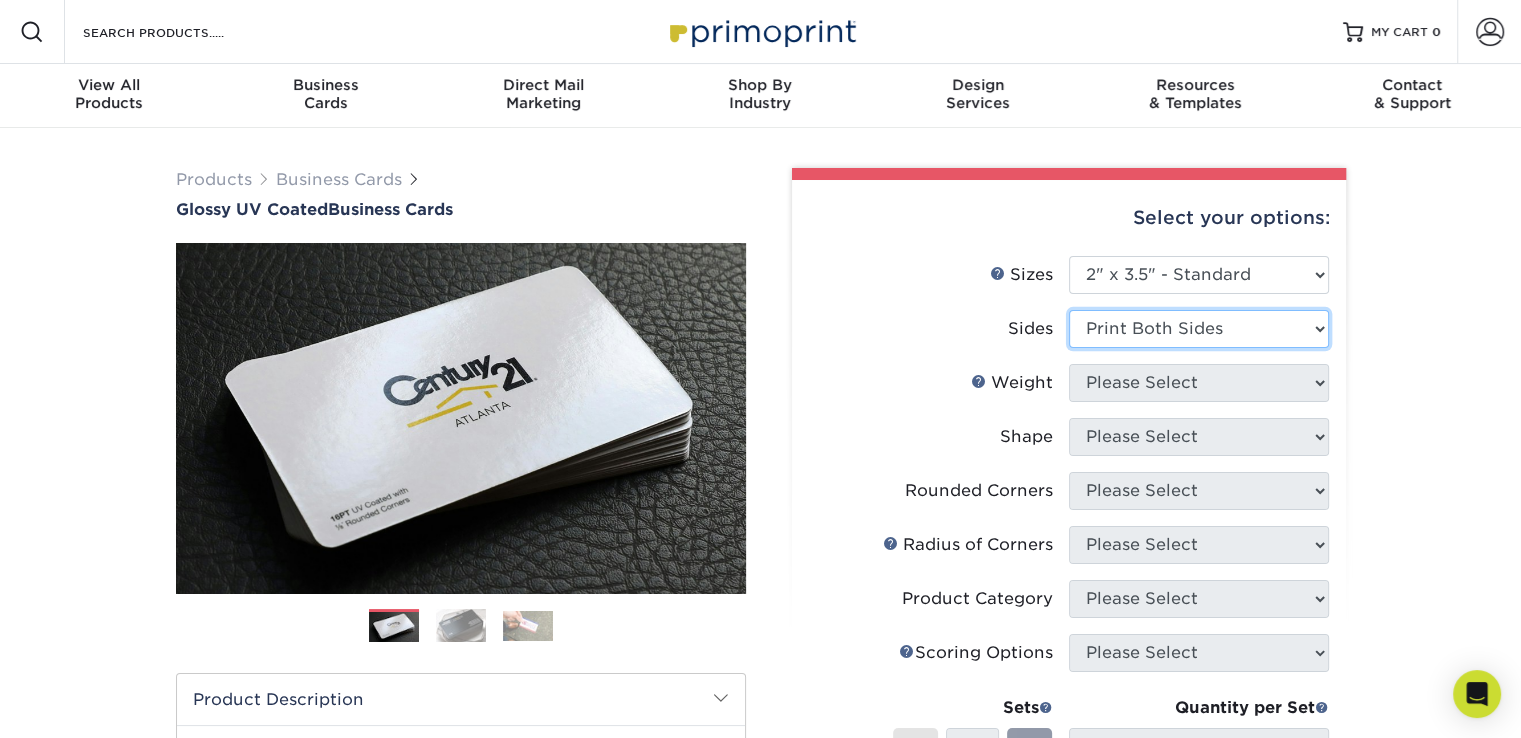 click on "Please Select Print Both Sides Print Front Only" at bounding box center [1199, 329] 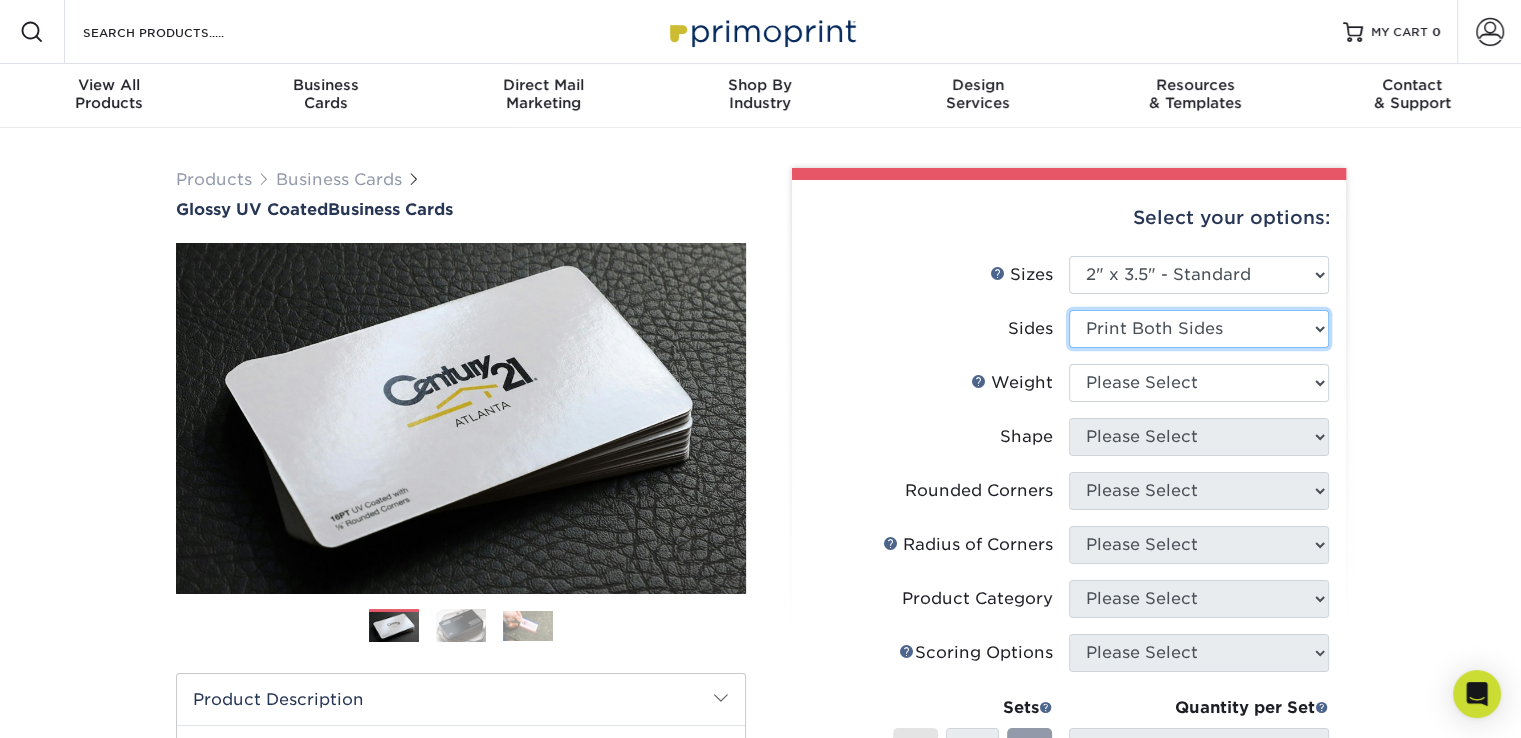 click on "Please Select Print Both Sides Print Front Only" at bounding box center [1199, 329] 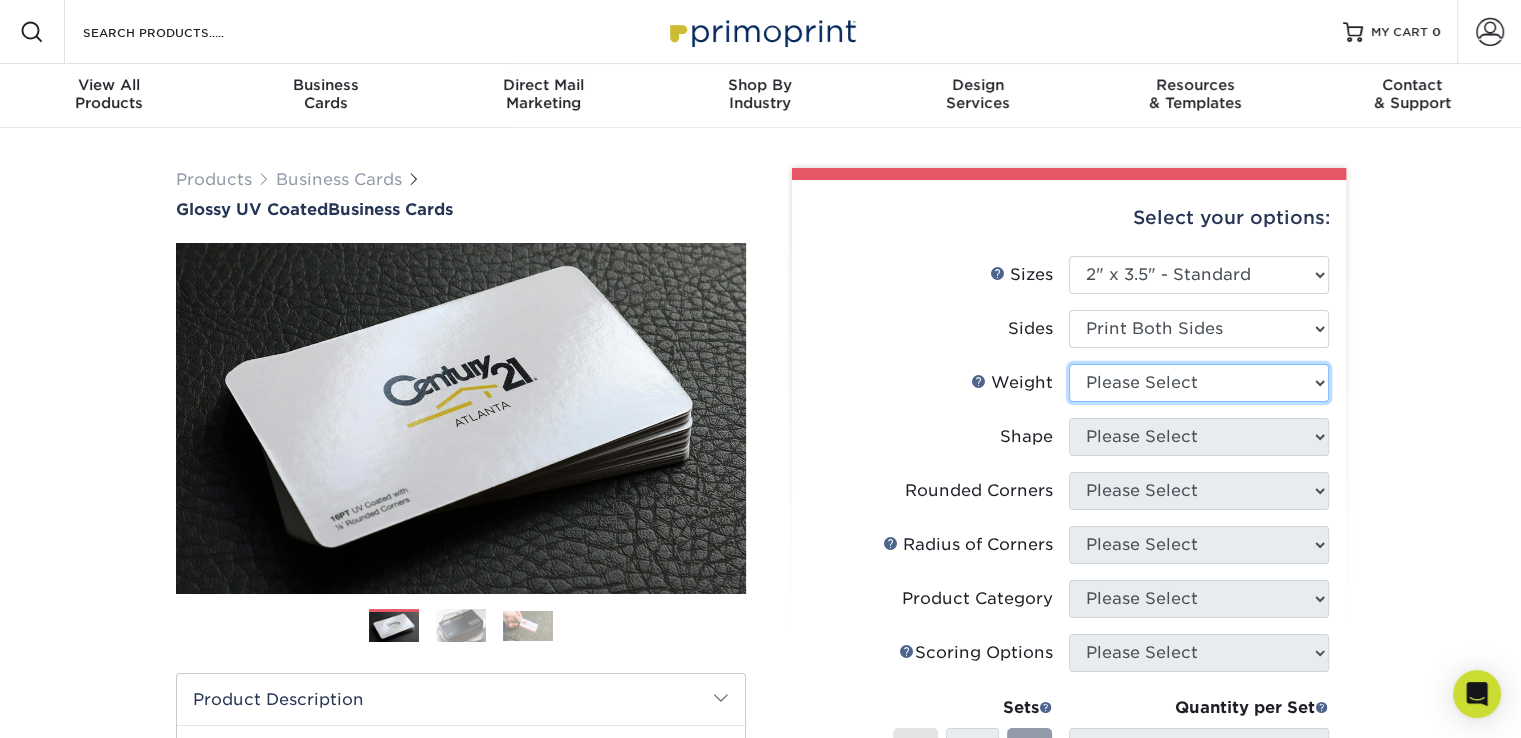 click on "Please Select 16PT 14PT" at bounding box center [1199, 383] 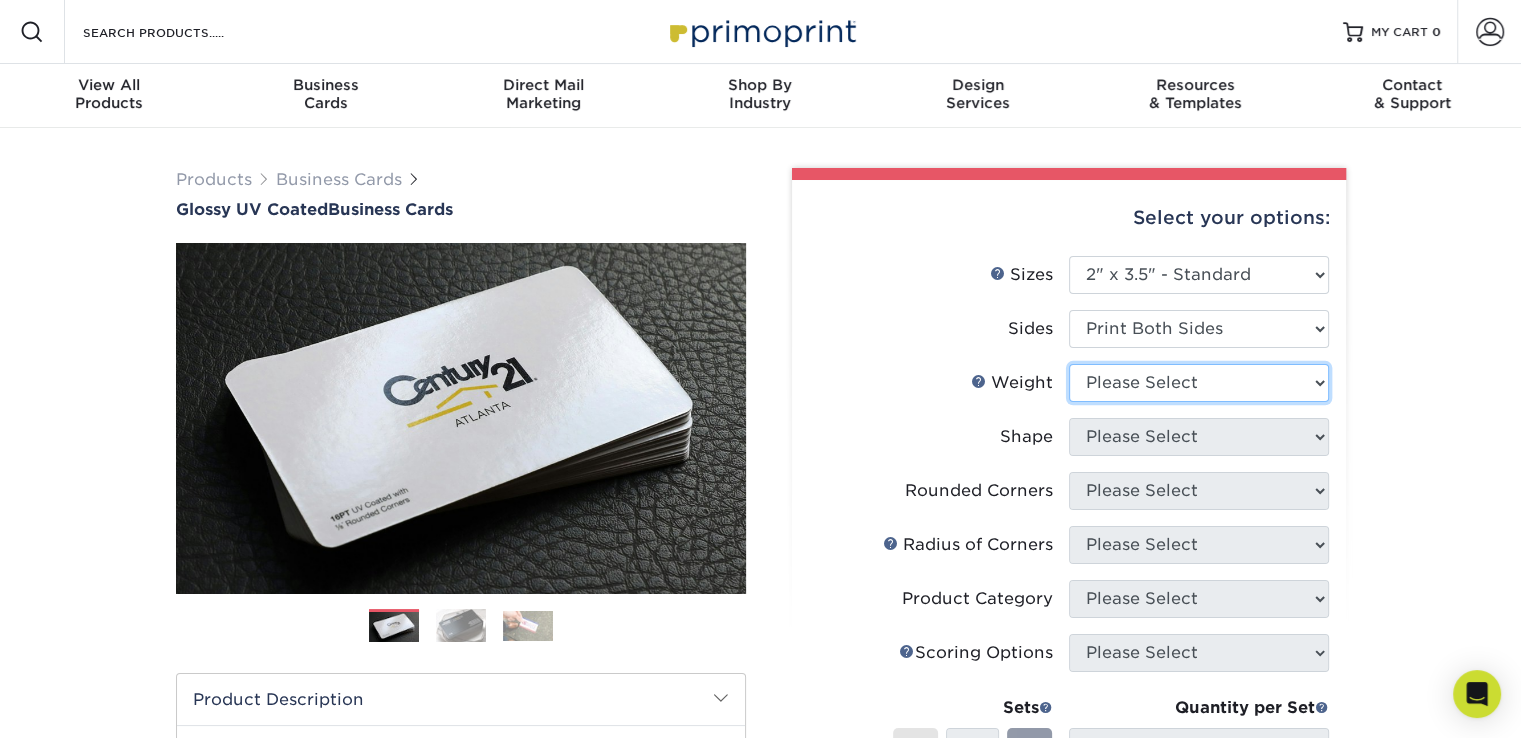 click on "Please Select 16PT 14PT" at bounding box center [1199, 383] 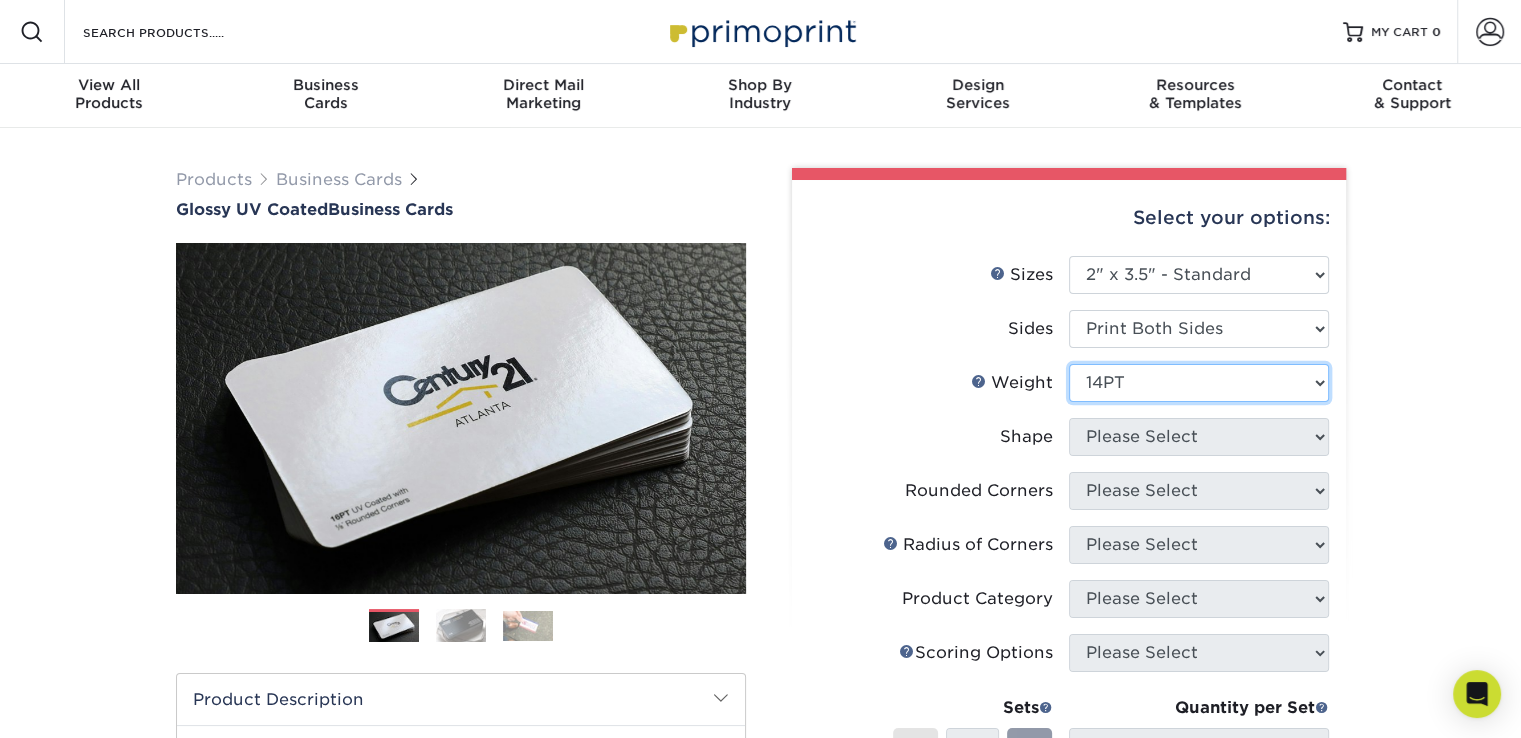 click on "Please Select 16PT 14PT" at bounding box center [1199, 383] 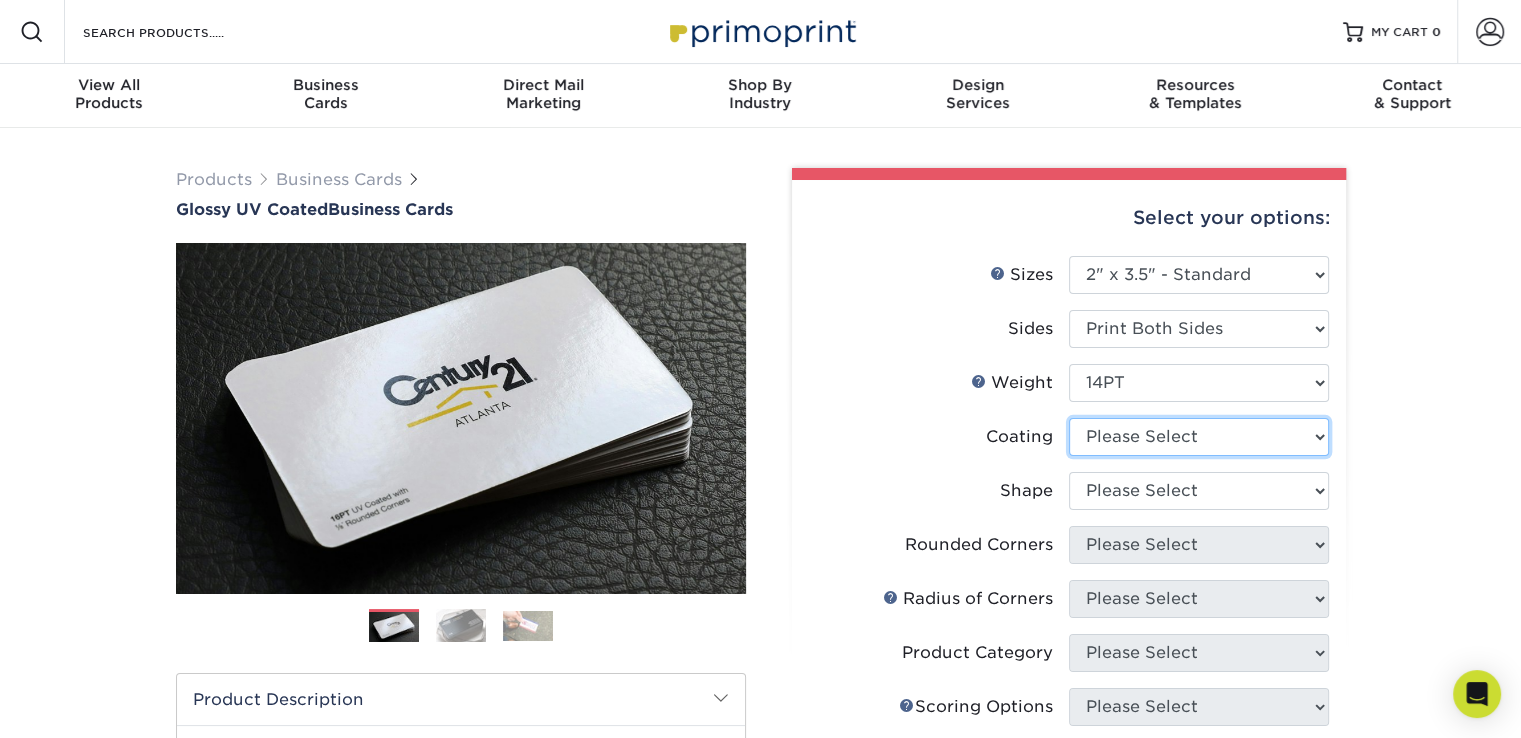 click at bounding box center [1199, 437] 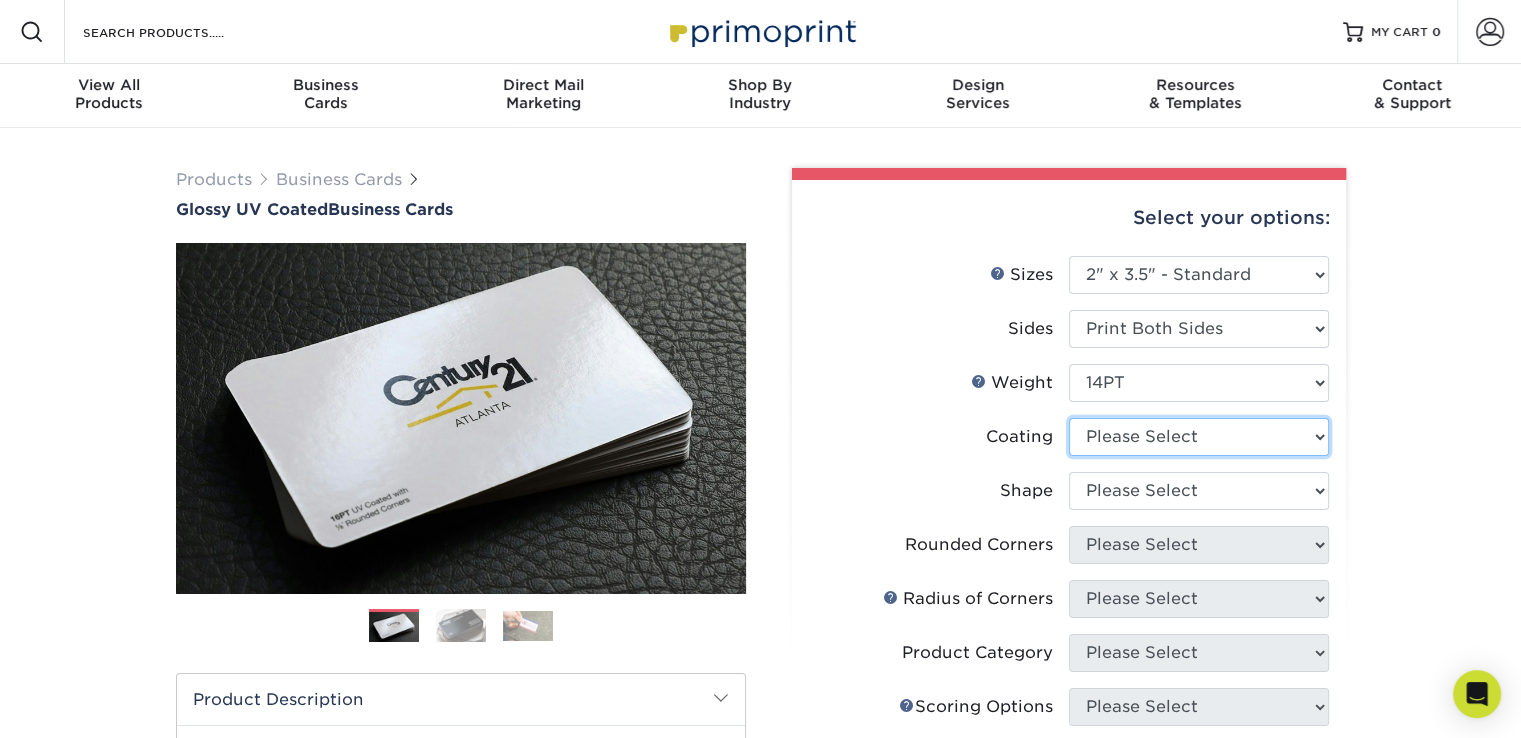 click at bounding box center (1199, 437) 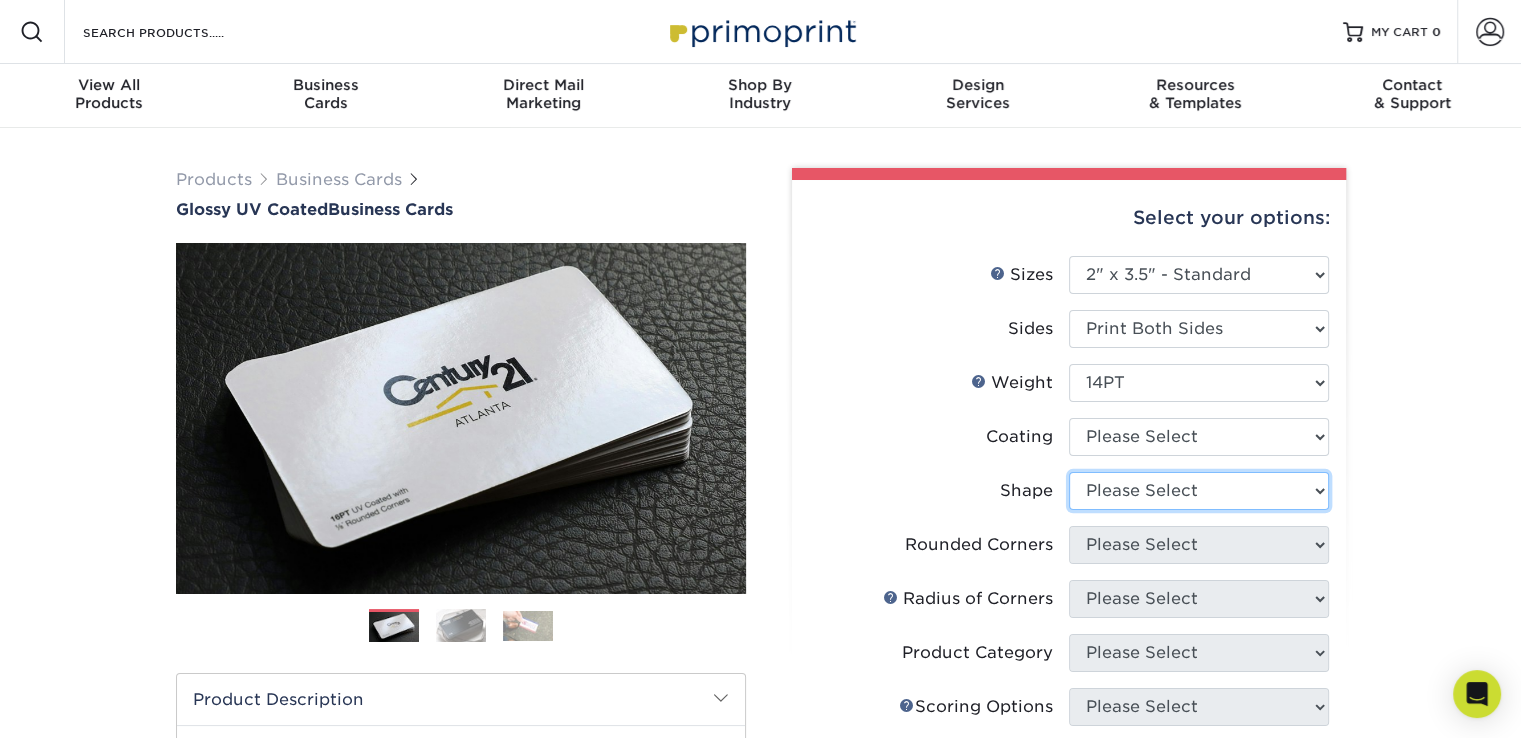 click on "Please Select Standard" at bounding box center (1199, 491) 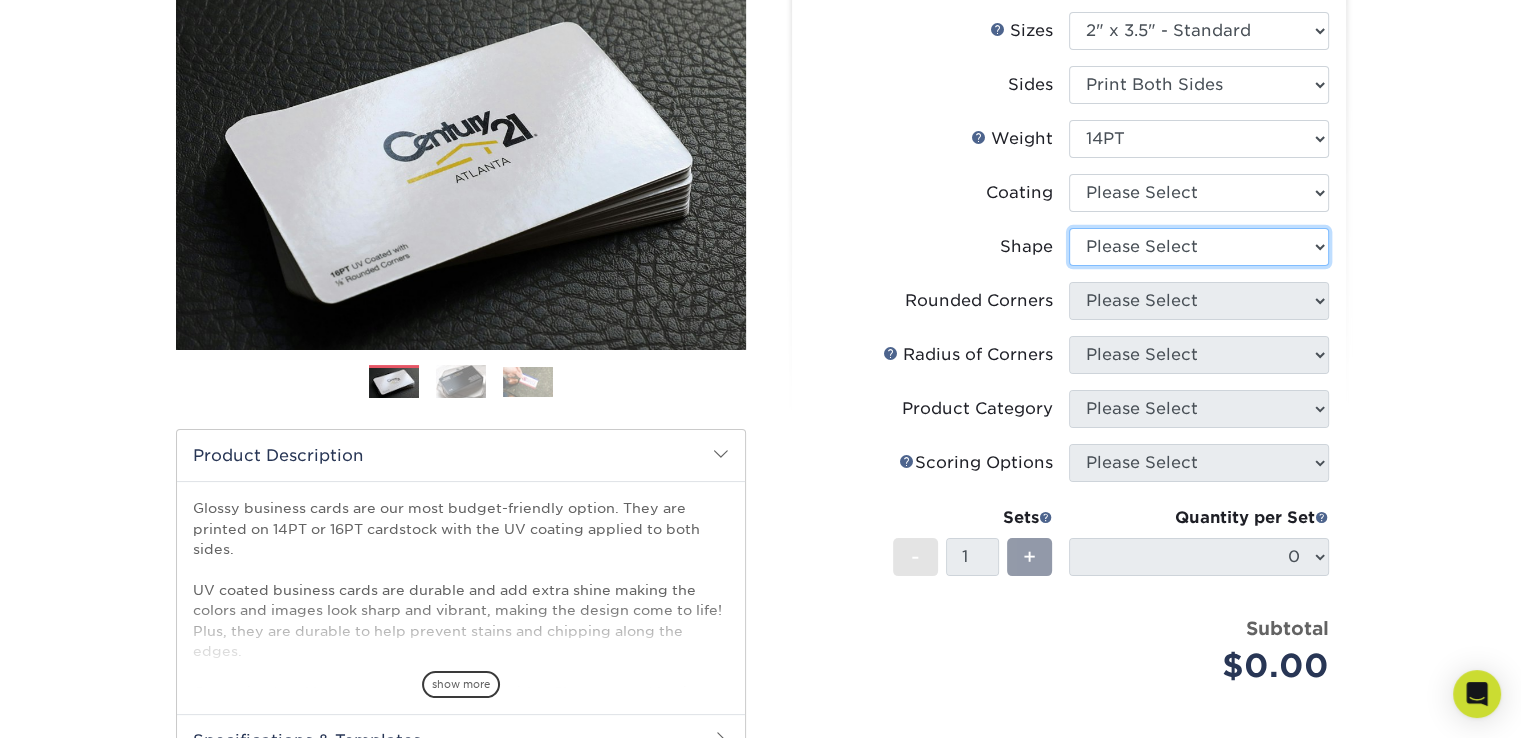 scroll, scrollTop: 300, scrollLeft: 0, axis: vertical 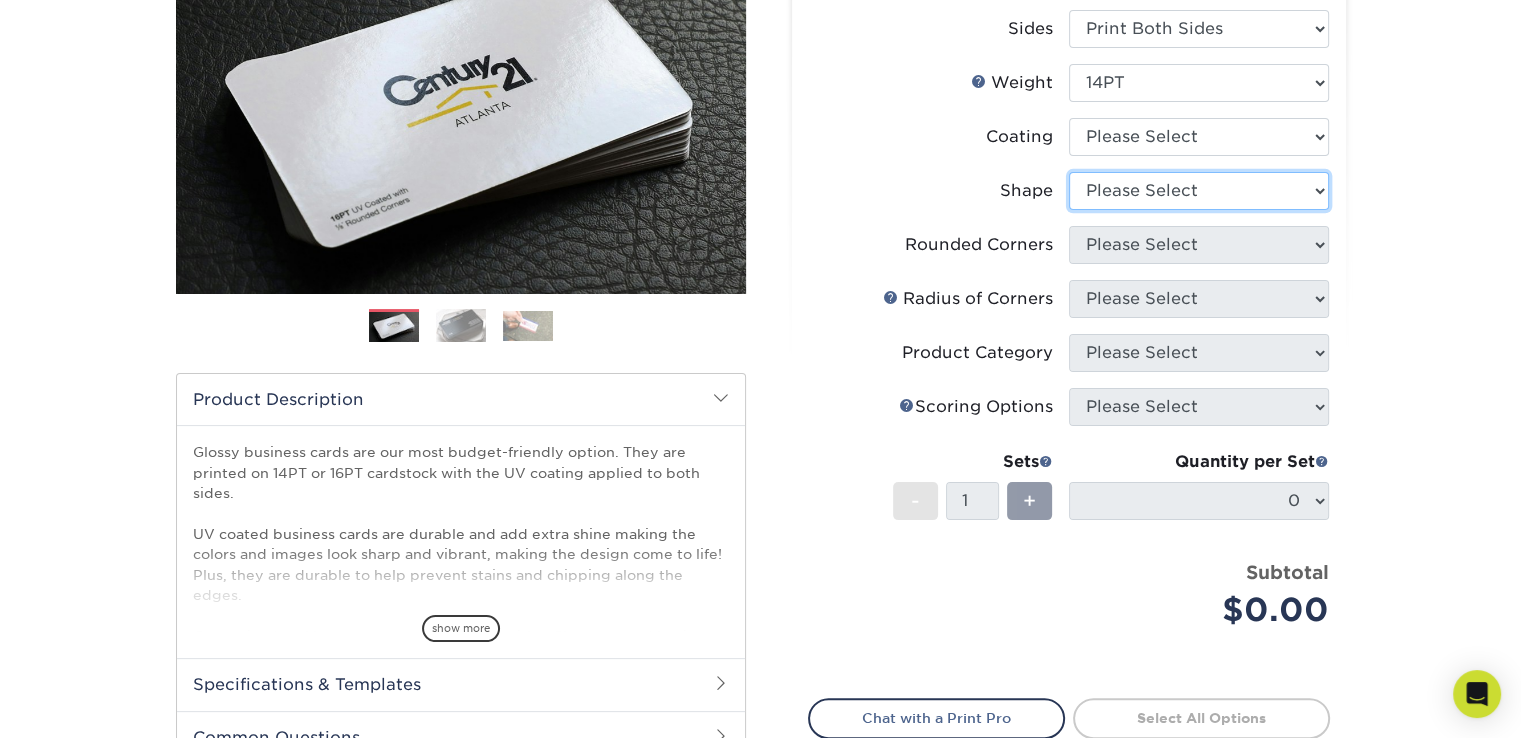 click on "Please Select Standard" at bounding box center [1199, 191] 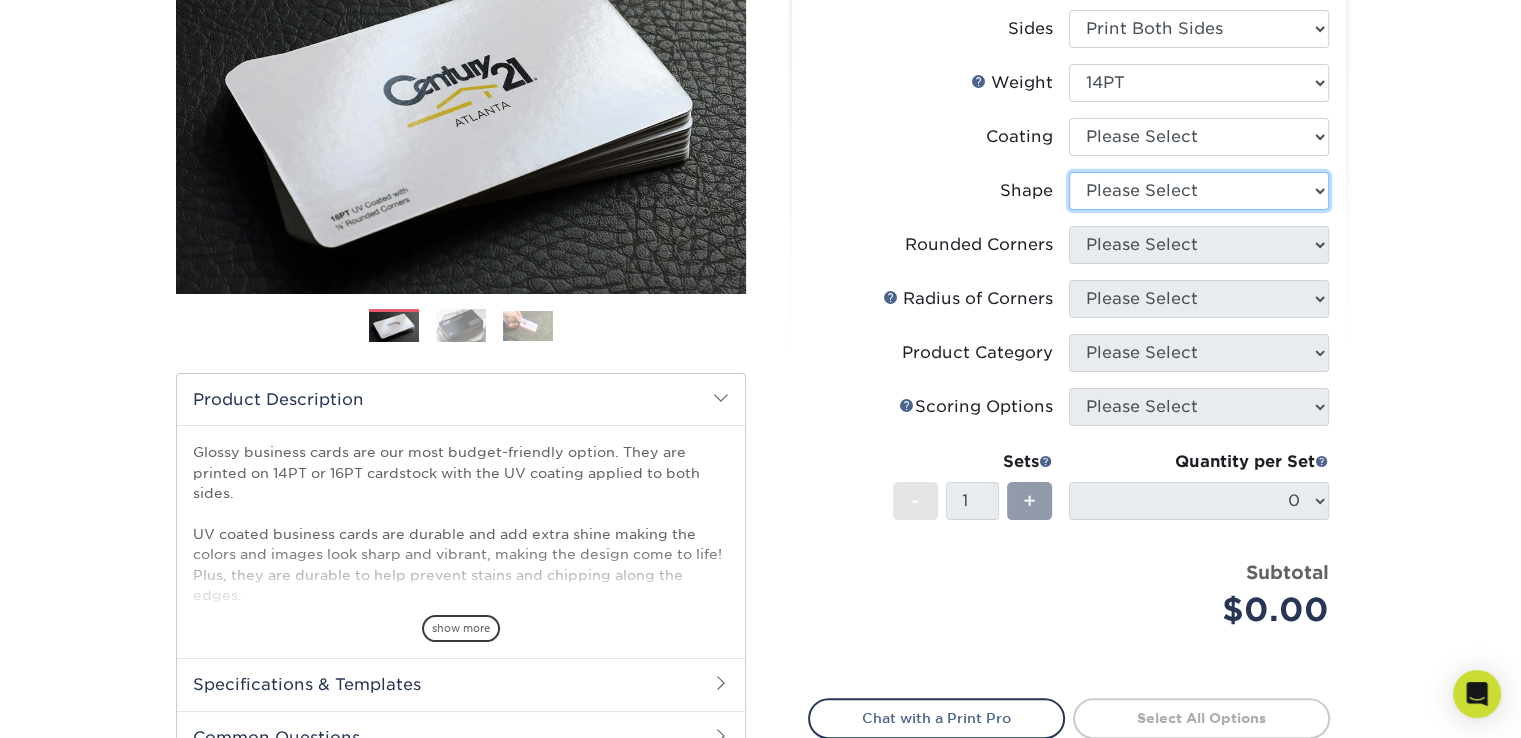 select on "standard" 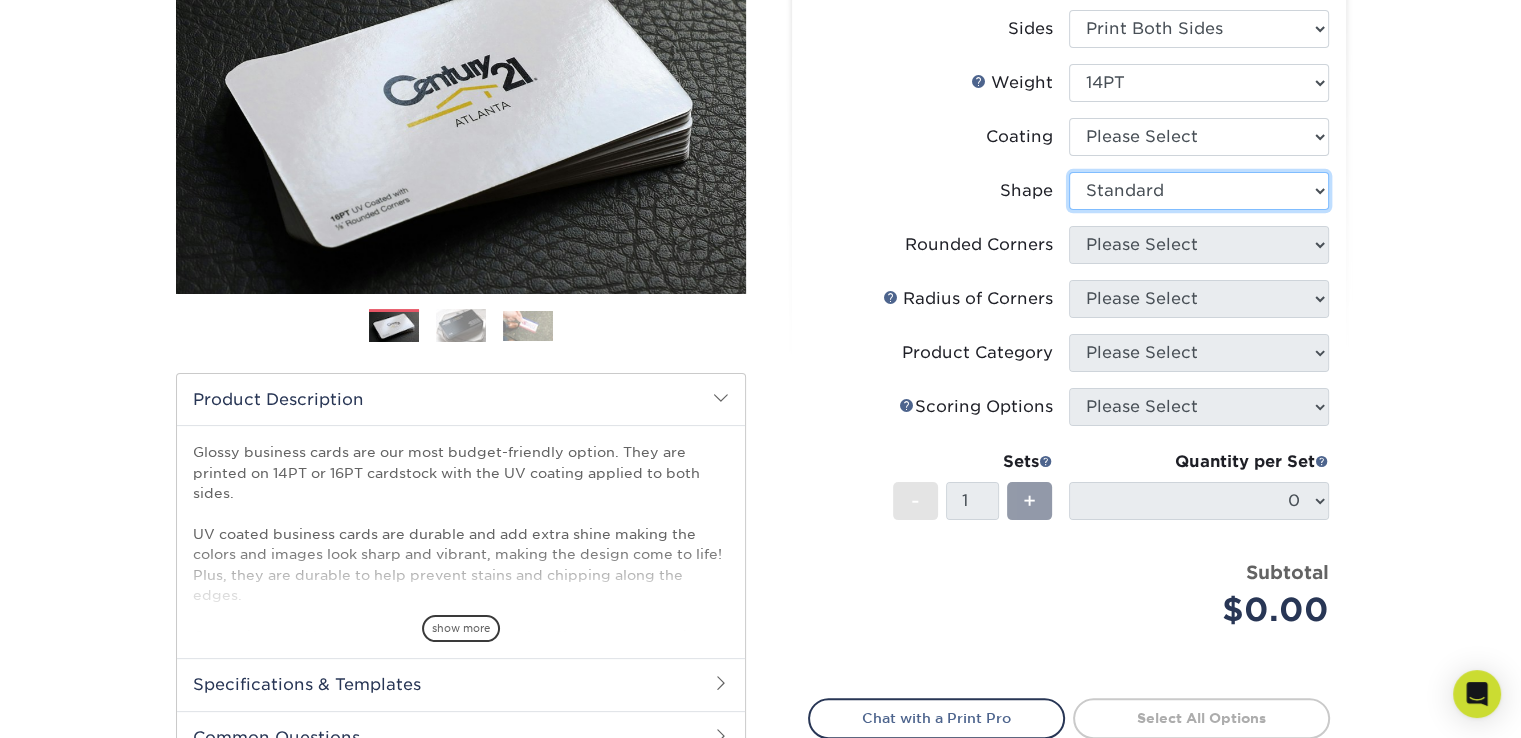click on "Please Select Standard" at bounding box center (1199, 191) 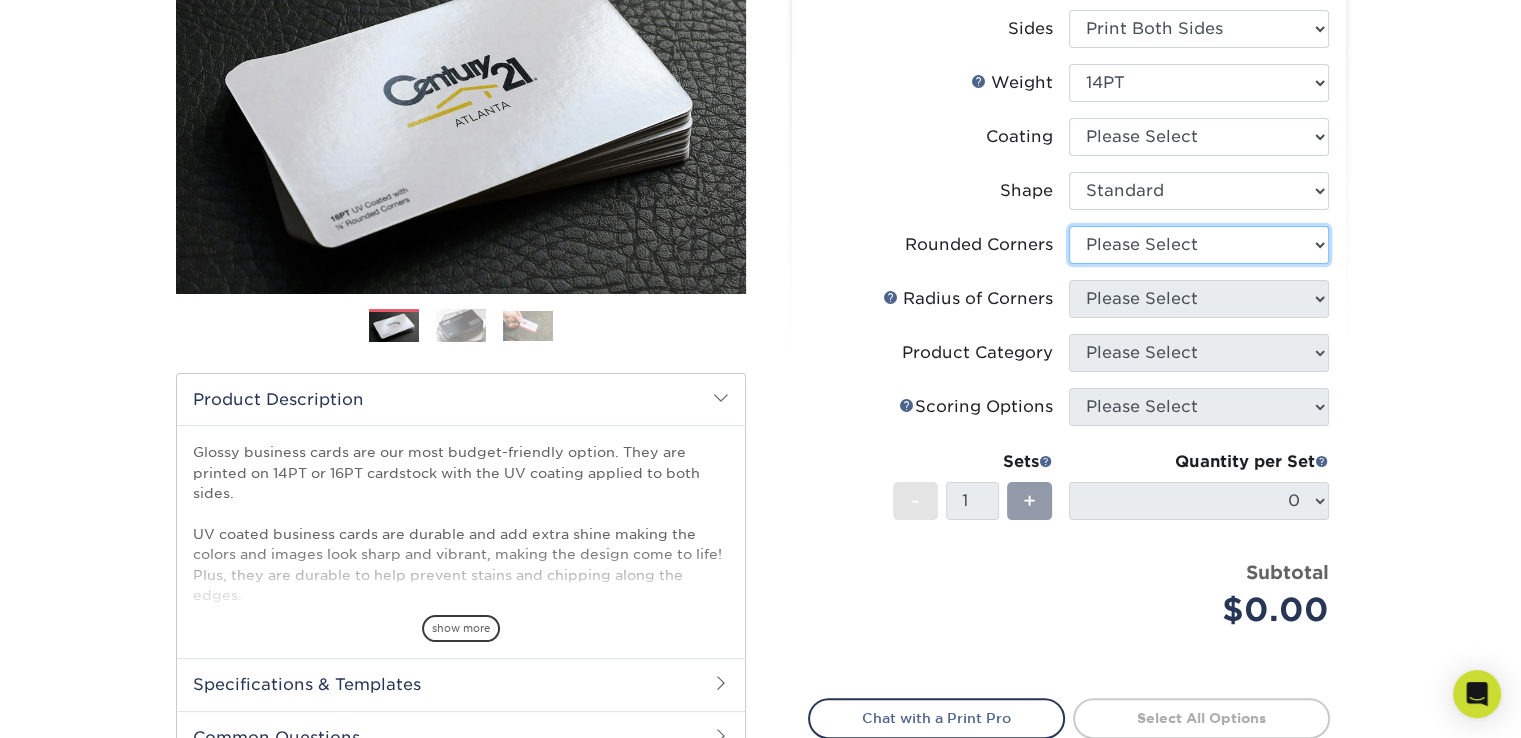 click on "Please Select
Yes - Round 2 Corners                                                    Yes - Round 4 Corners                                                    No" at bounding box center (1199, 245) 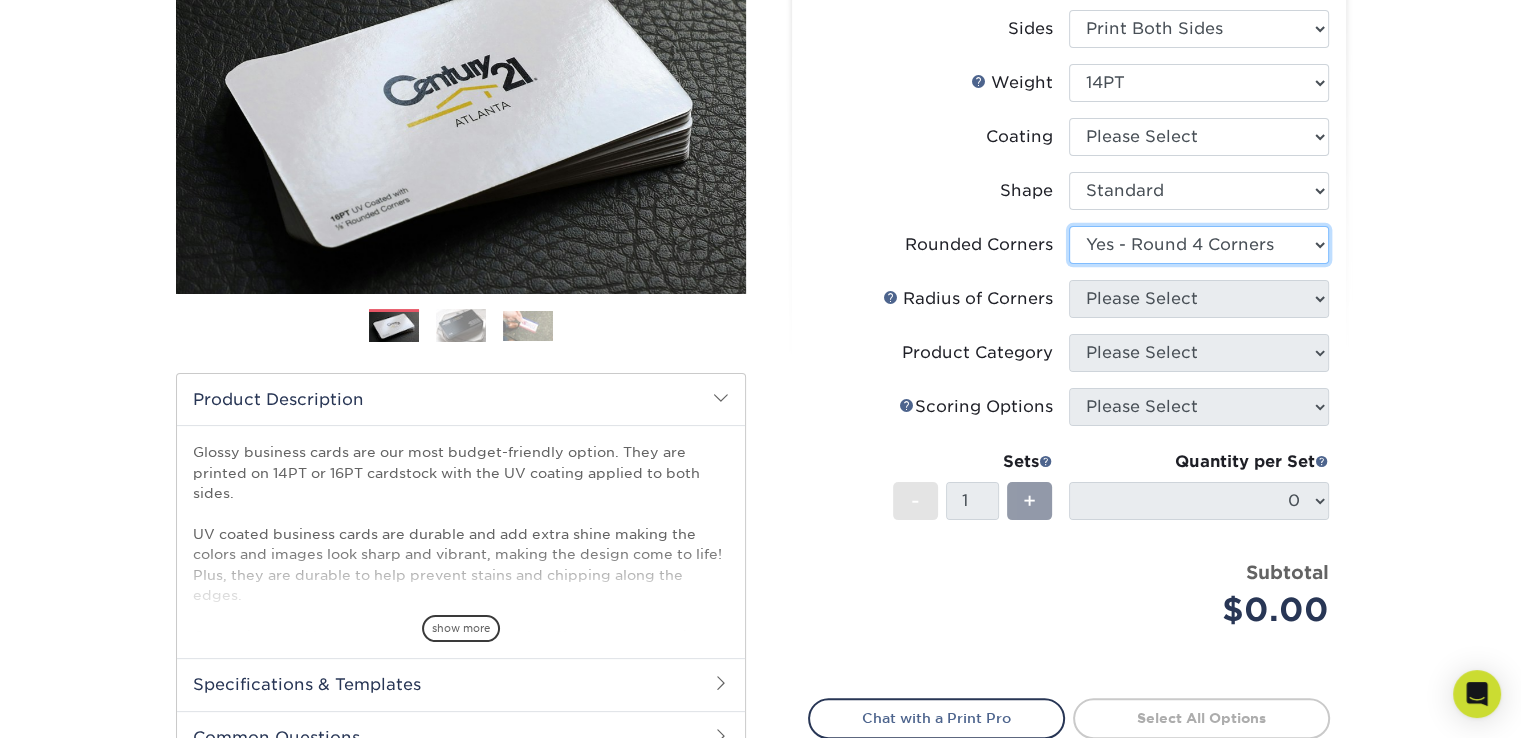 click on "Please Select
Yes - Round 2 Corners                                                    Yes - Round 4 Corners                                                    No" at bounding box center [1199, 245] 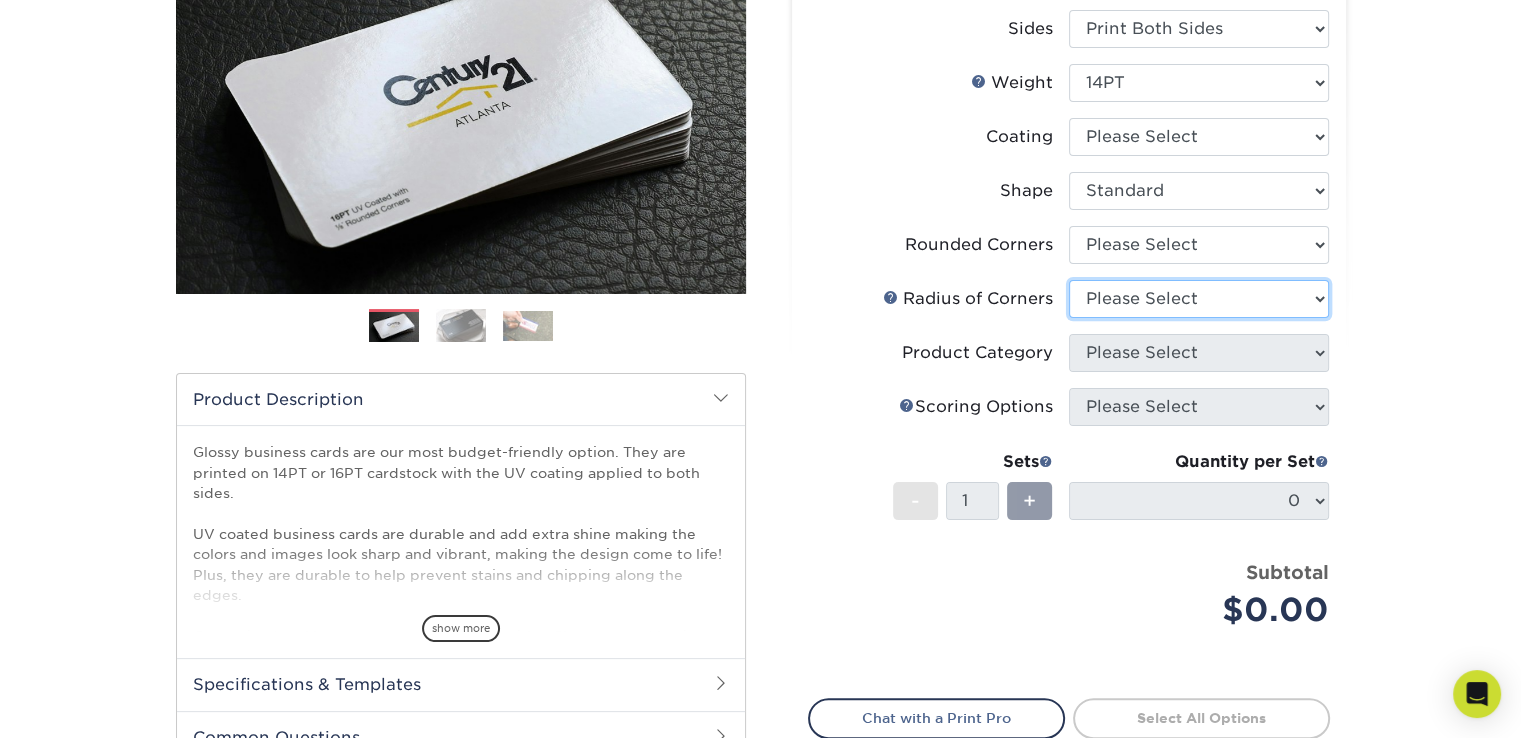 click on "Please Select" at bounding box center (1199, 299) 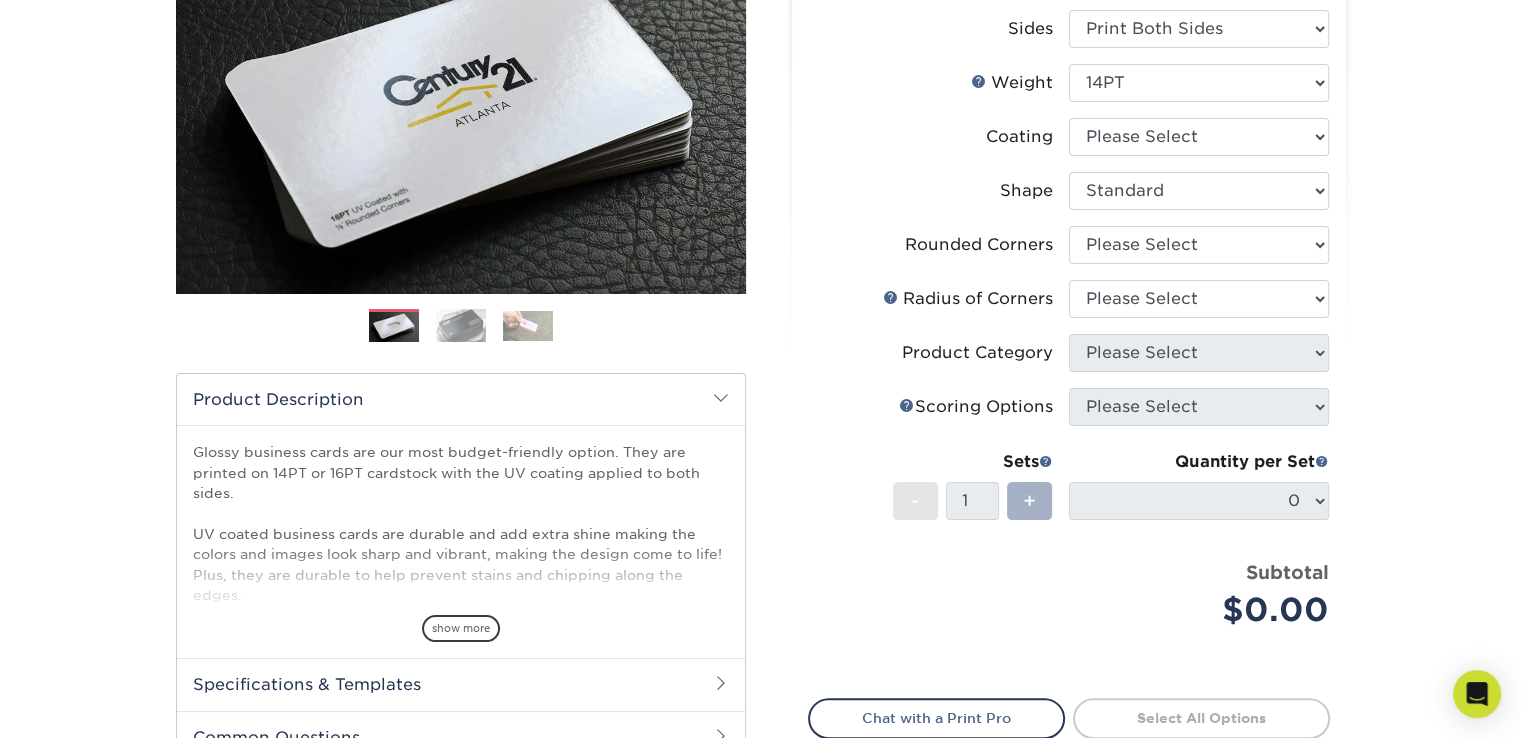 click on "+" at bounding box center [1029, 501] 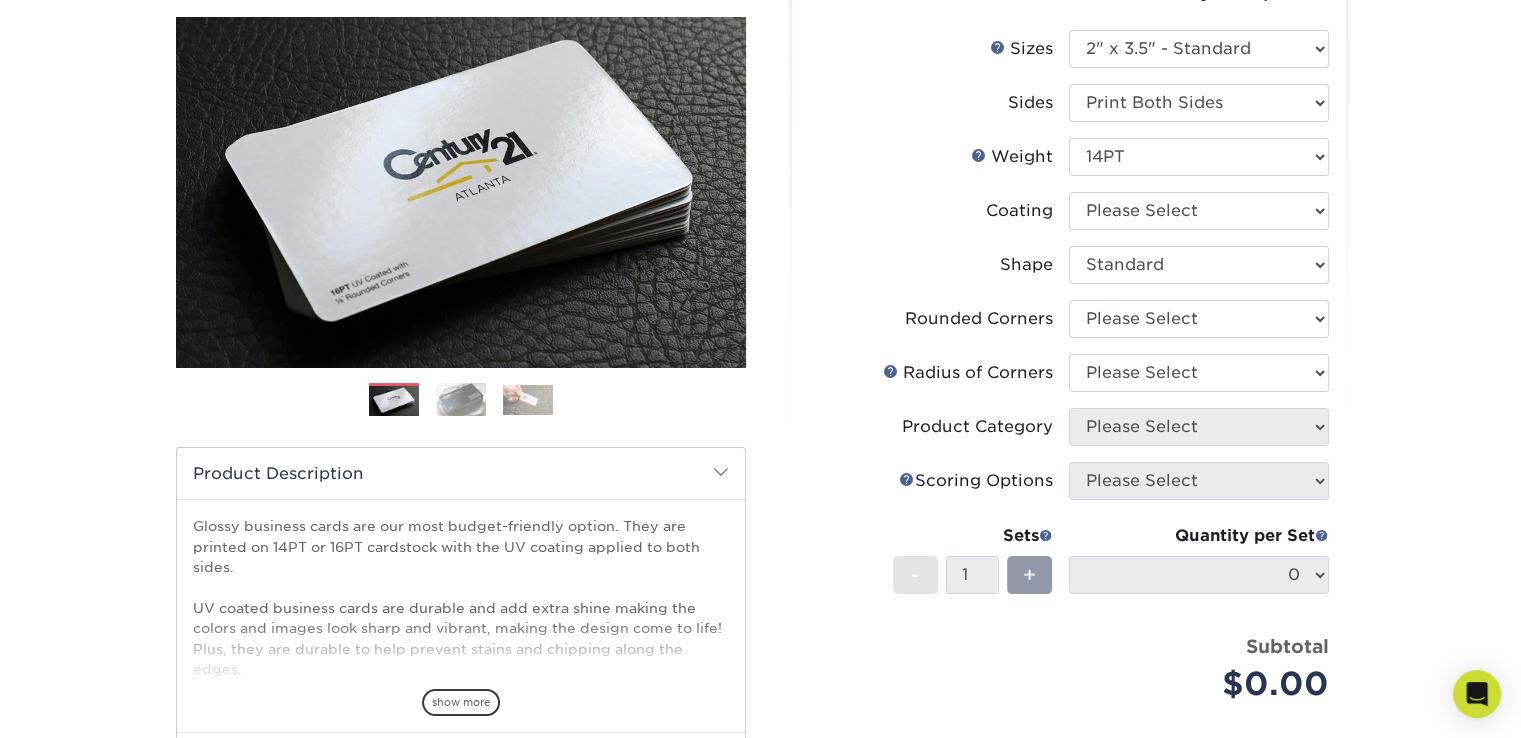scroll, scrollTop: 0, scrollLeft: 0, axis: both 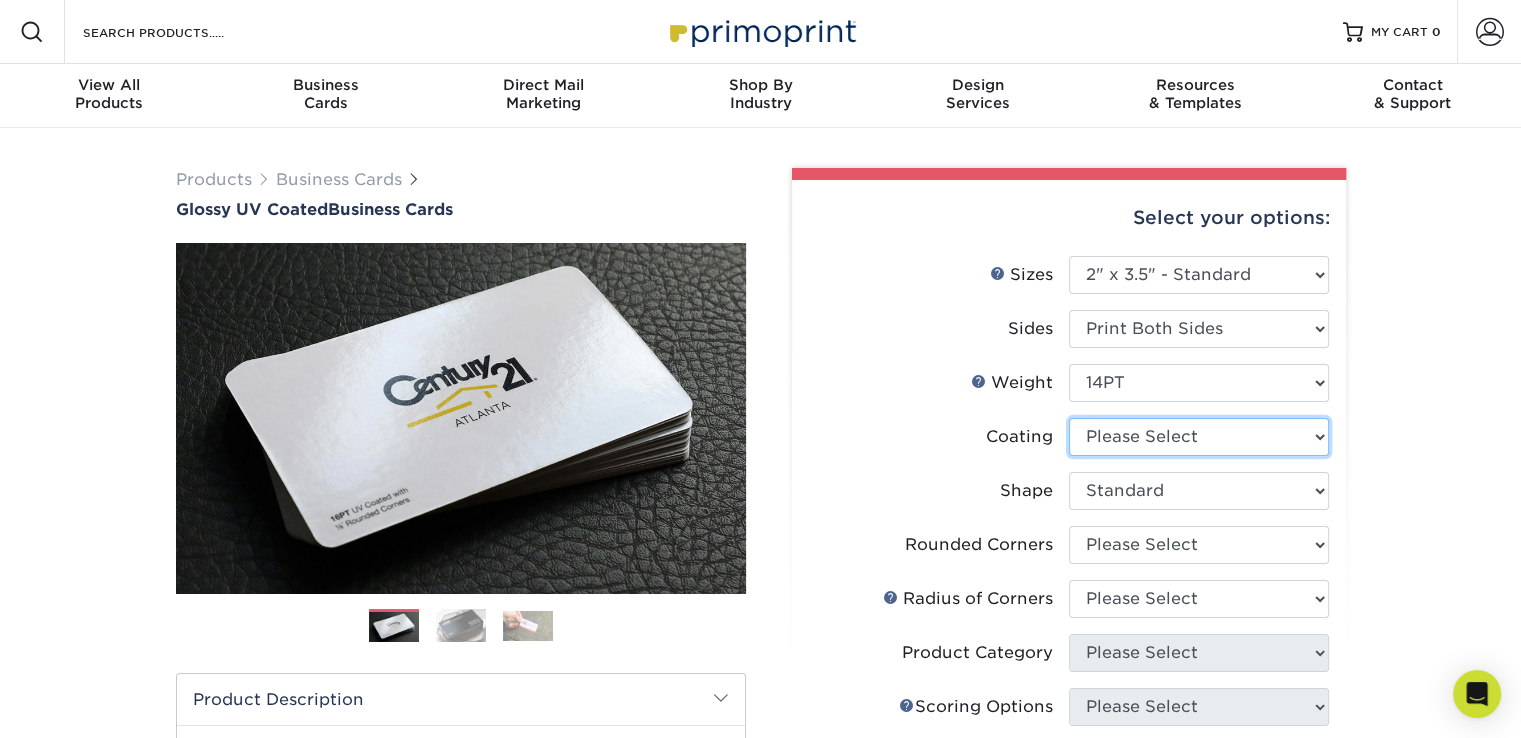 click at bounding box center [1199, 437] 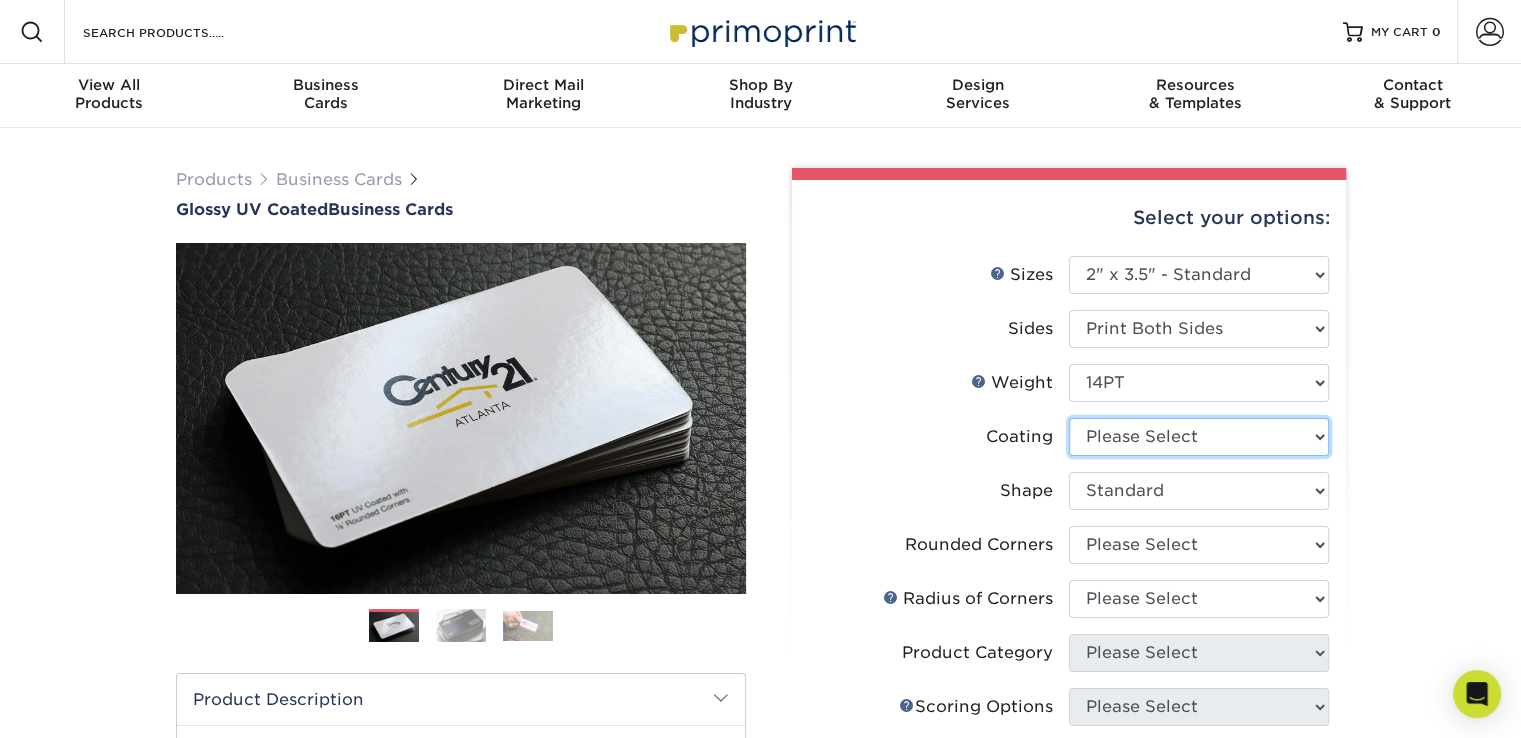 select on "ae367451-b2b8-45df-a344-0f05b6a12993" 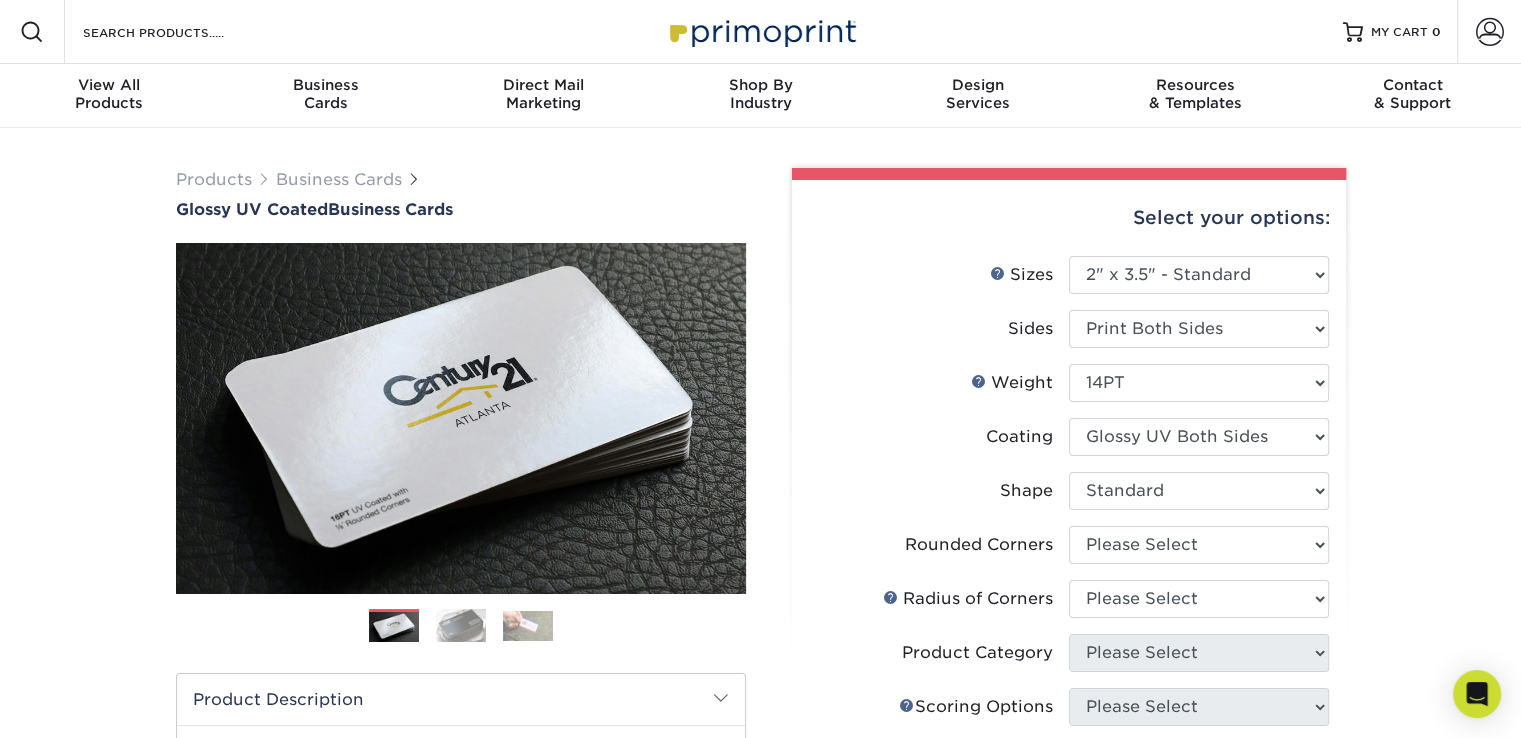 click at bounding box center [1199, 437] 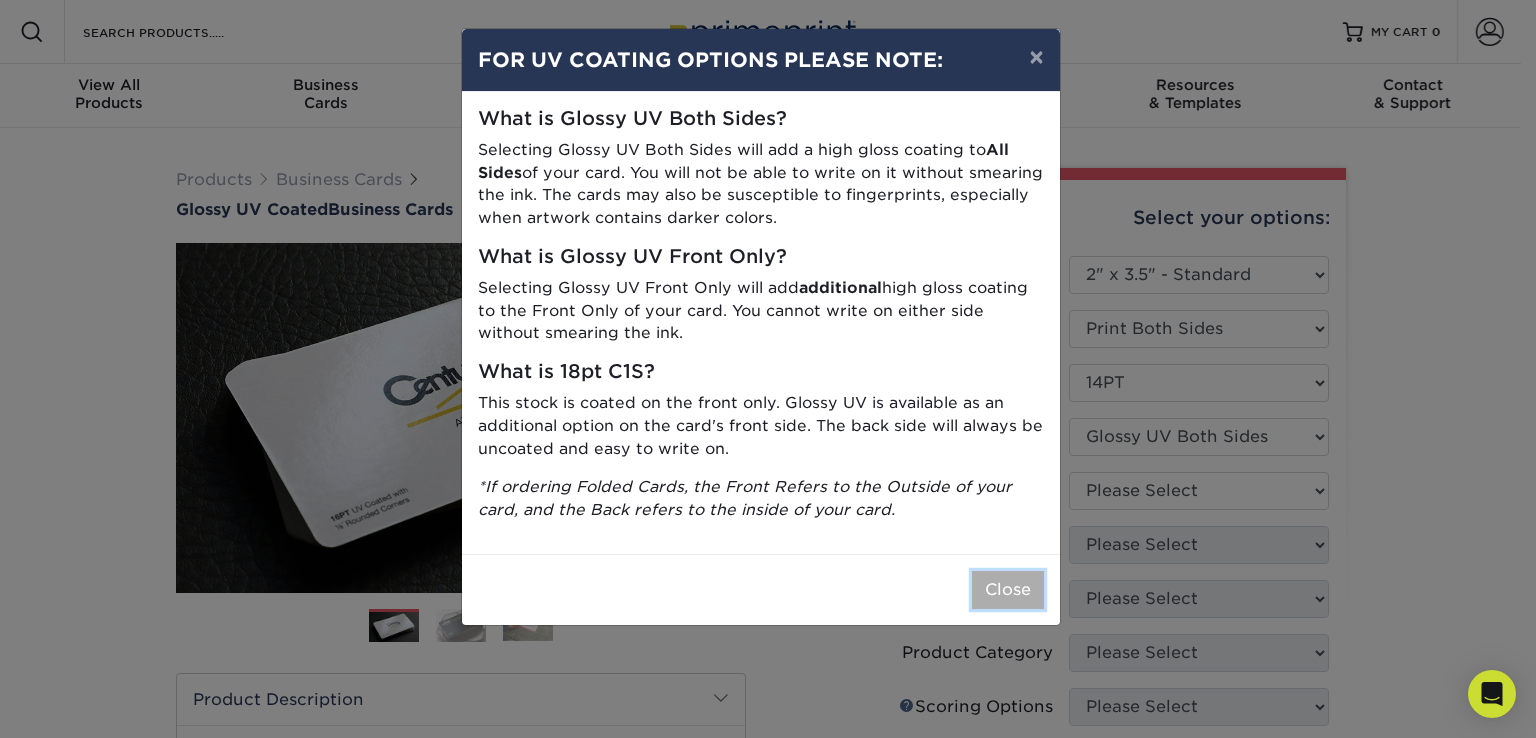 click on "Close" at bounding box center (1008, 590) 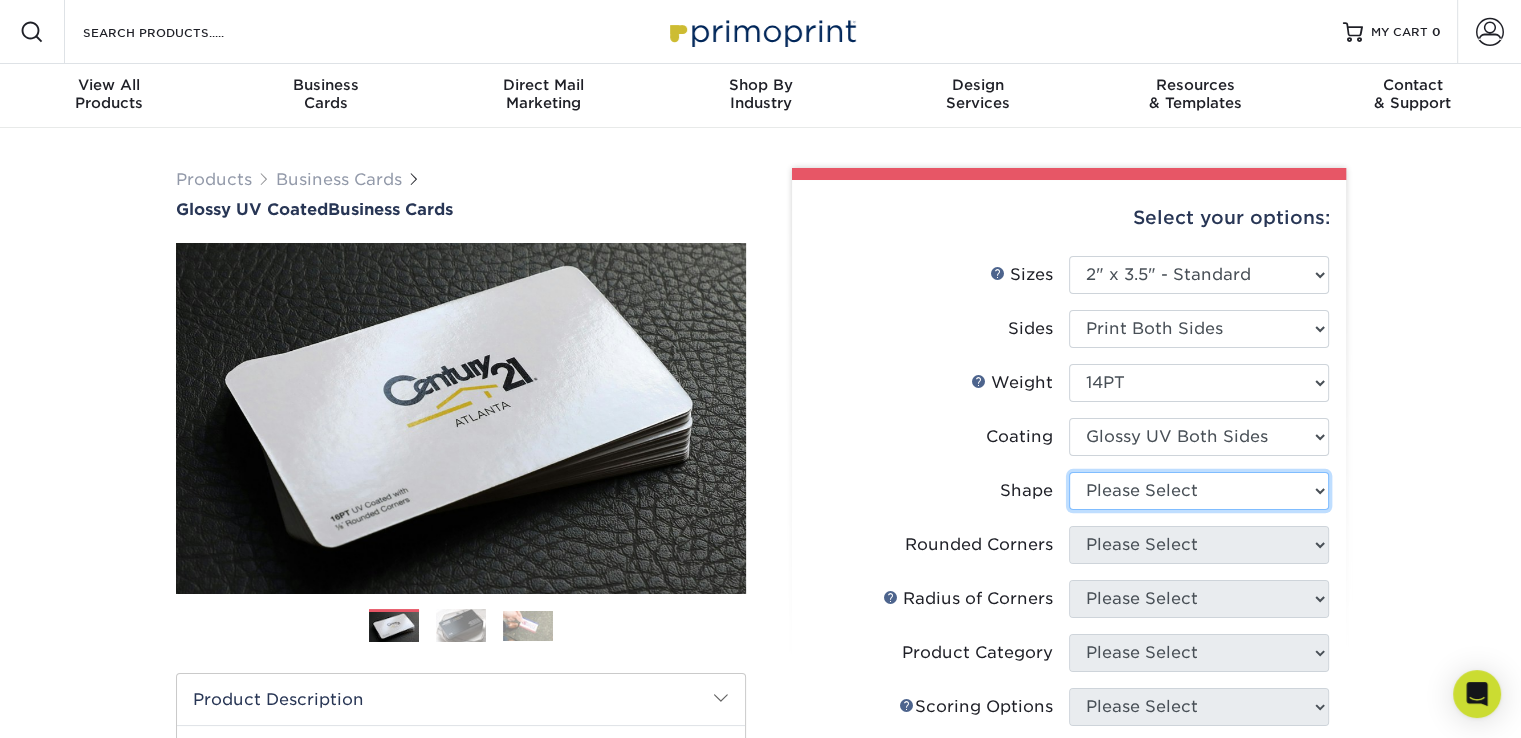 click on "Please Select Standard" at bounding box center [1199, 491] 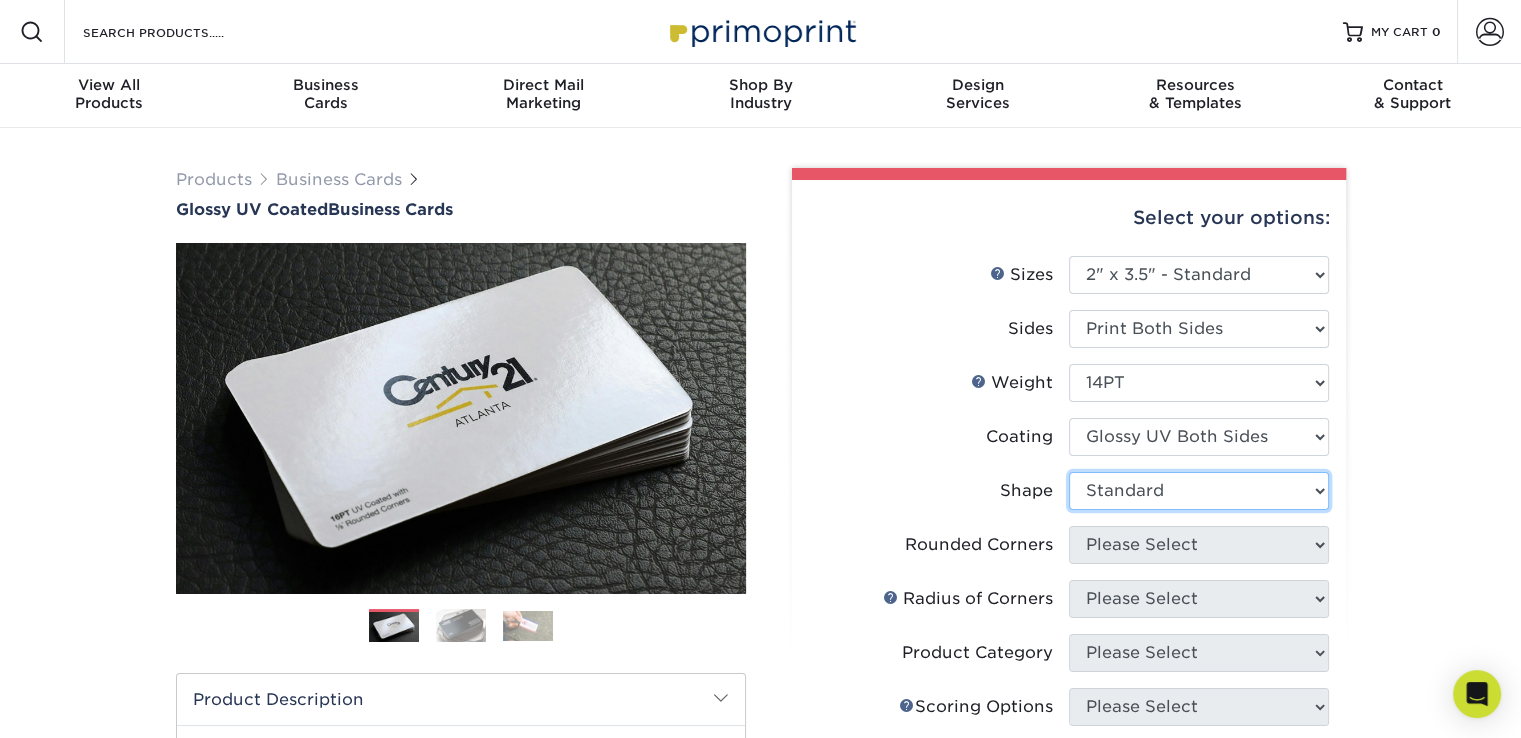 click on "Please Select Standard" at bounding box center (1199, 491) 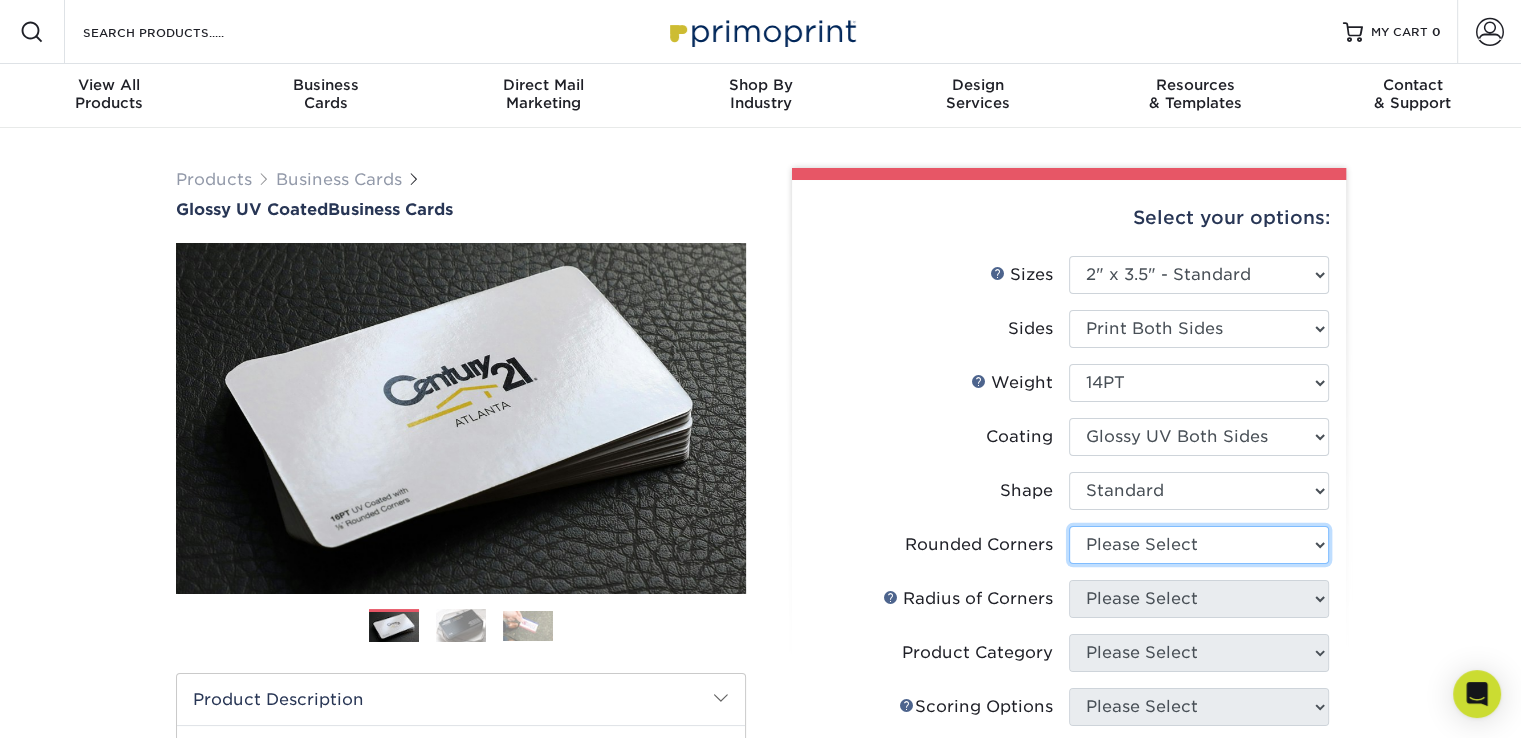 click on "Please Select
Yes - Round 2 Corners                                                    Yes - Round 4 Corners                                                    No" at bounding box center [1199, 545] 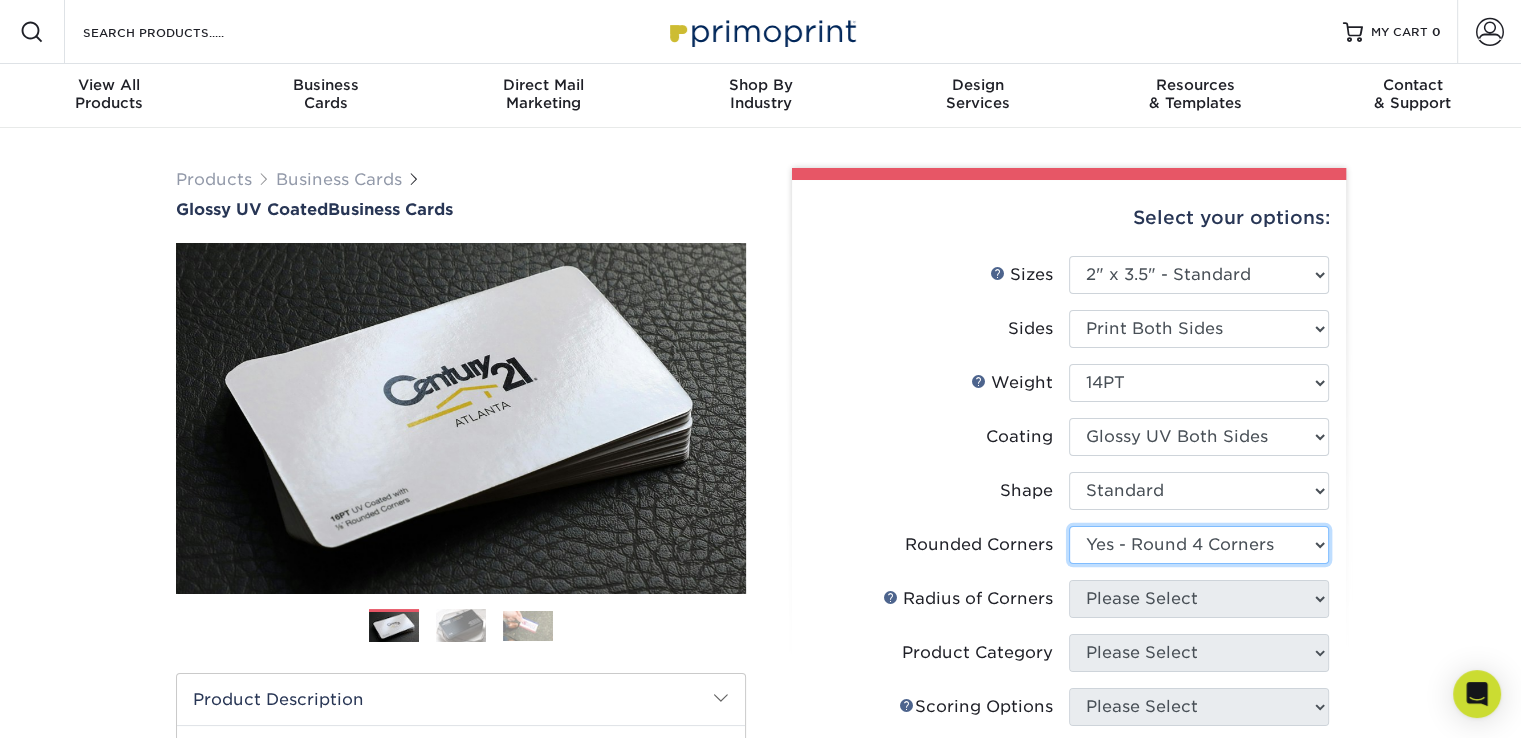 click on "Please Select
Yes - Round 2 Corners                                                    Yes - Round 4 Corners                                                    No" at bounding box center (1199, 545) 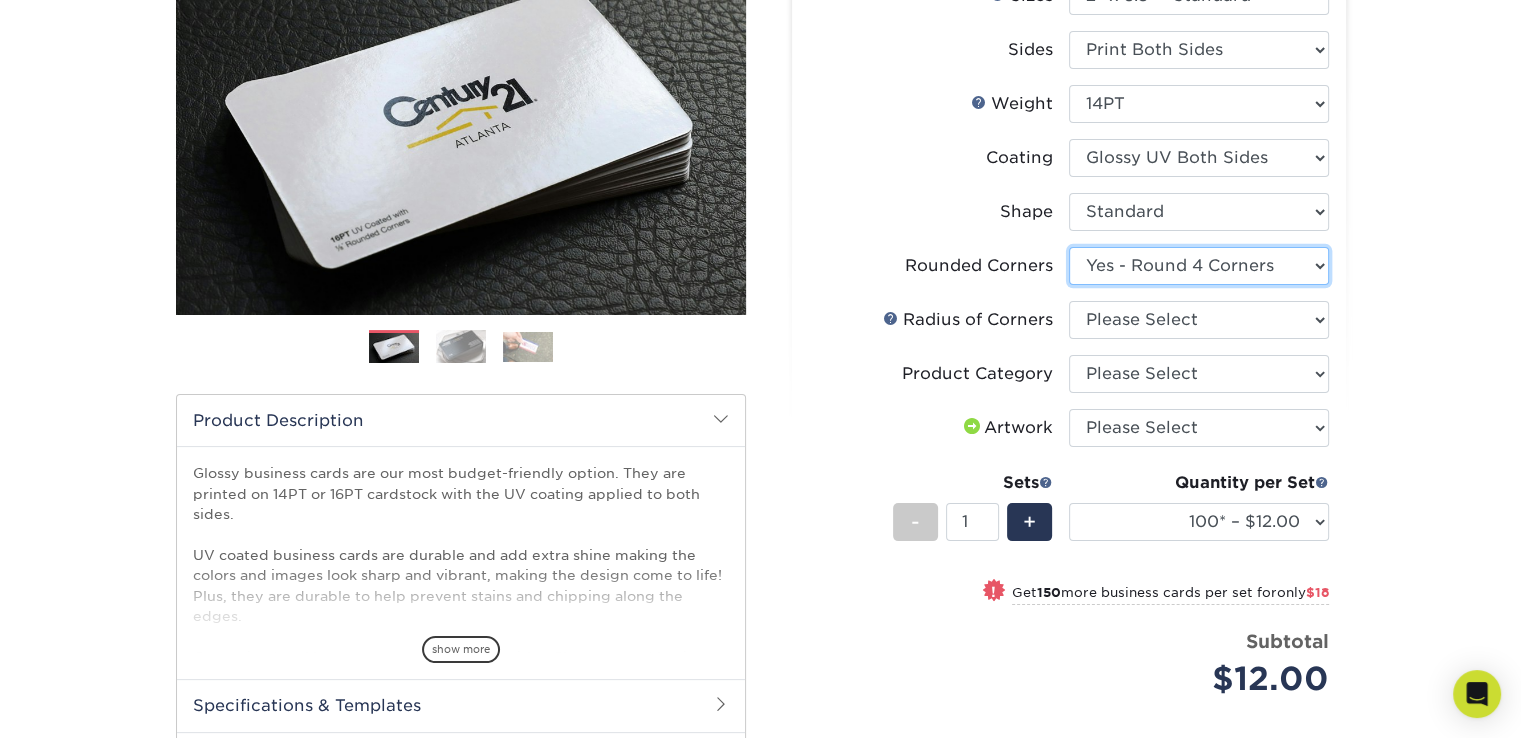 scroll, scrollTop: 300, scrollLeft: 0, axis: vertical 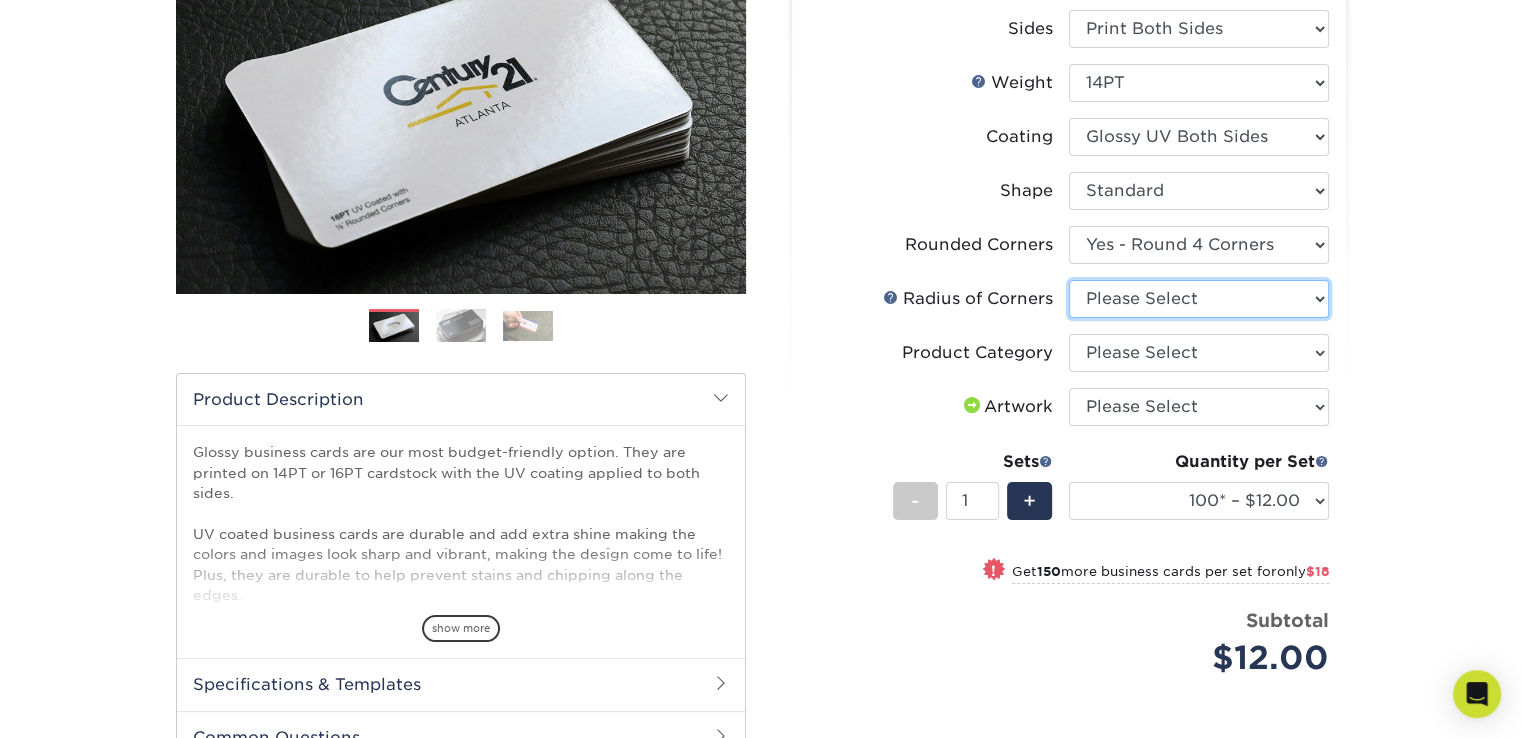 click on "Please Select Rounded 1/8" Rounded 1/4"" at bounding box center (1199, 299) 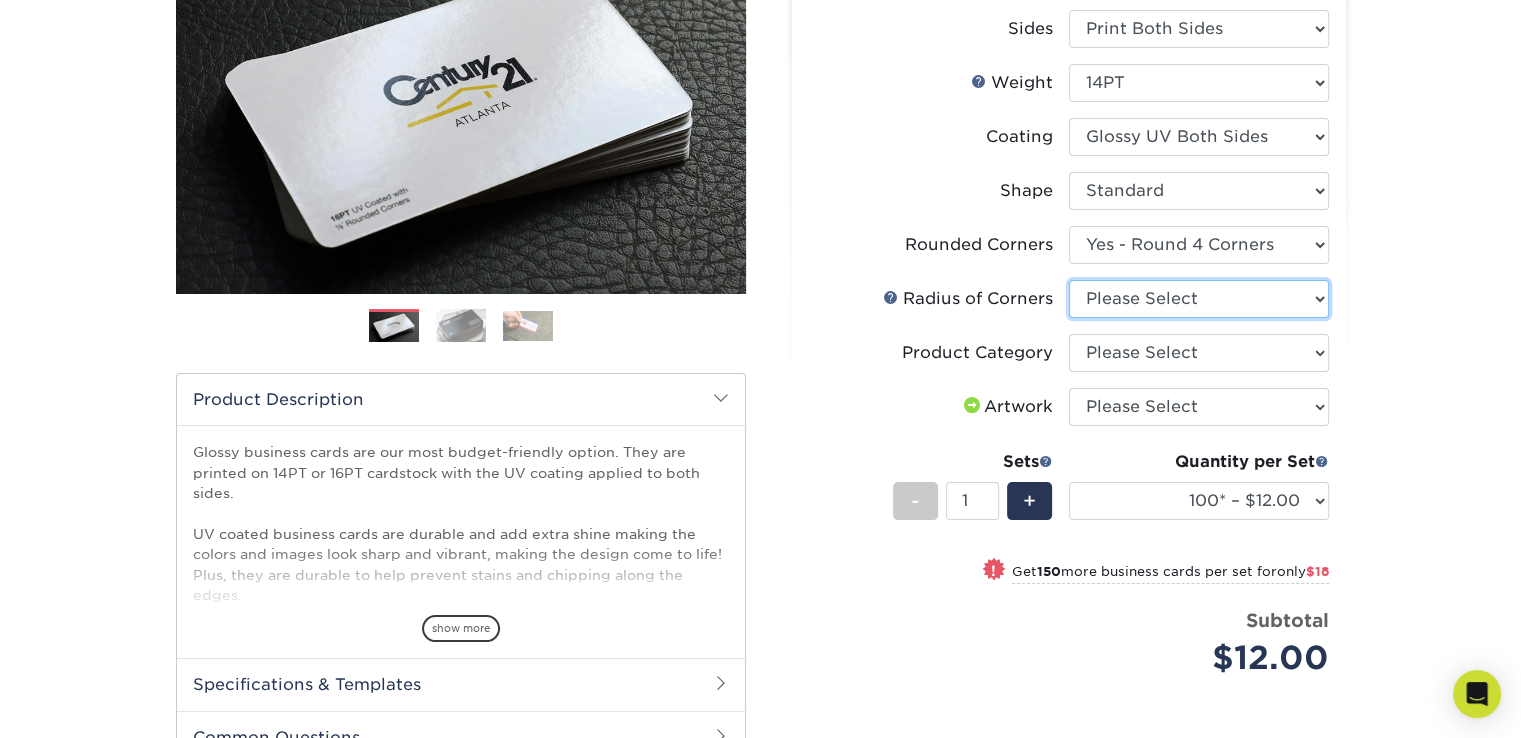 select on "589680c7-ee9a-431b-9d12-d7aeb1386a97" 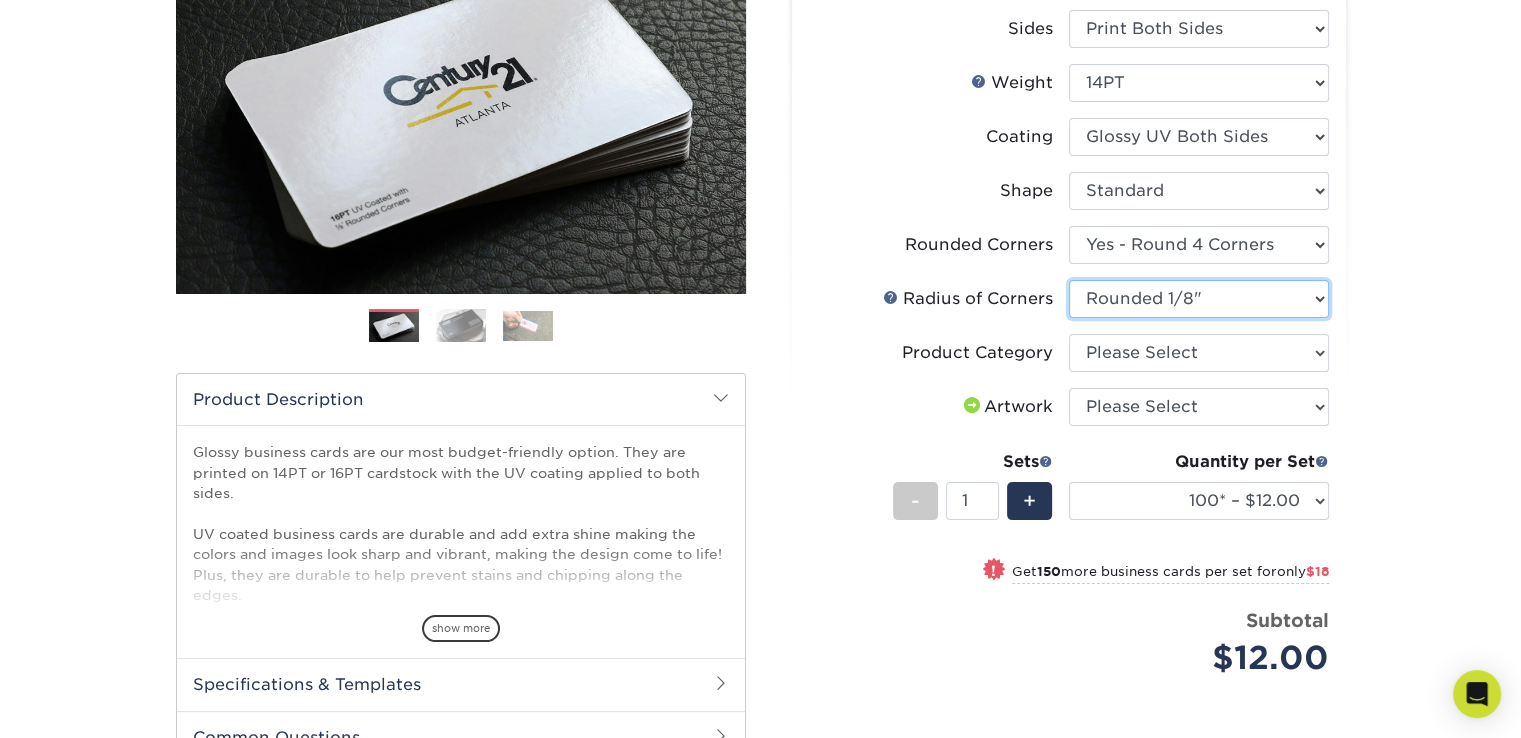 click on "Please Select Rounded 1/8" Rounded 1/4"" at bounding box center [1199, 299] 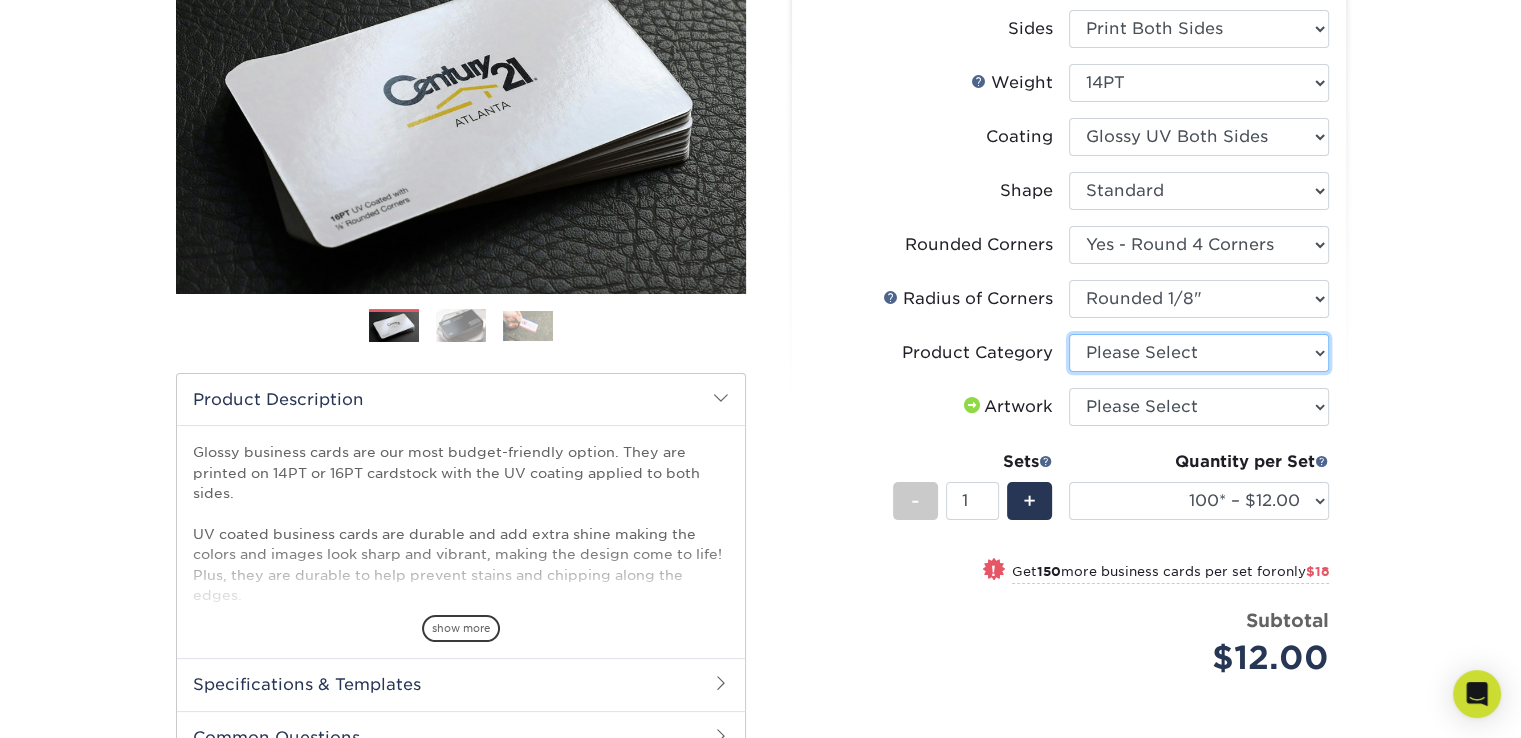 click on "Please Select Business Cards" at bounding box center [1199, 353] 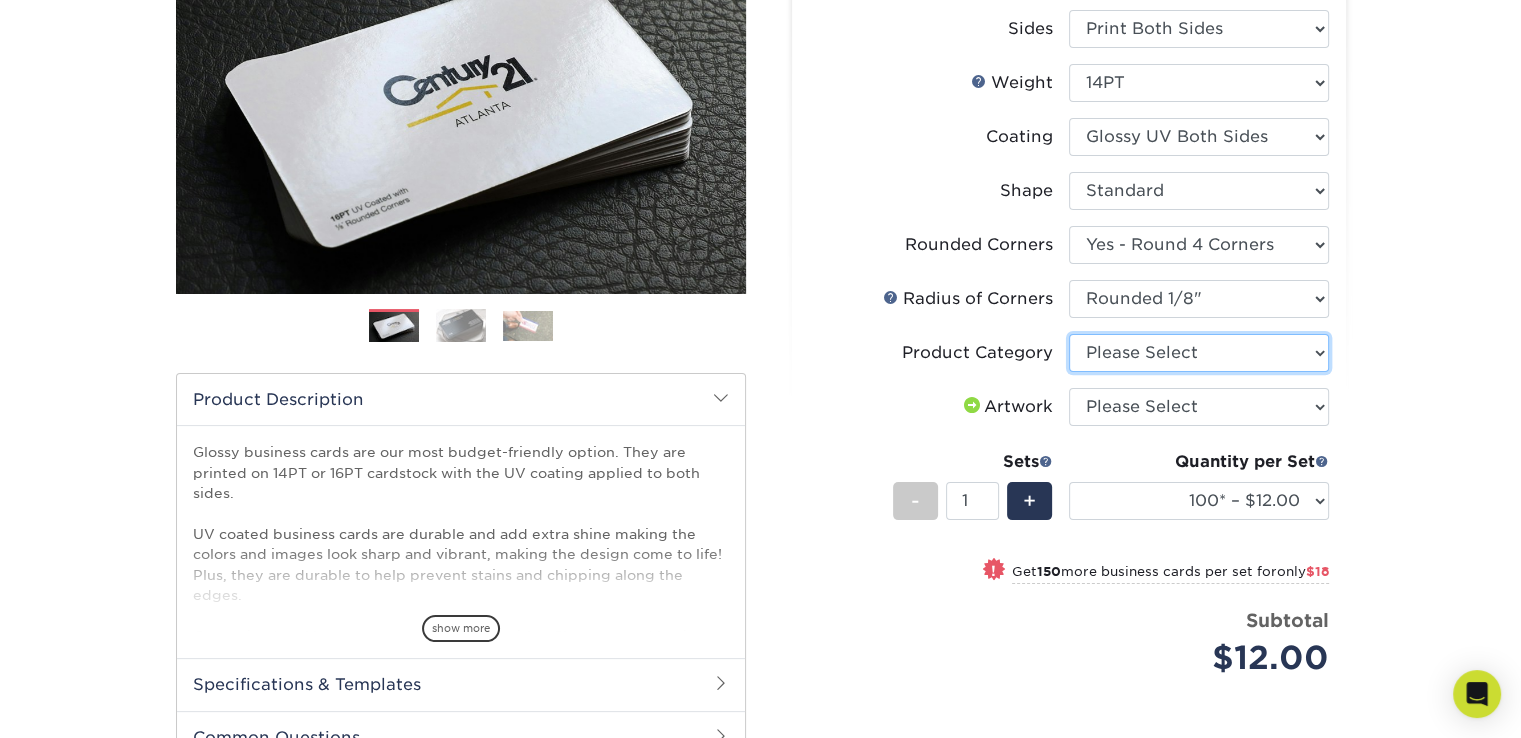 select on "3b5148f1-0588-4f88-a218-97bcfdce65c1" 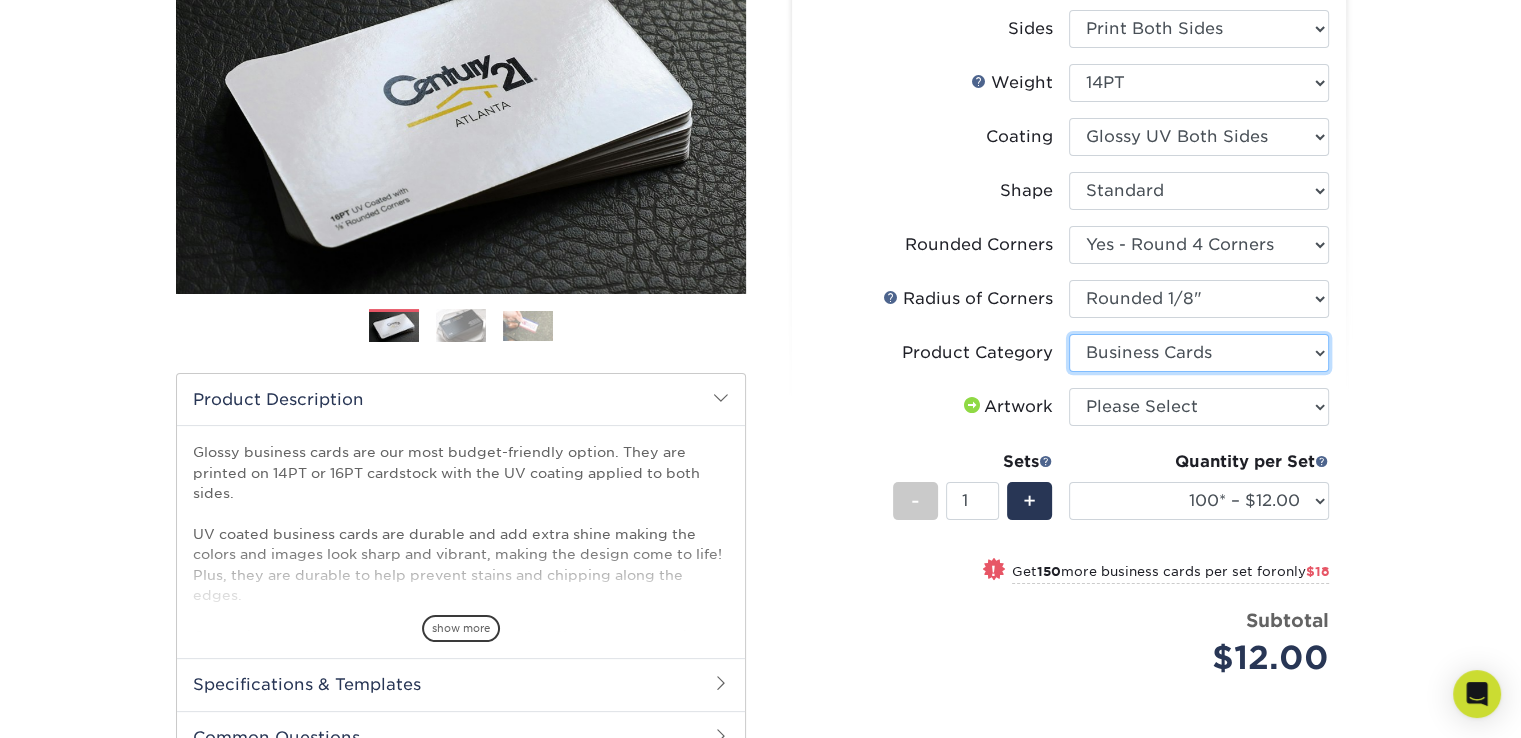 click on "Please Select Business Cards" at bounding box center [1199, 353] 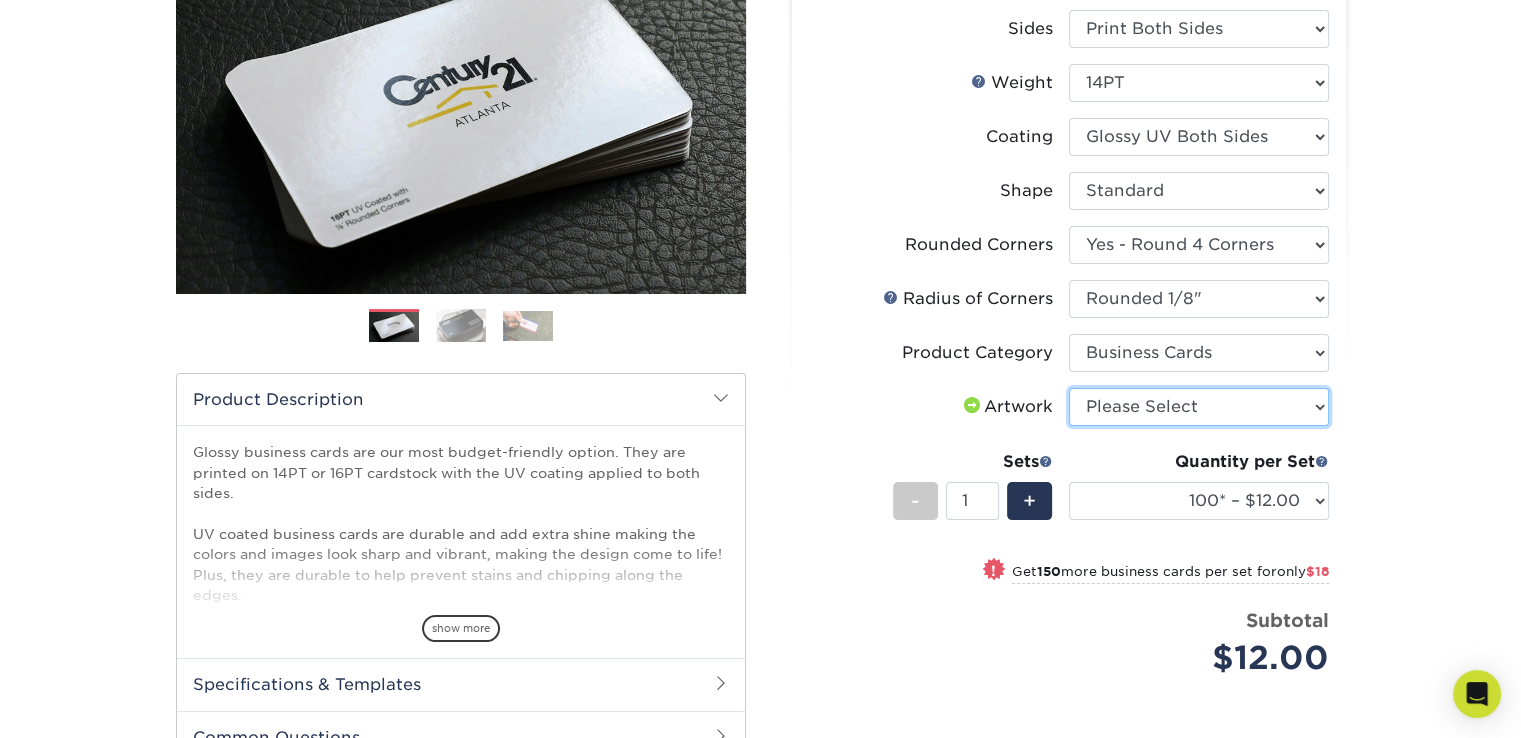 click on "Please Select I will upload files I need a design - $100" at bounding box center [1199, 407] 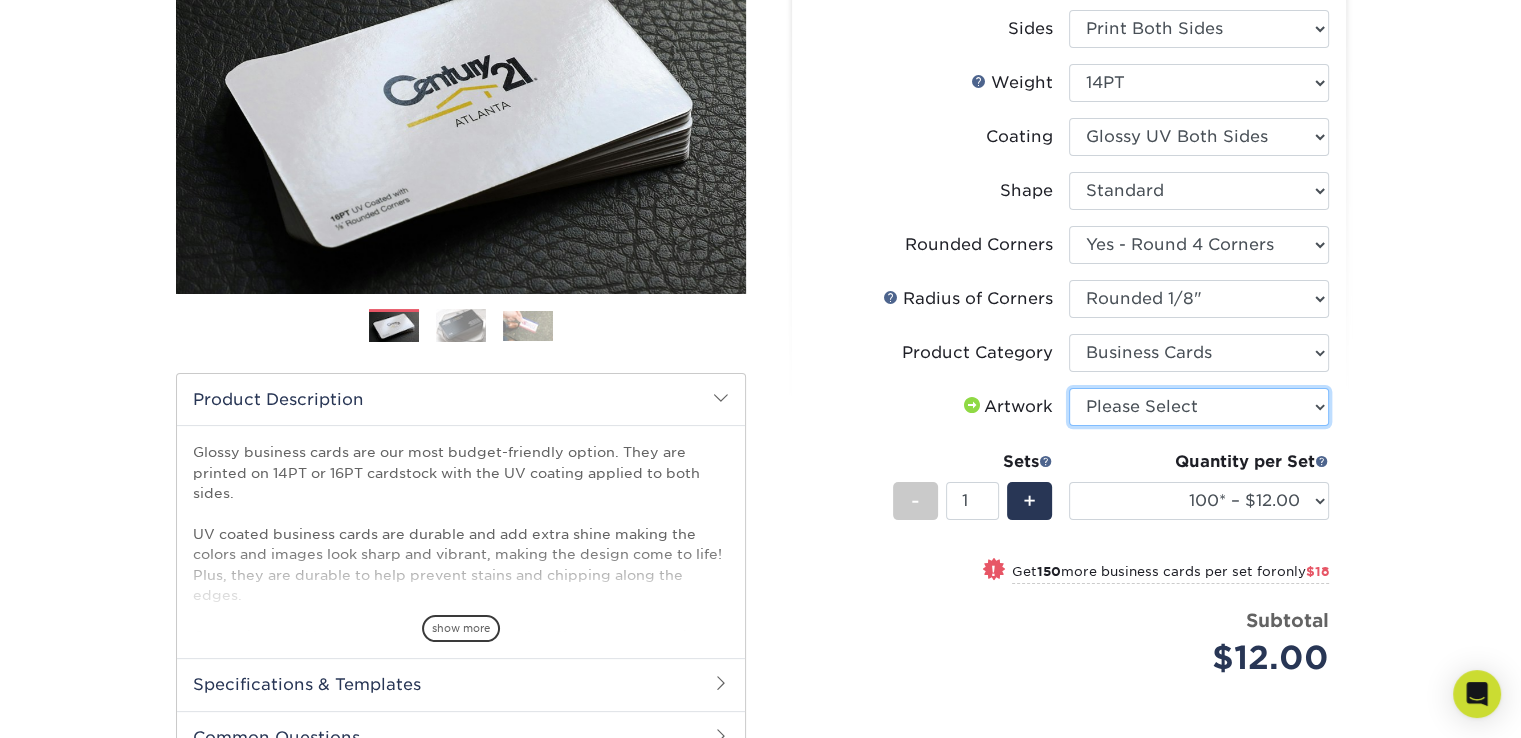 select on "upload" 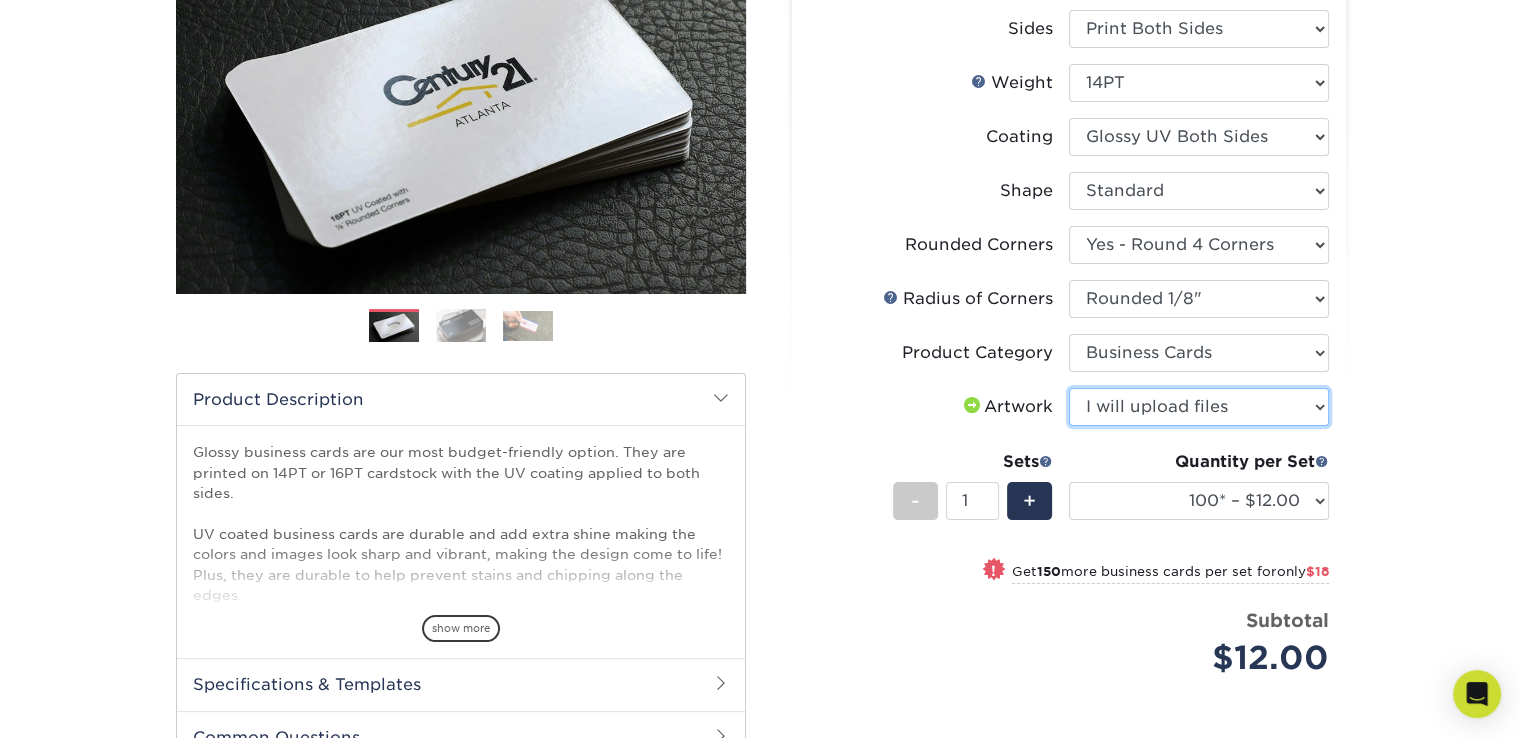 click on "Please Select I will upload files I need a design - $100" at bounding box center (1199, 407) 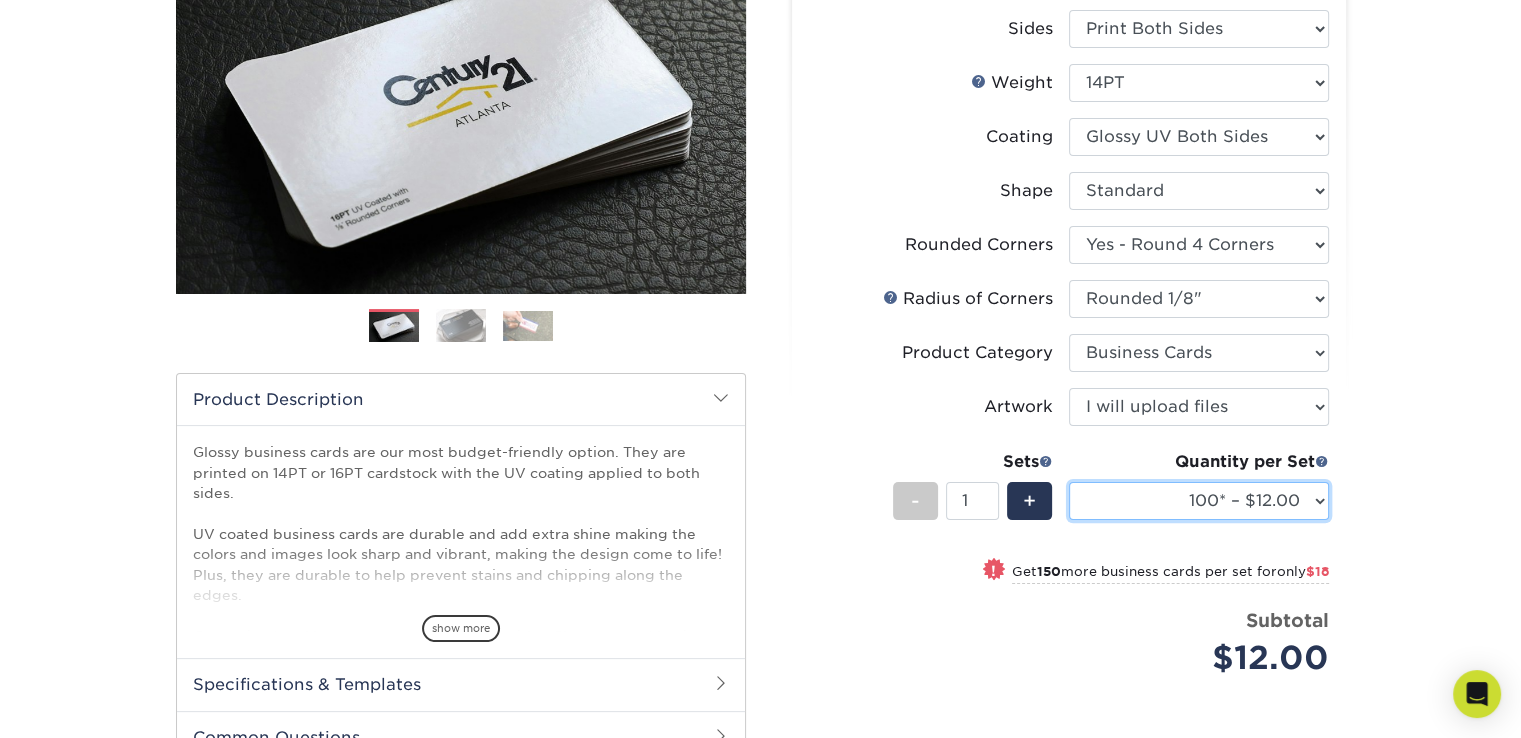 click on "100* – $12.00 250* – $30.00 500 – $60.00 1000 – $74.00 2500 – $136.00 5000 – $201.00 10000 – $383.00 15000 – $549.00 20000 – $727.00 25000 – $897.00" at bounding box center (1199, 501) 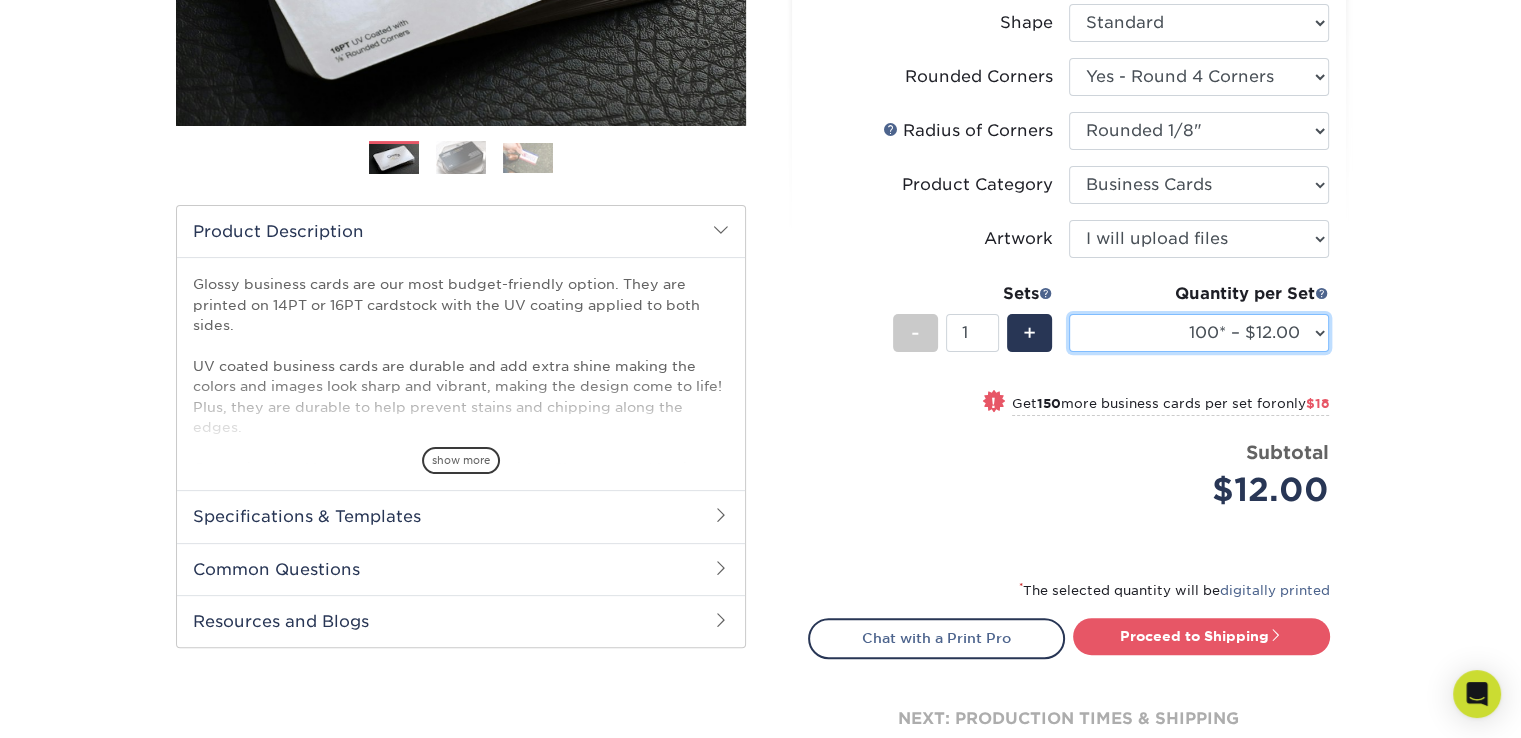scroll, scrollTop: 400, scrollLeft: 0, axis: vertical 